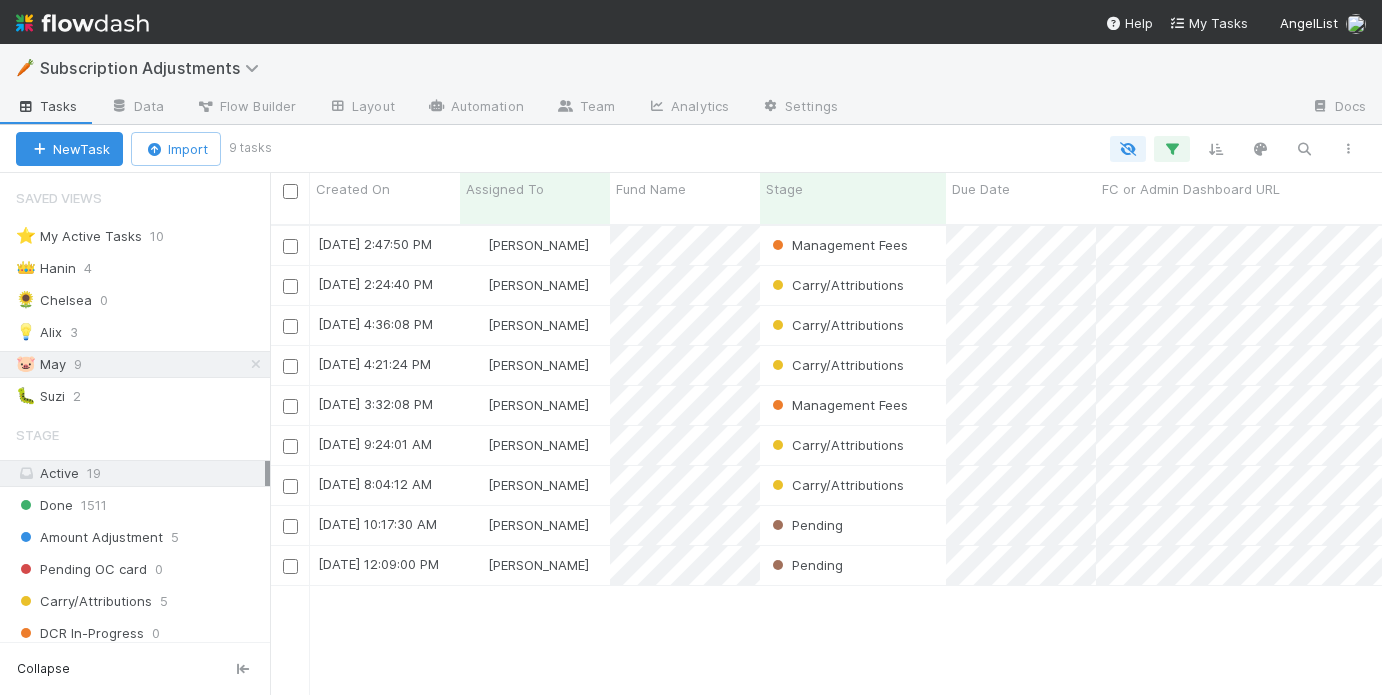 scroll, scrollTop: 0, scrollLeft: 0, axis: both 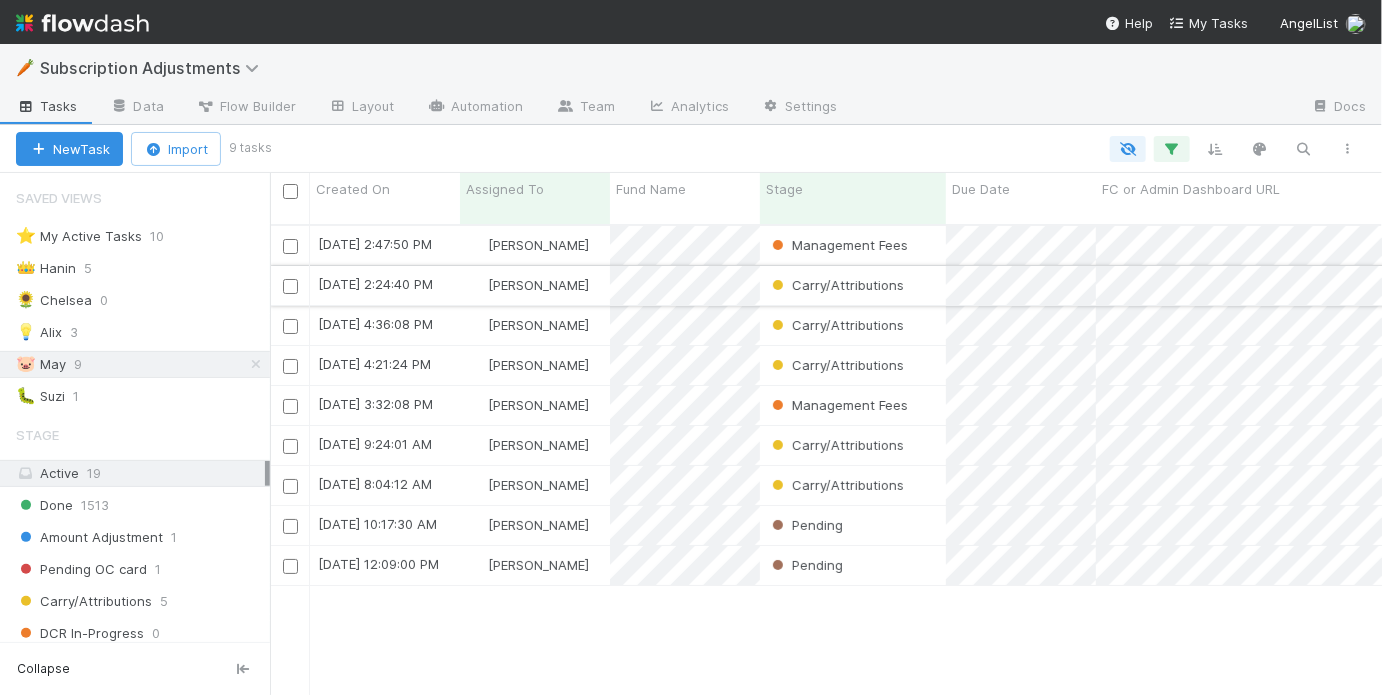 click on "[PERSON_NAME]" at bounding box center (535, 285) 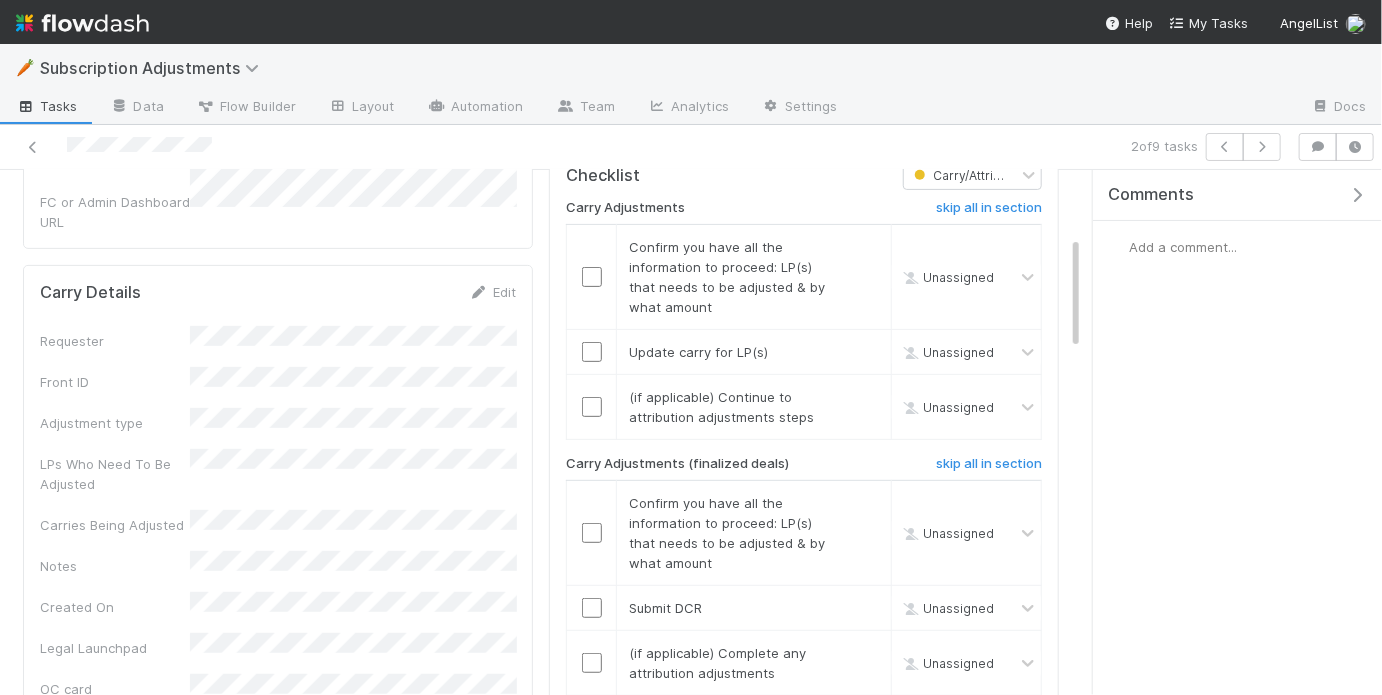 scroll, scrollTop: 308, scrollLeft: 0, axis: vertical 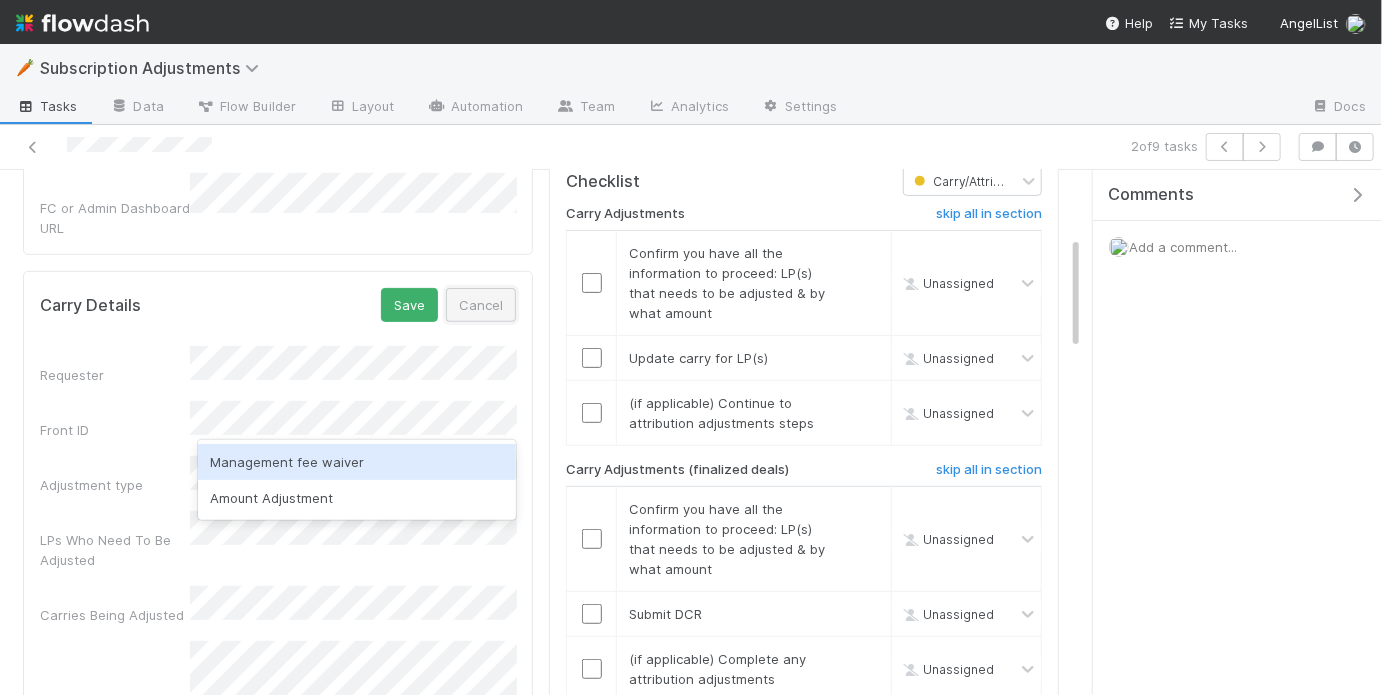 click on "Cancel" at bounding box center [481, 305] 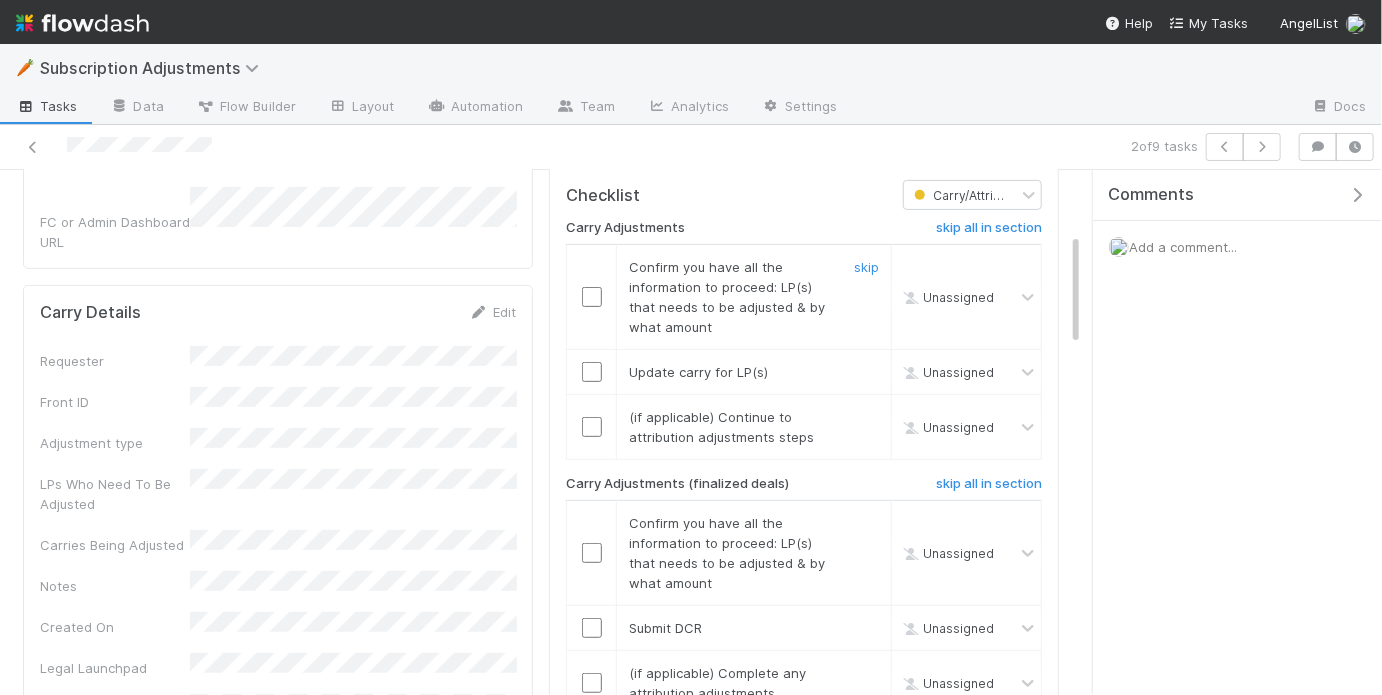 scroll, scrollTop: 277, scrollLeft: 0, axis: vertical 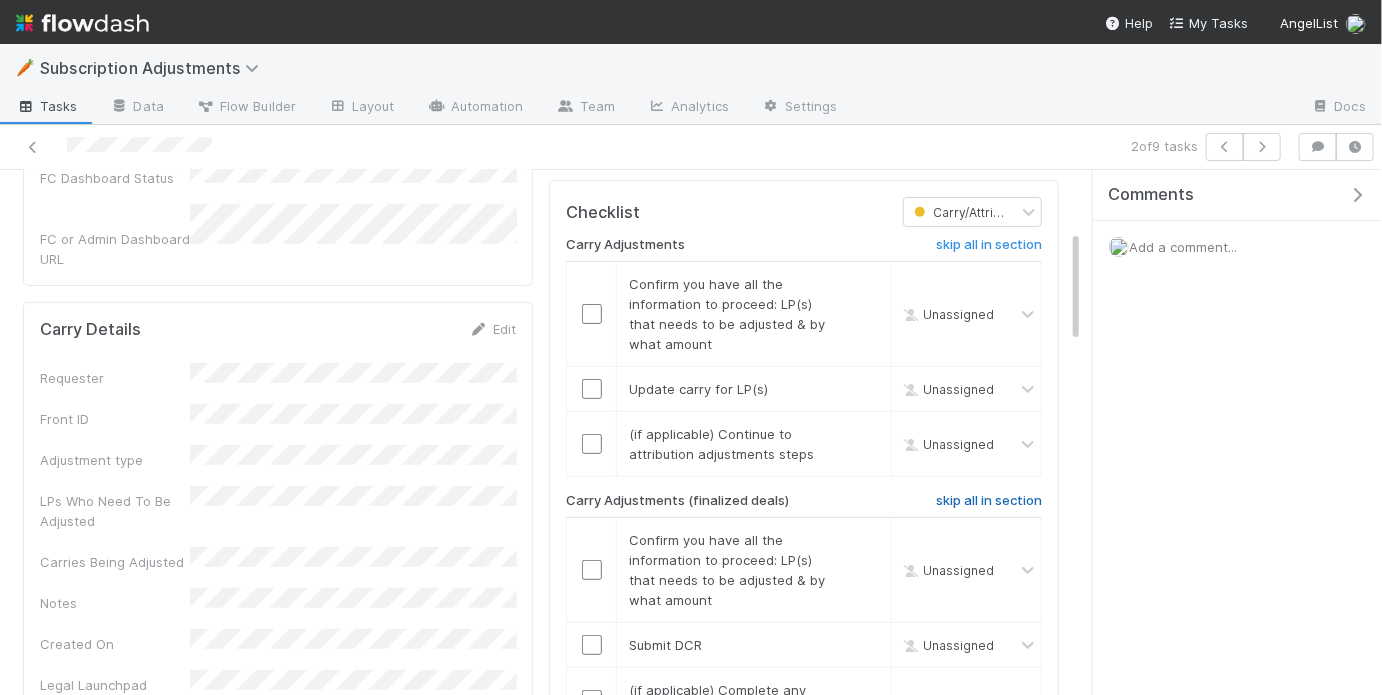 click on "skip all in section" at bounding box center (989, 501) 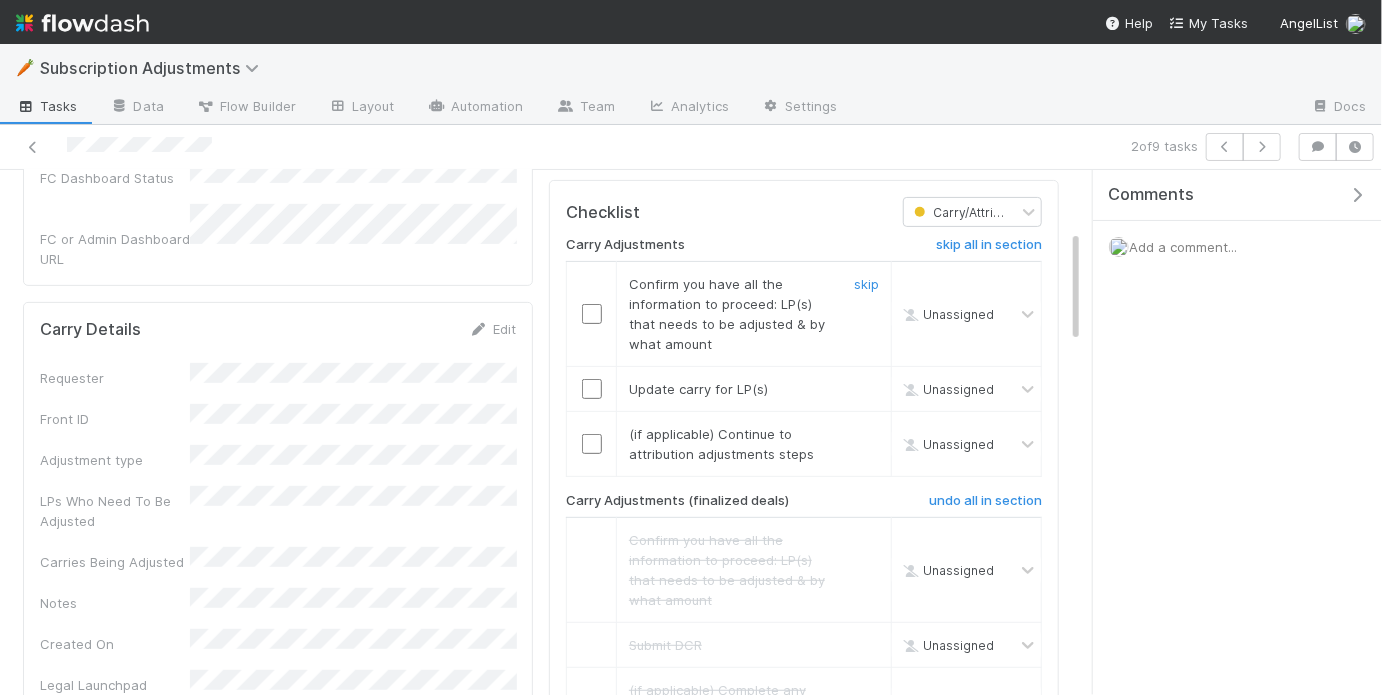 click at bounding box center [592, 314] 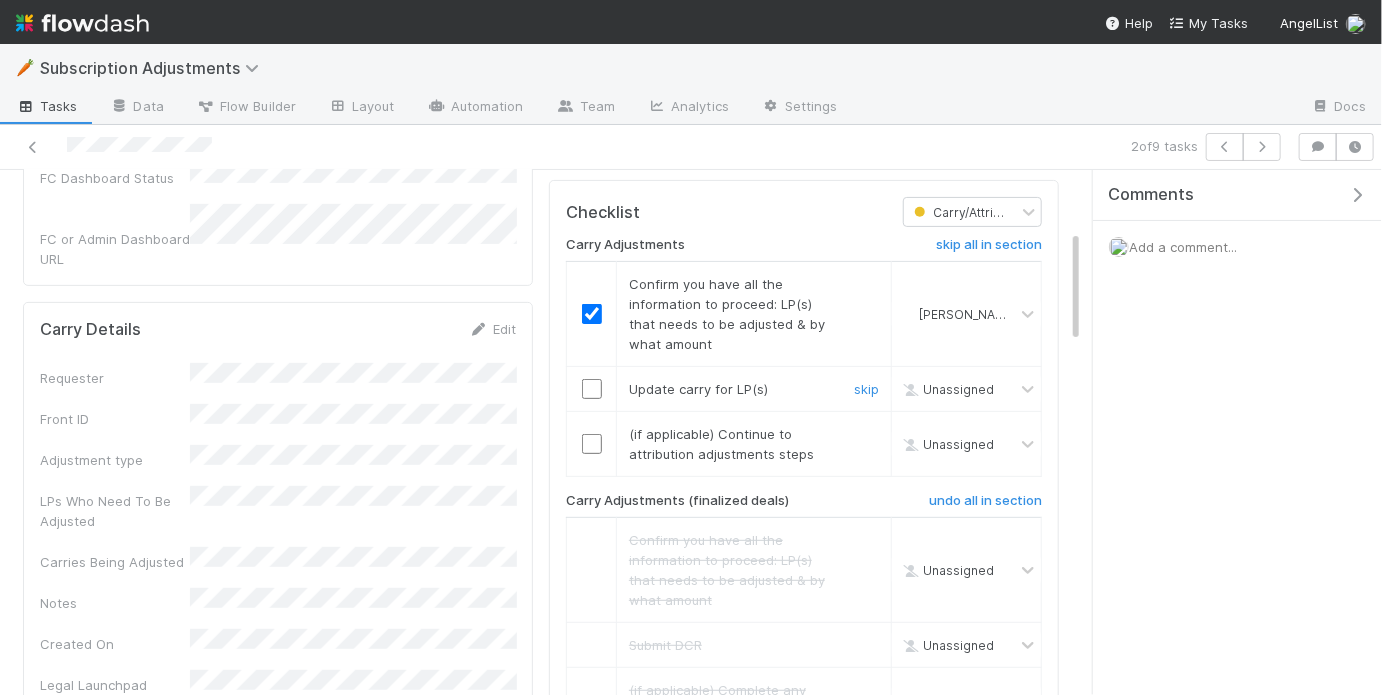 click at bounding box center [592, 389] 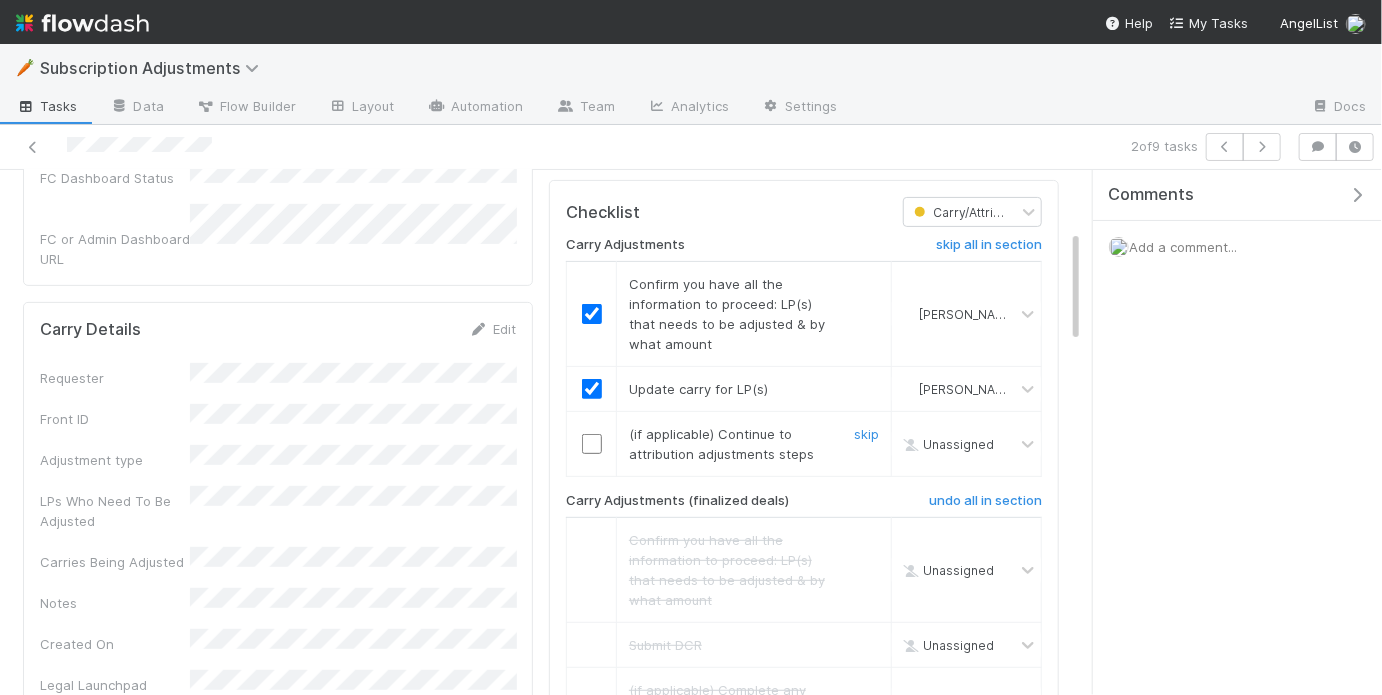 click at bounding box center [592, 444] 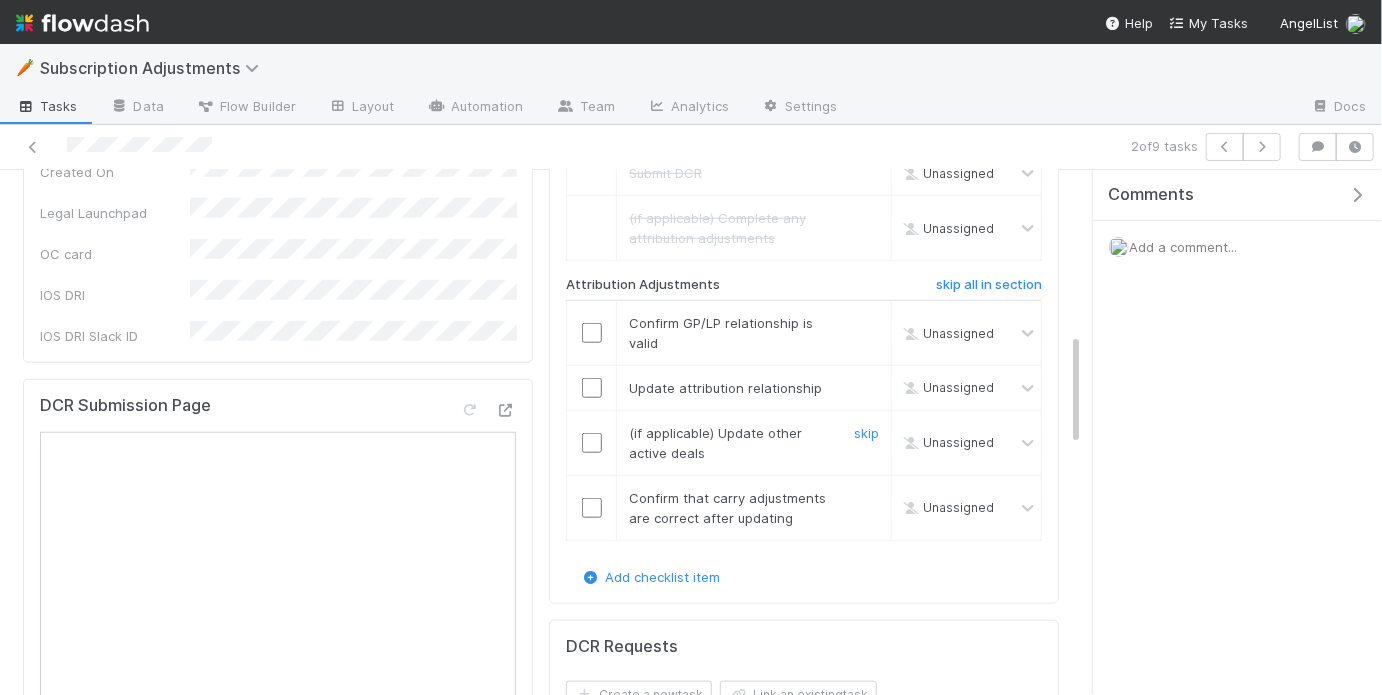 scroll, scrollTop: 764, scrollLeft: 0, axis: vertical 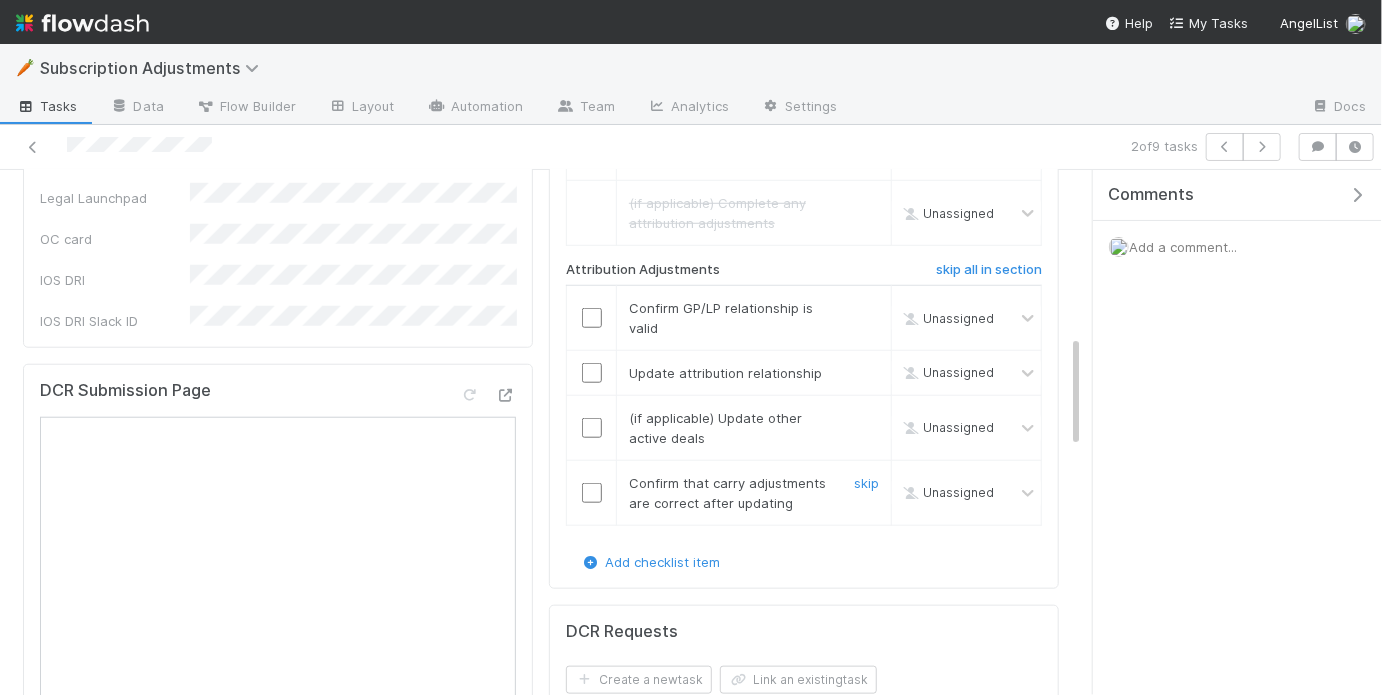 click at bounding box center (592, 493) 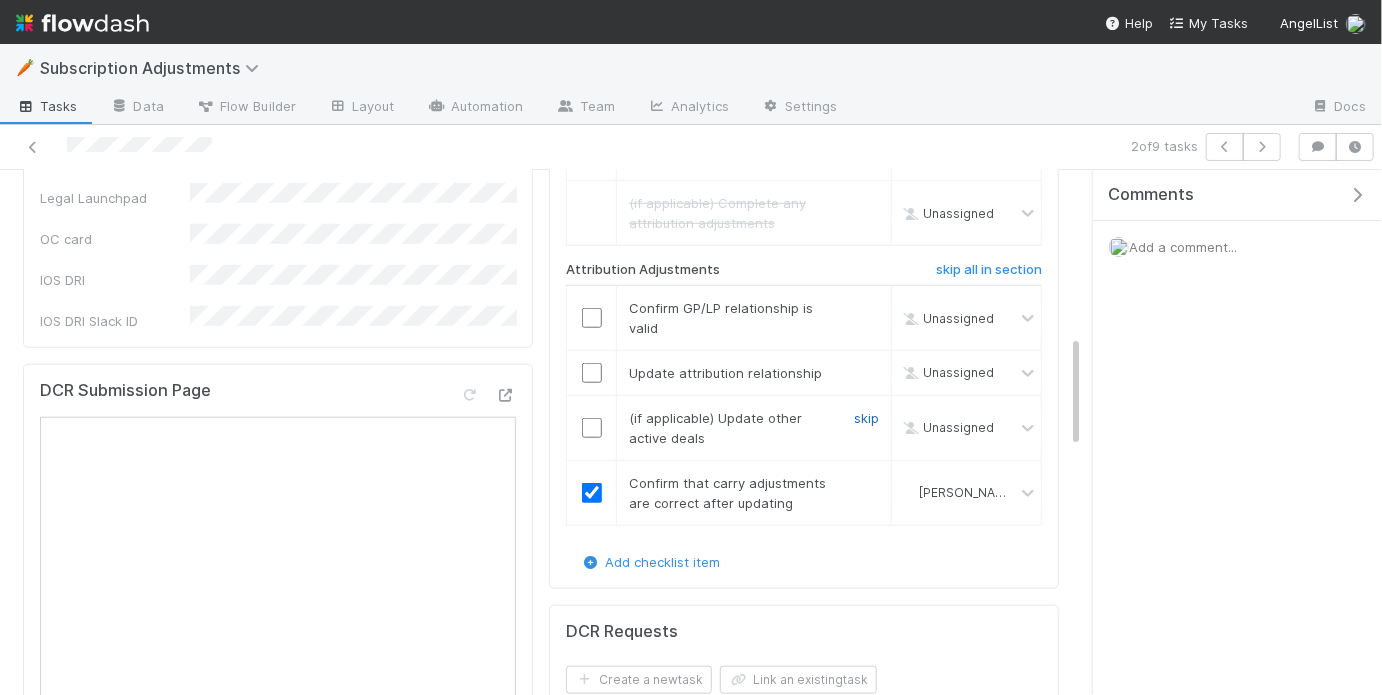 click on "skip" at bounding box center [866, 418] 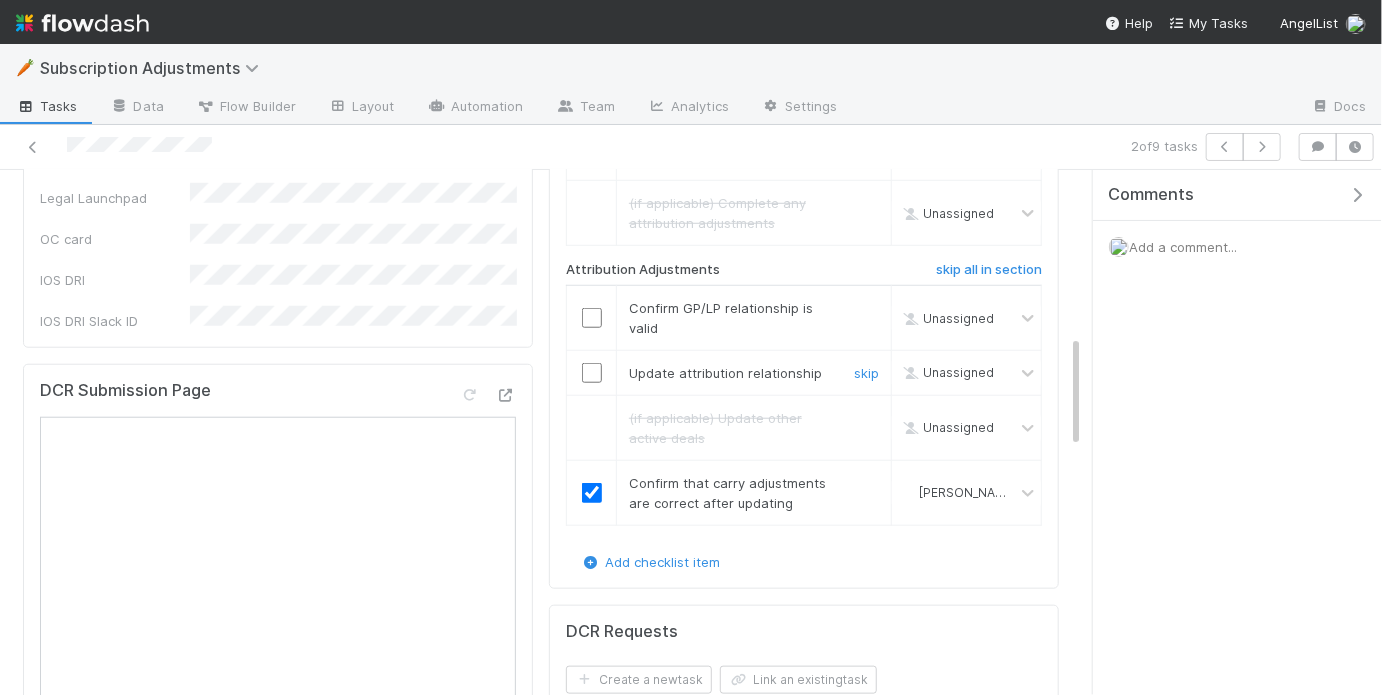 click at bounding box center (592, 373) 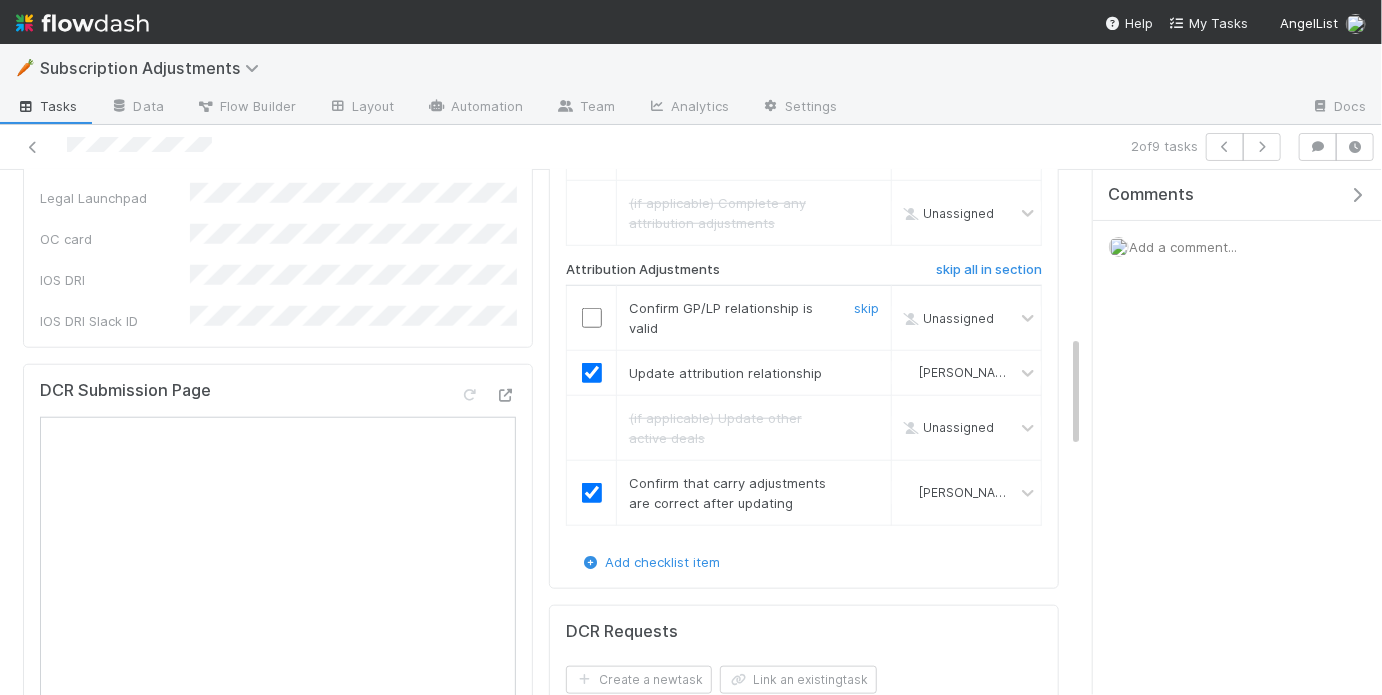 click at bounding box center (592, 318) 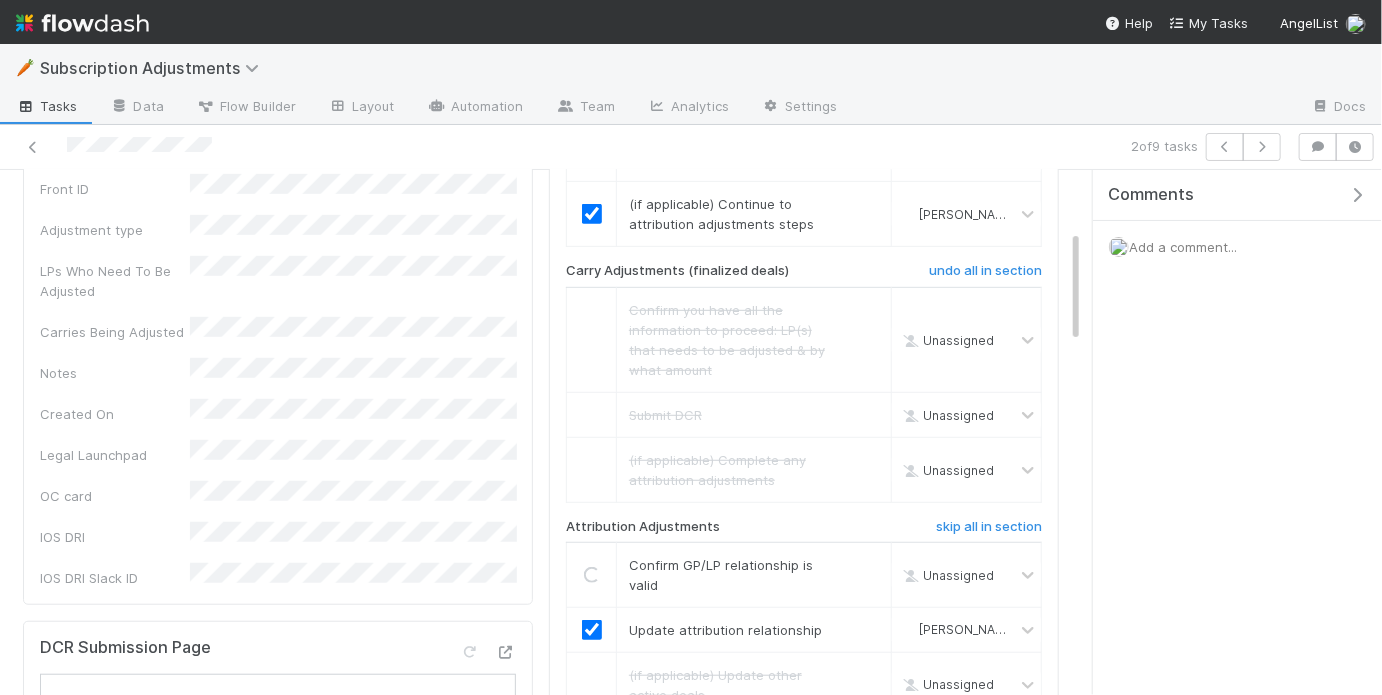 scroll, scrollTop: 0, scrollLeft: 0, axis: both 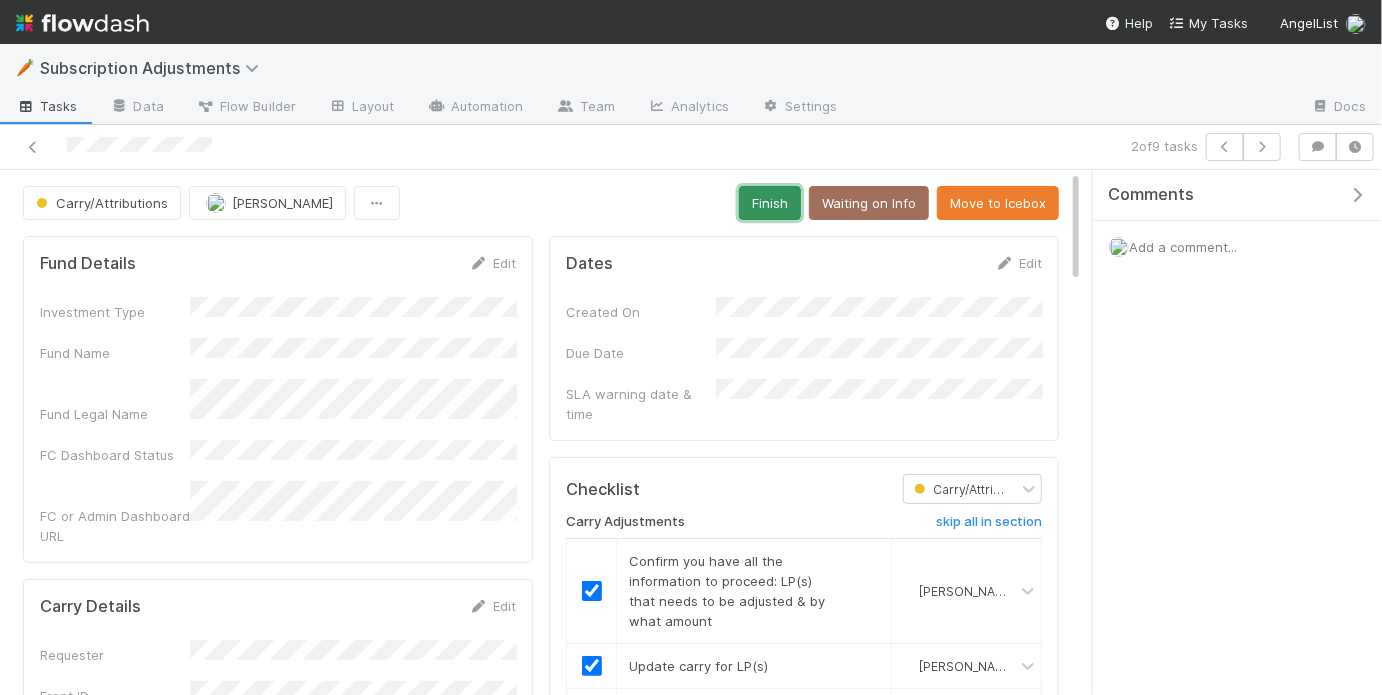 click on "Finish" at bounding box center [770, 203] 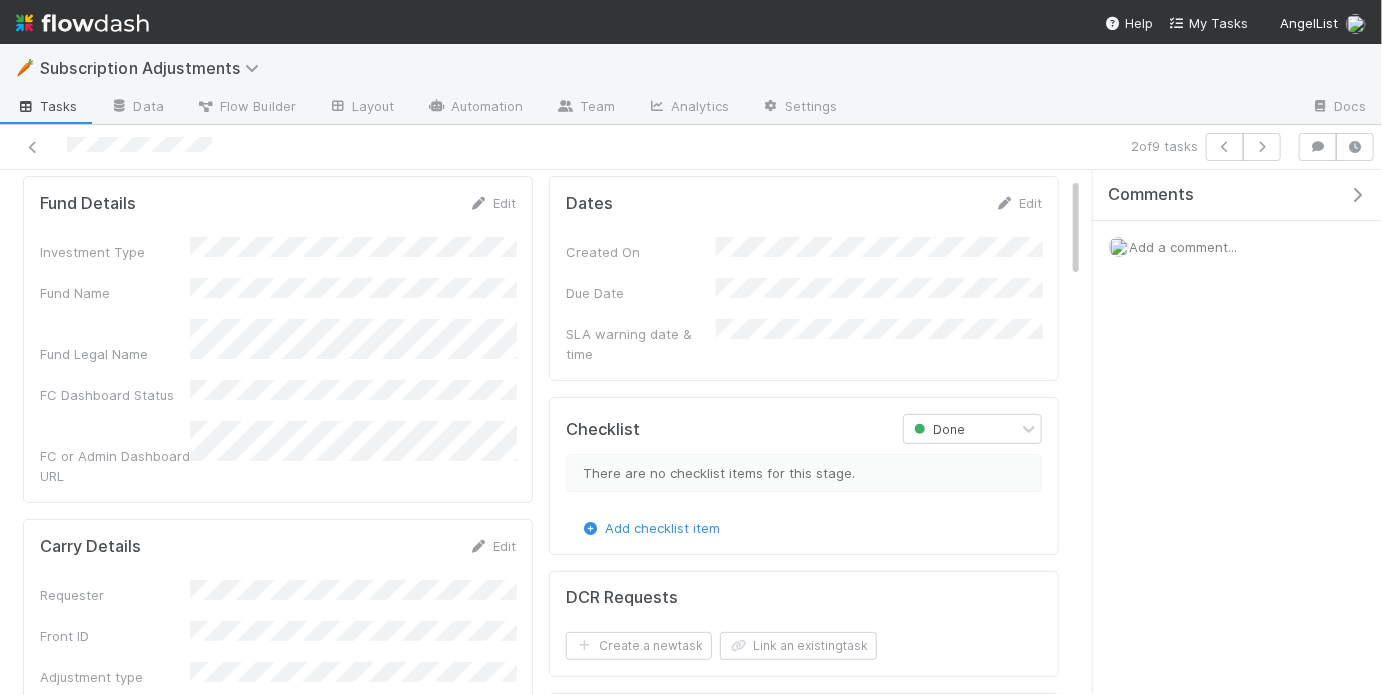 scroll, scrollTop: 0, scrollLeft: 0, axis: both 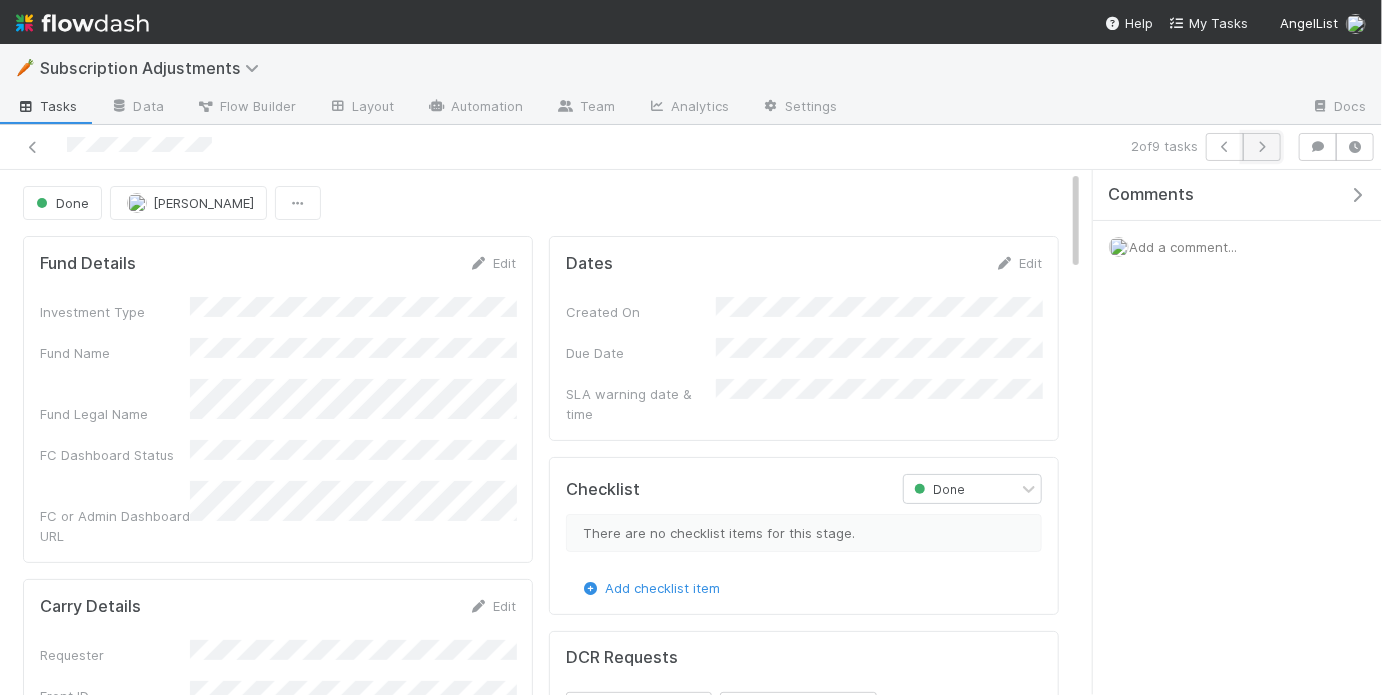 click at bounding box center (1262, 147) 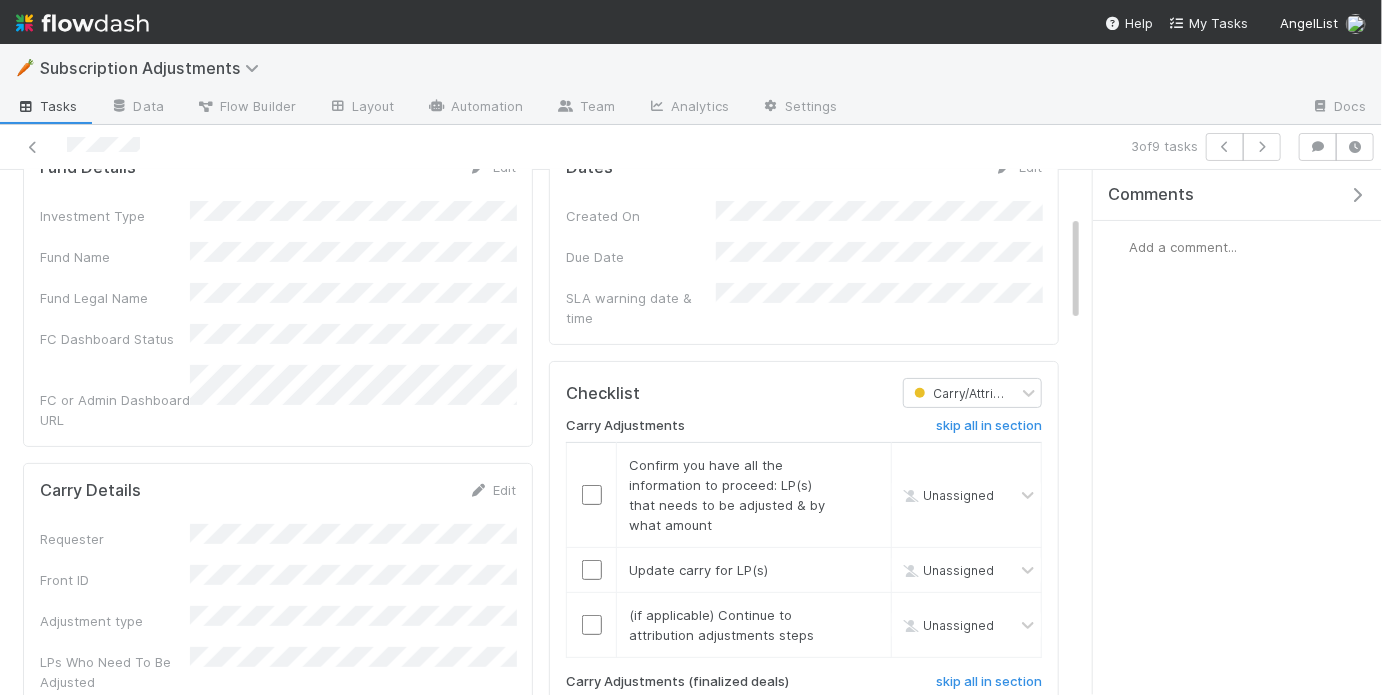 scroll, scrollTop: 0, scrollLeft: 0, axis: both 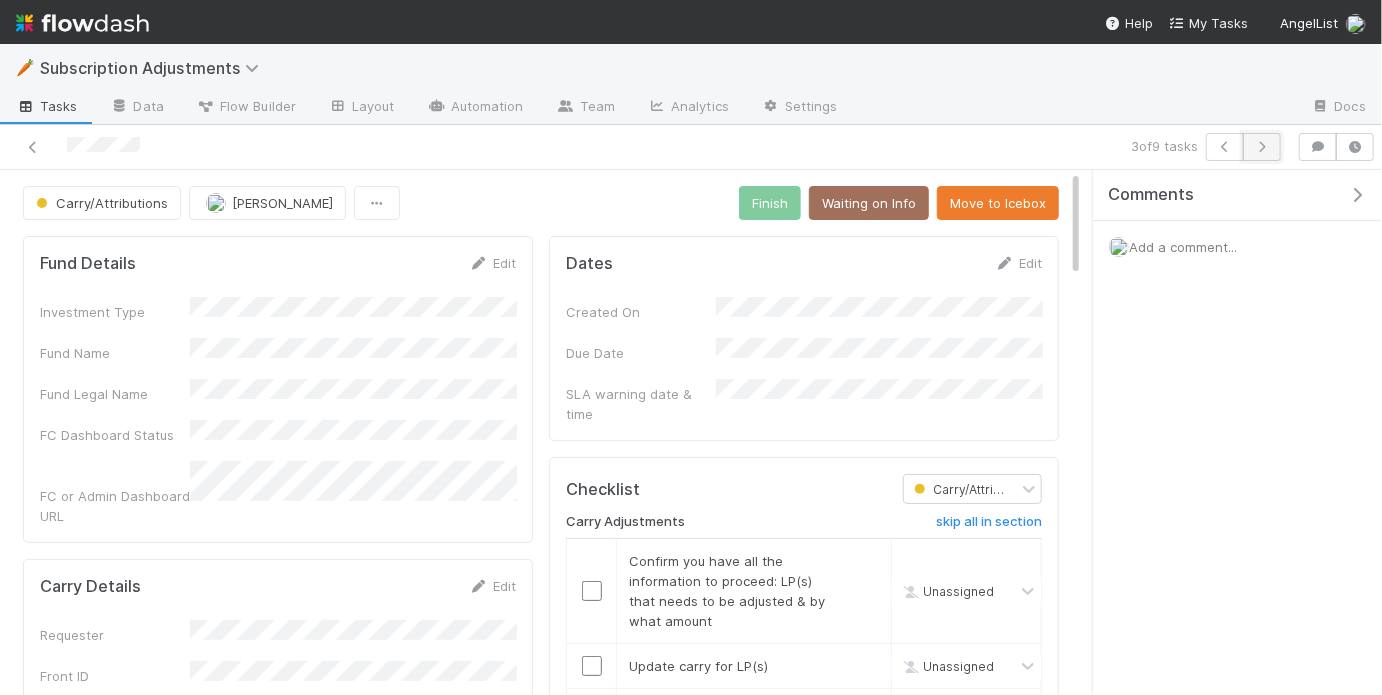 click at bounding box center (1262, 147) 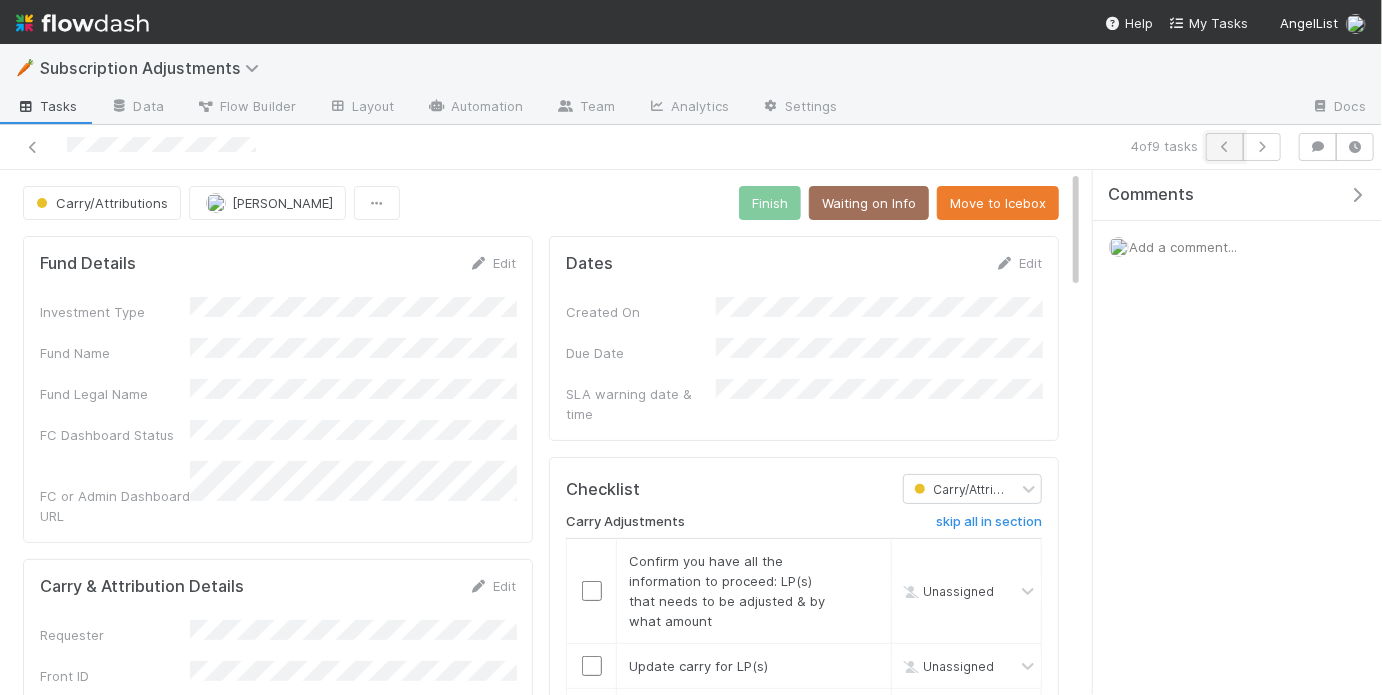 click at bounding box center (1225, 147) 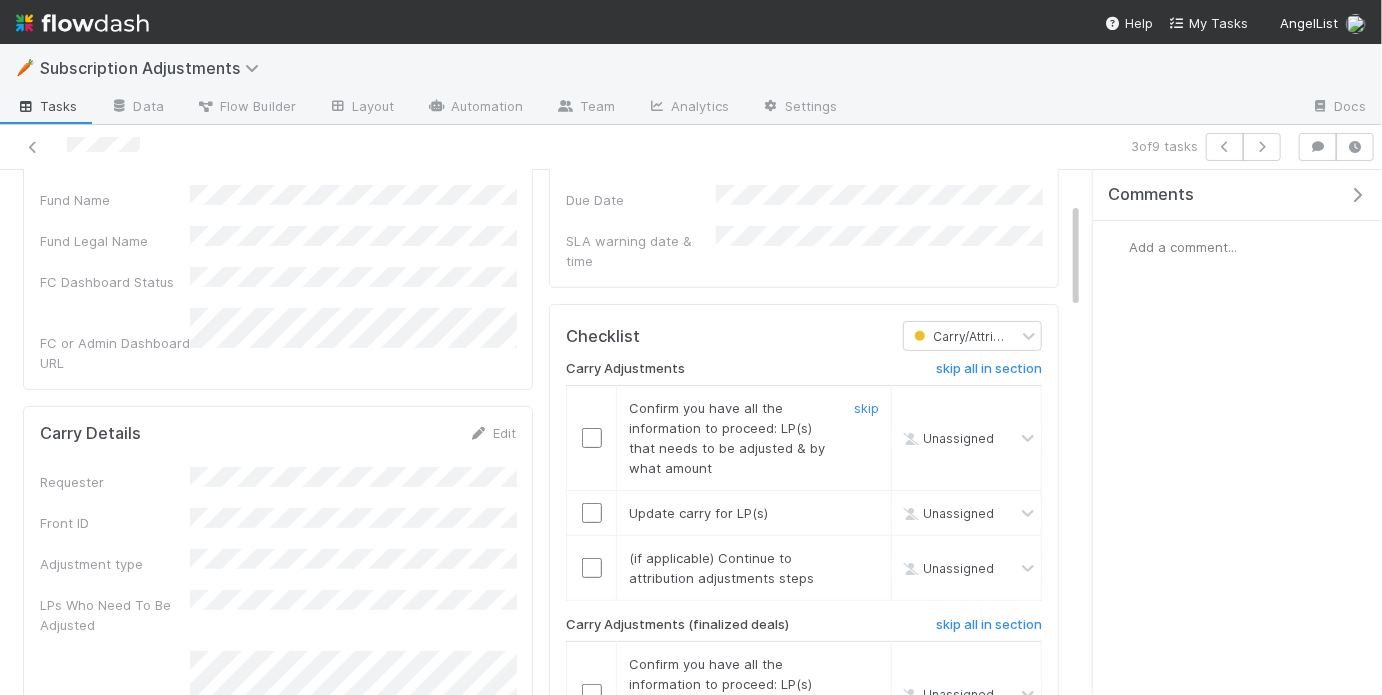 scroll, scrollTop: 175, scrollLeft: 0, axis: vertical 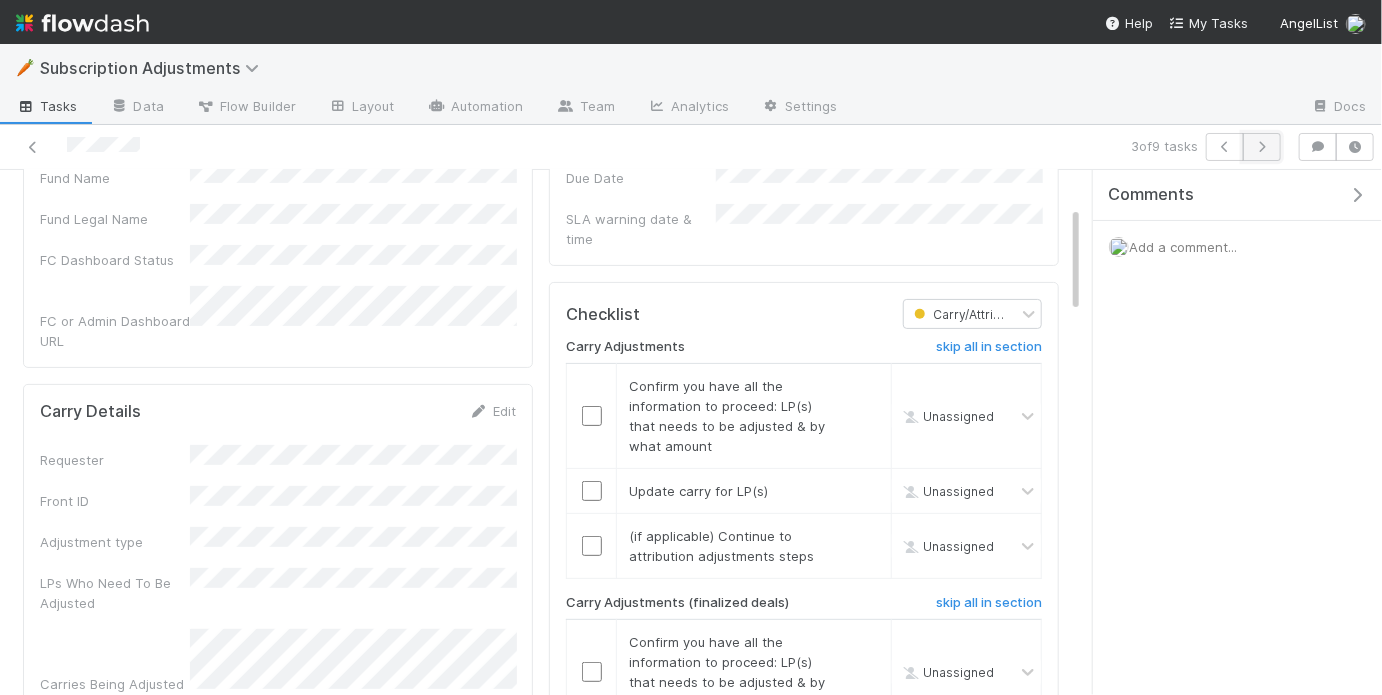 click at bounding box center [1262, 147] 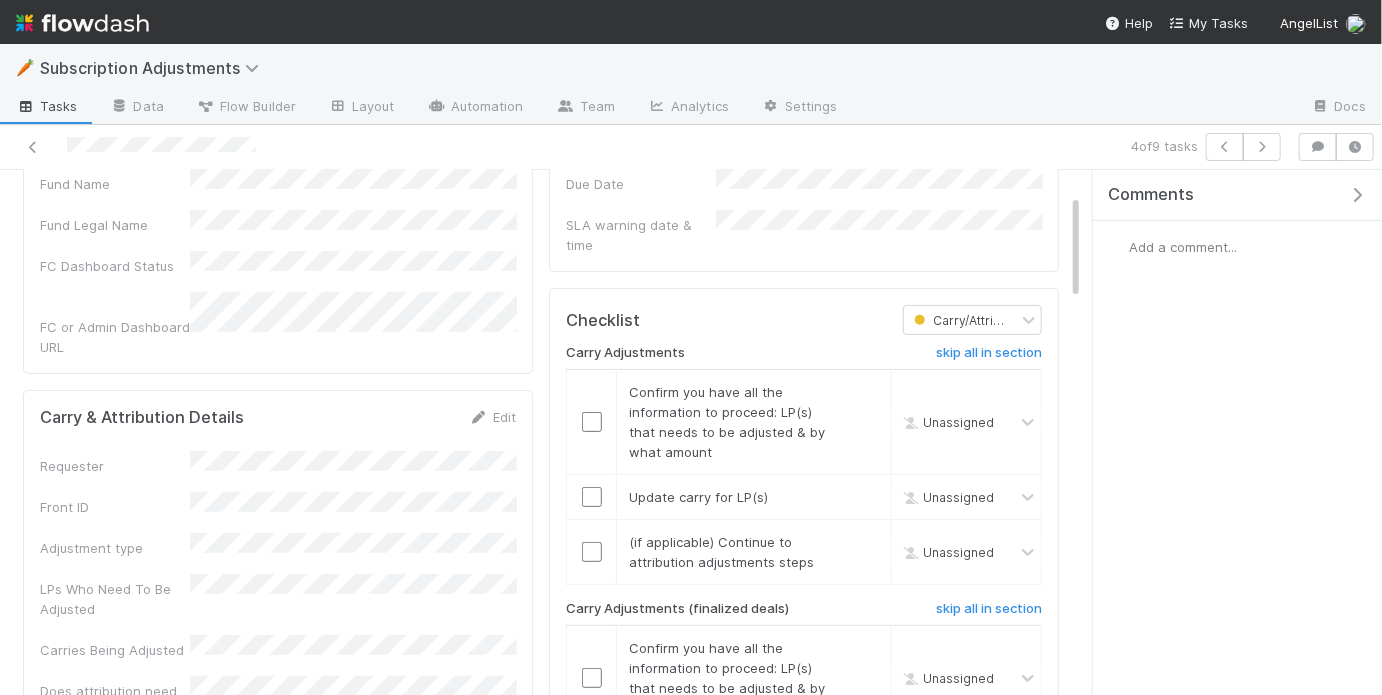 scroll, scrollTop: 201, scrollLeft: 0, axis: vertical 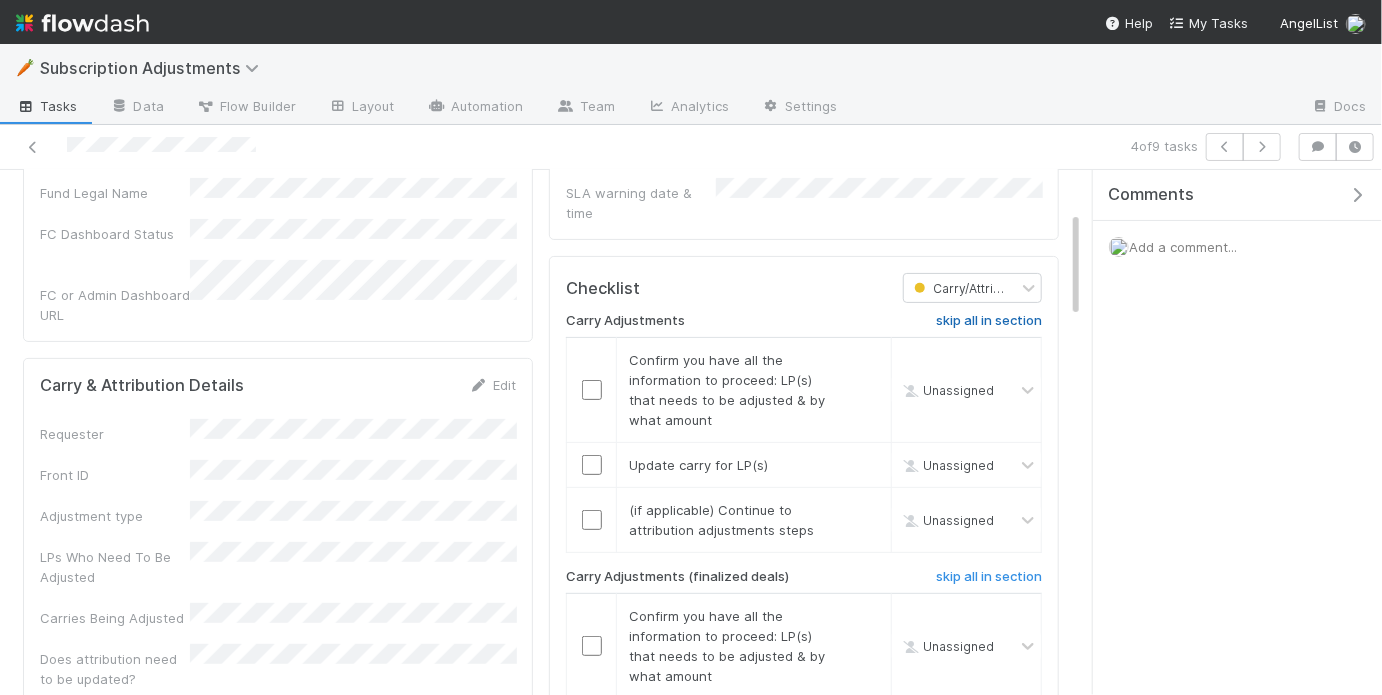 click on "skip all in section" at bounding box center (989, 321) 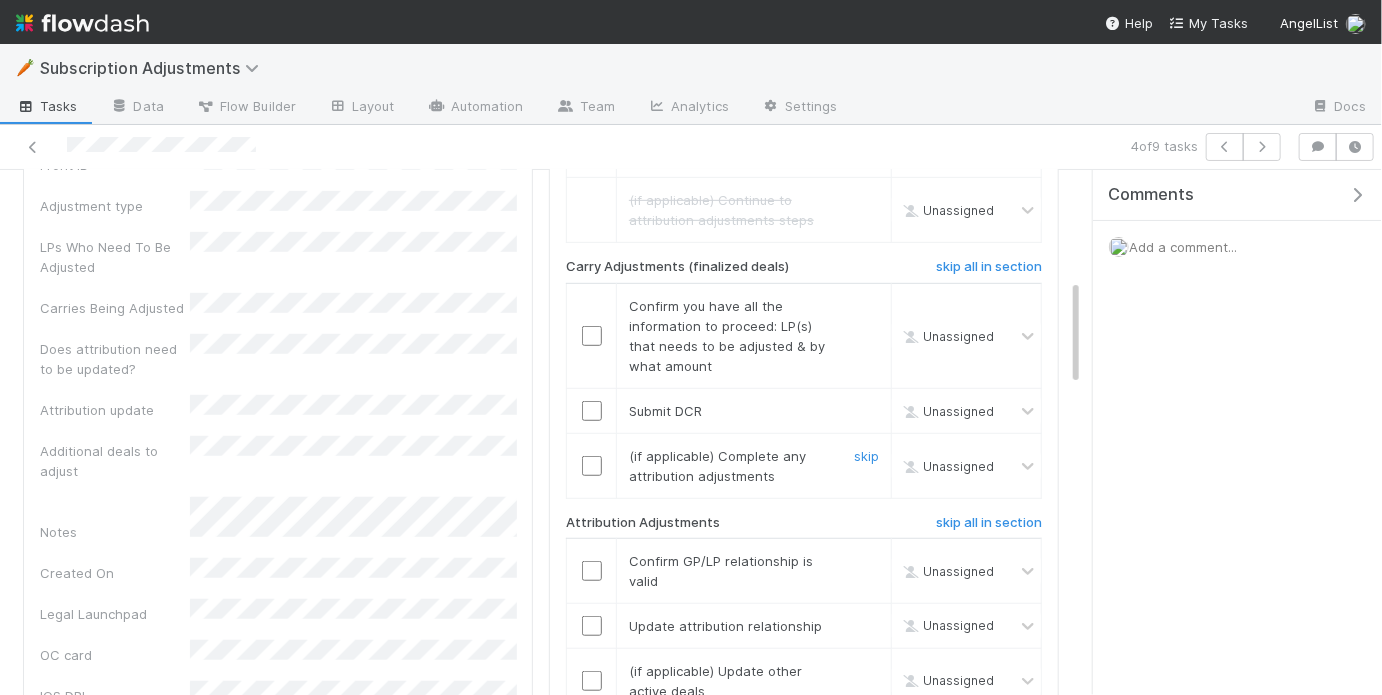 scroll, scrollTop: 576, scrollLeft: 0, axis: vertical 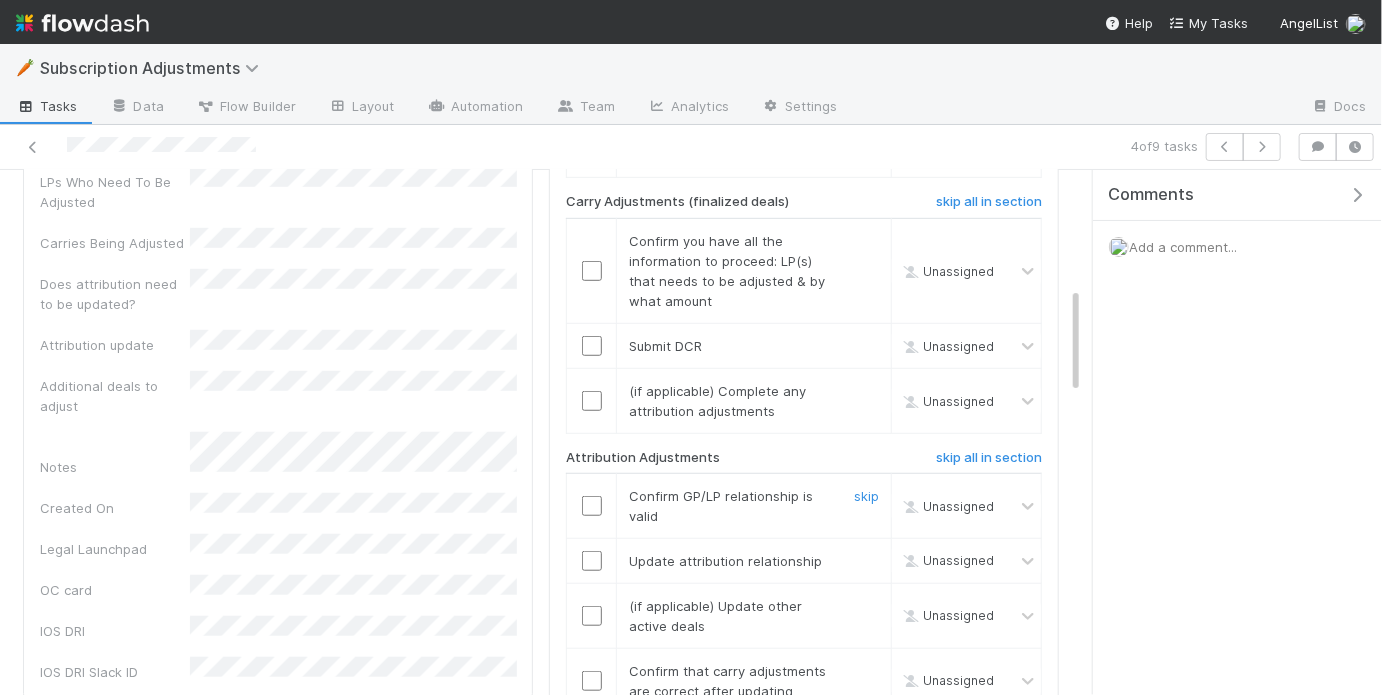 click at bounding box center [592, 506] 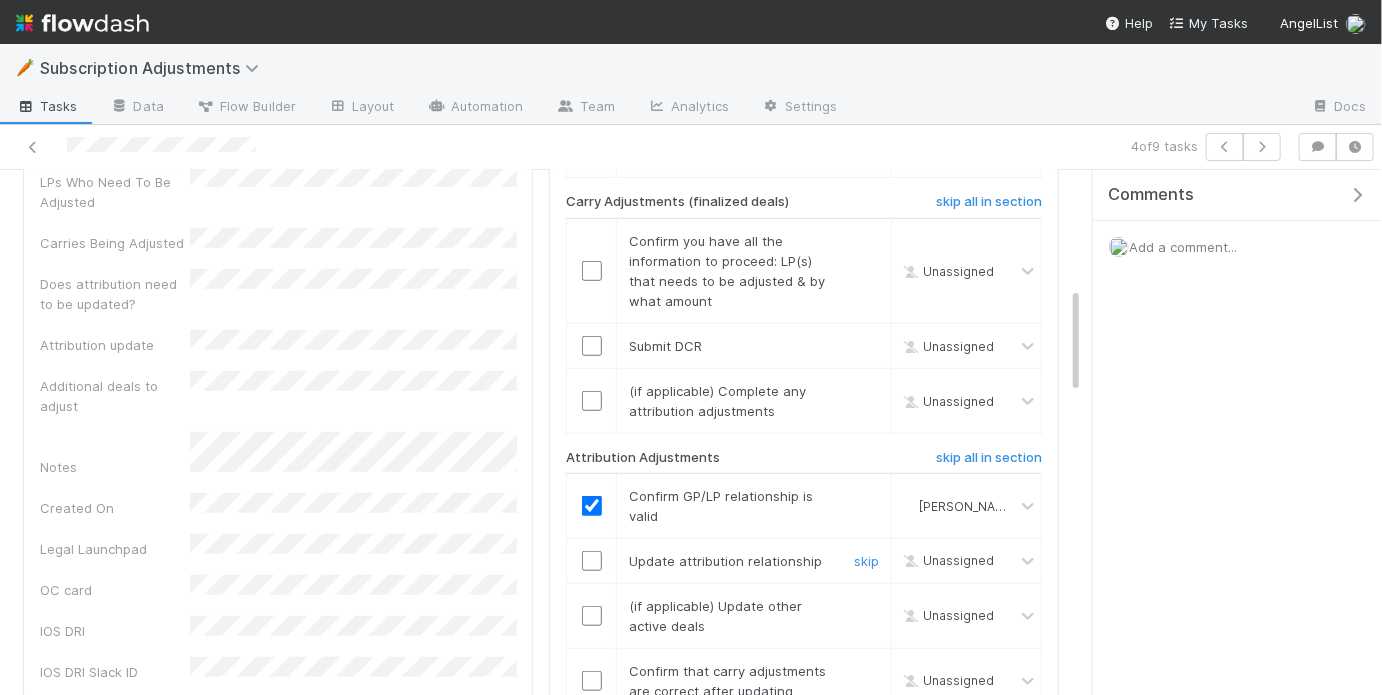 click at bounding box center [592, 561] 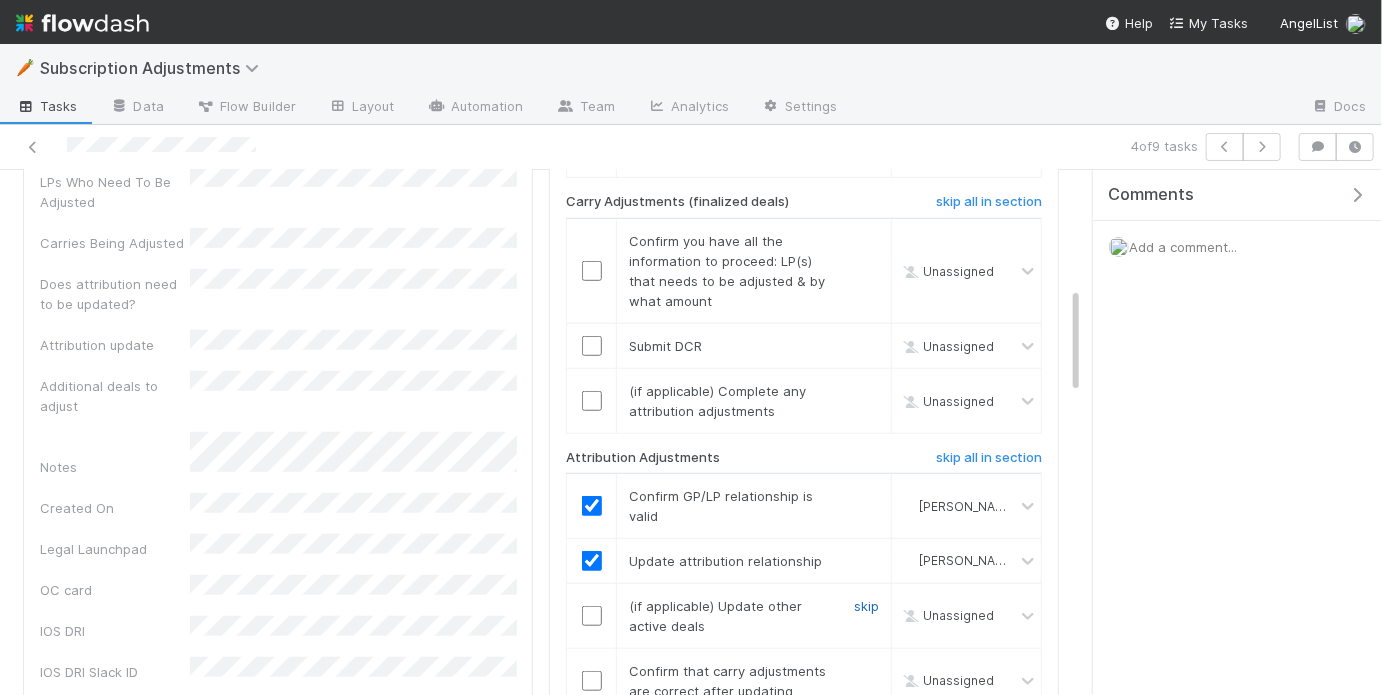 click on "skip" at bounding box center [866, 606] 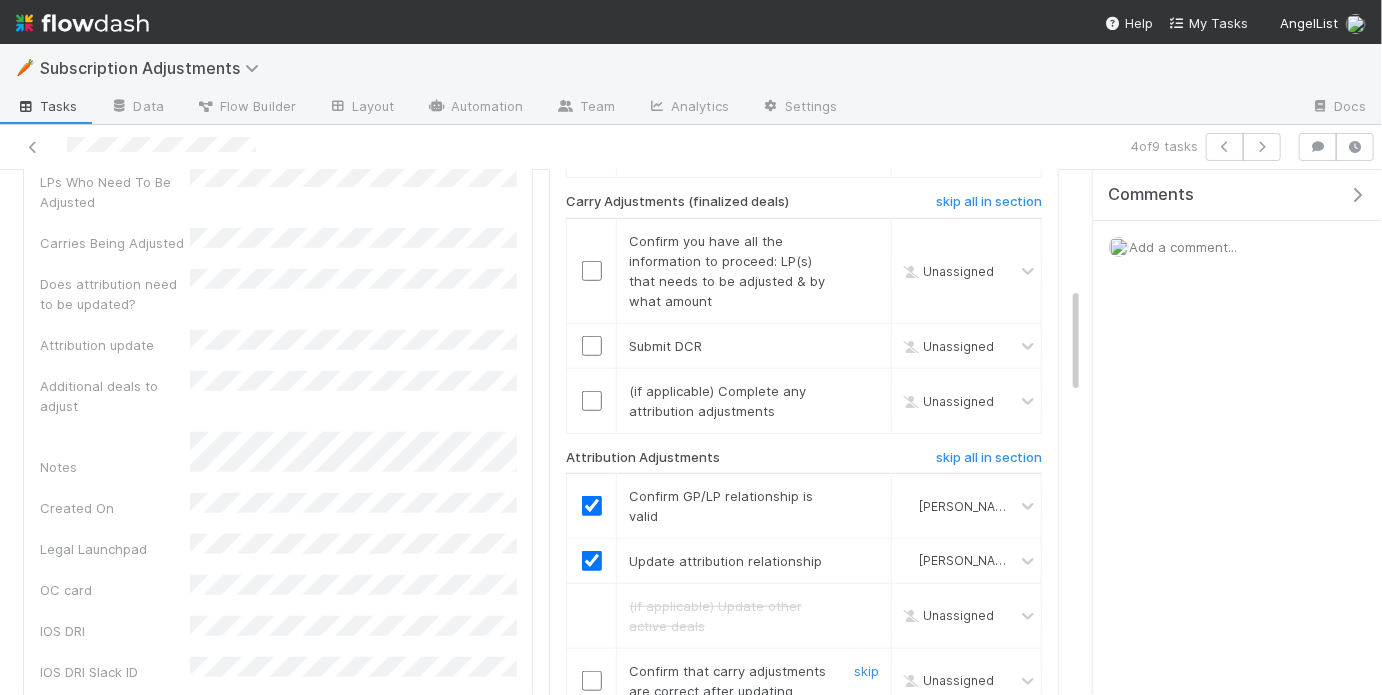 click at bounding box center [592, 681] 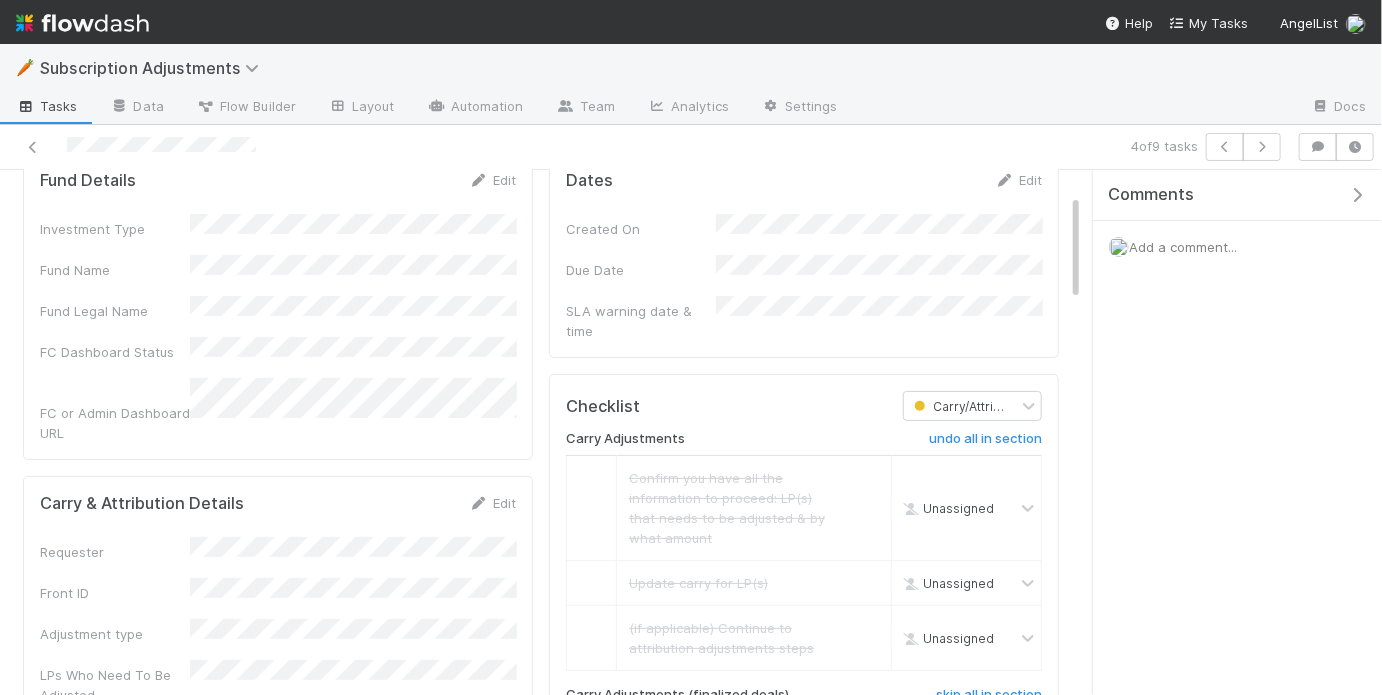 scroll, scrollTop: 78, scrollLeft: 0, axis: vertical 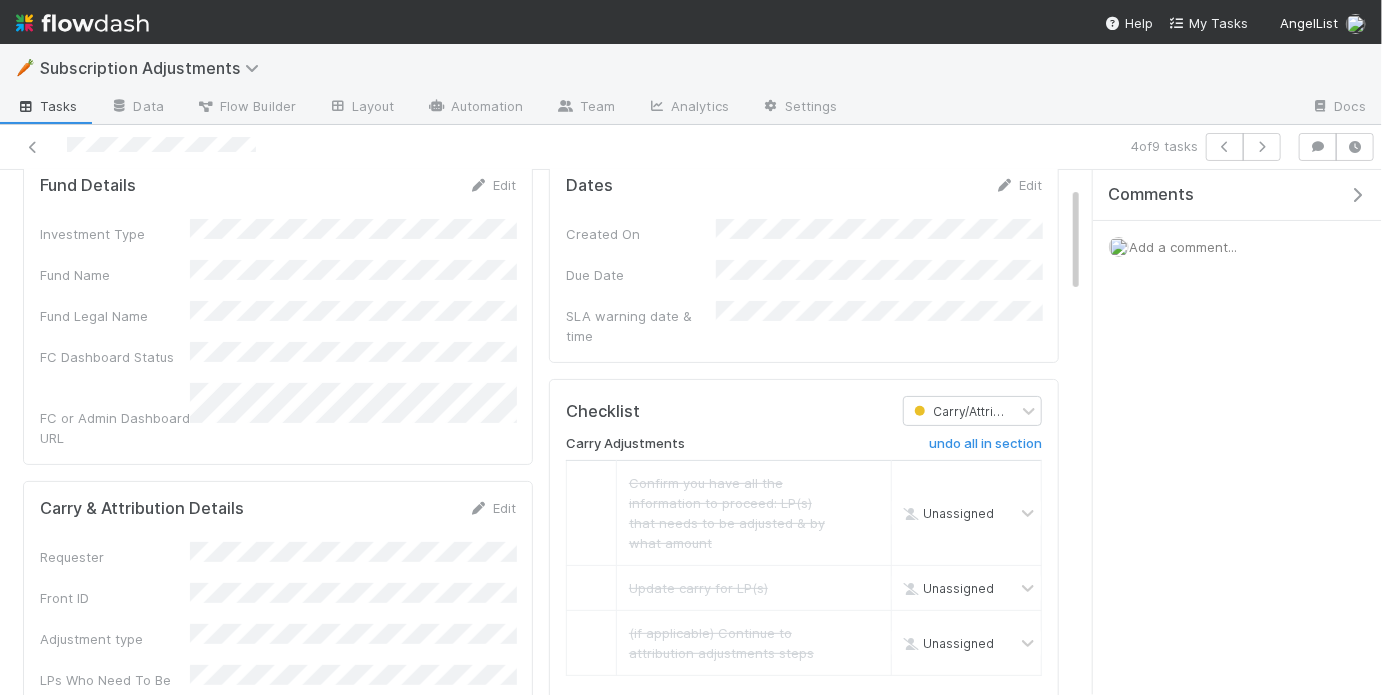 click on "Investment Type  Fund Name  Fund Legal Name  FC Dashboard Status  FC or Admin Dashboard URL" at bounding box center [278, 333] 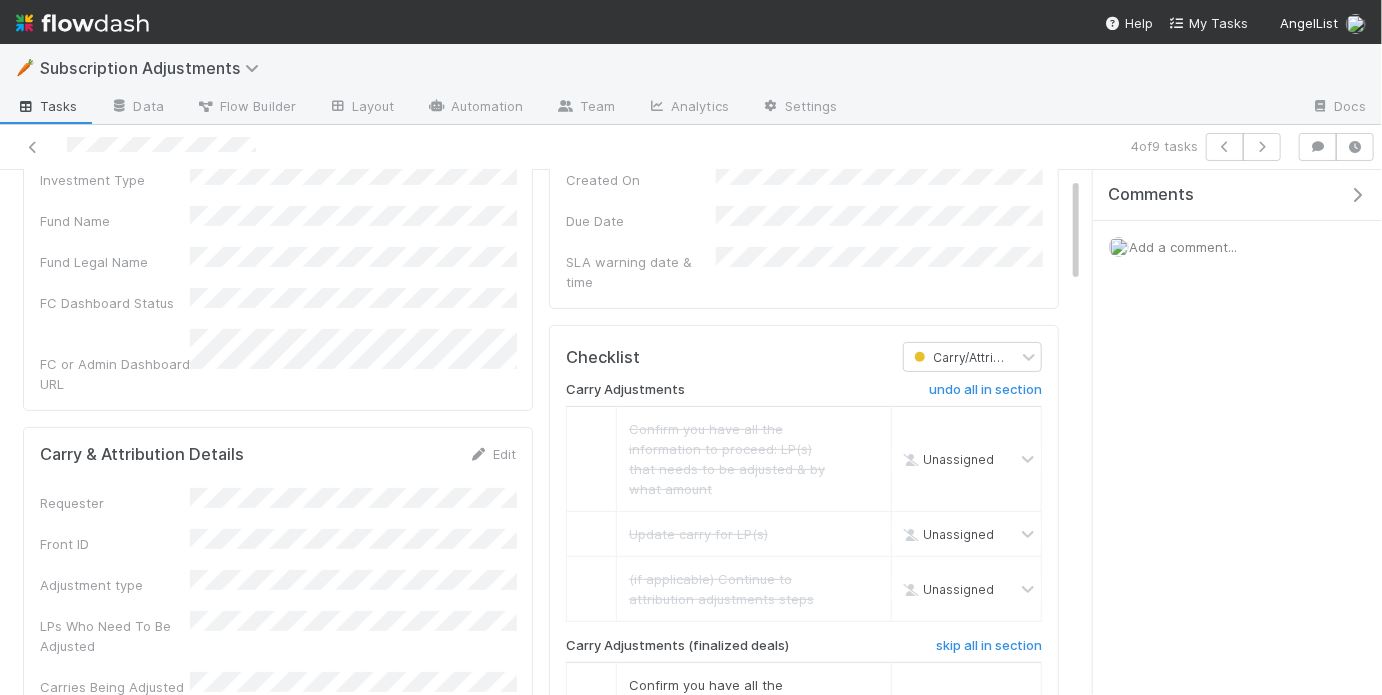 scroll, scrollTop: 0, scrollLeft: 0, axis: both 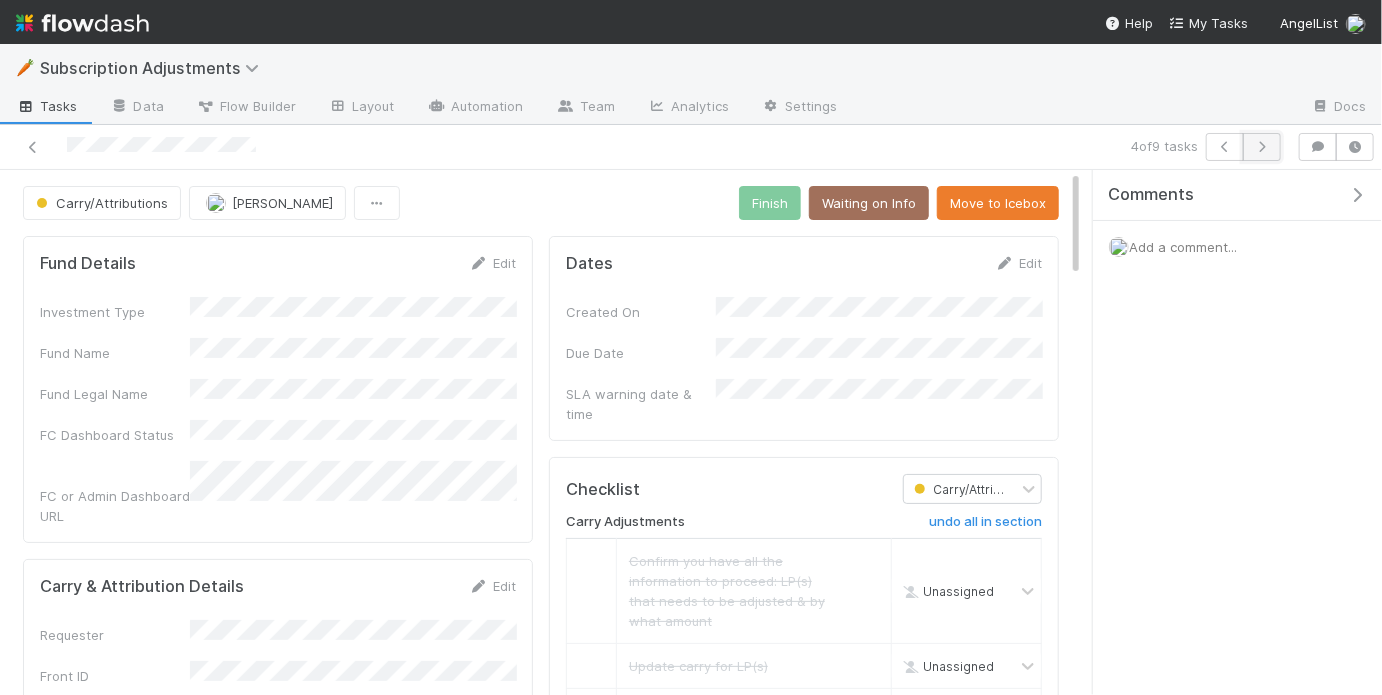 click at bounding box center [1262, 147] 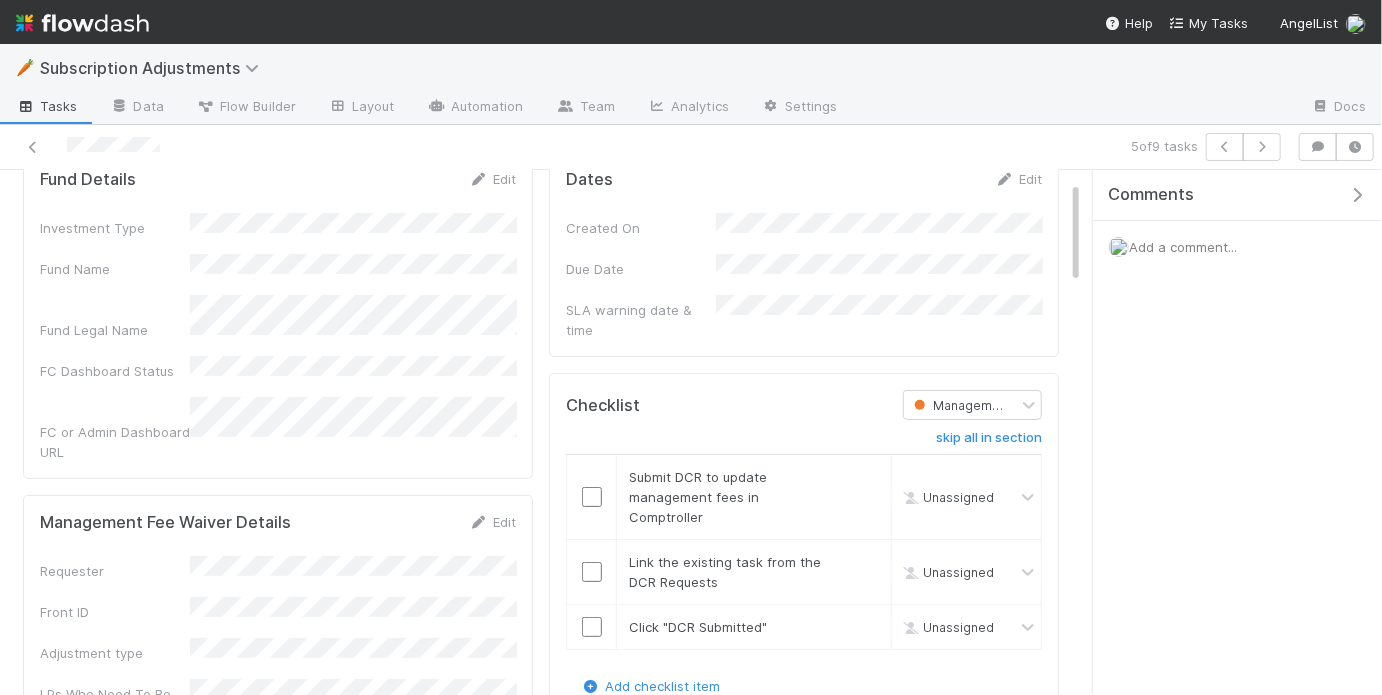 scroll, scrollTop: 96, scrollLeft: 0, axis: vertical 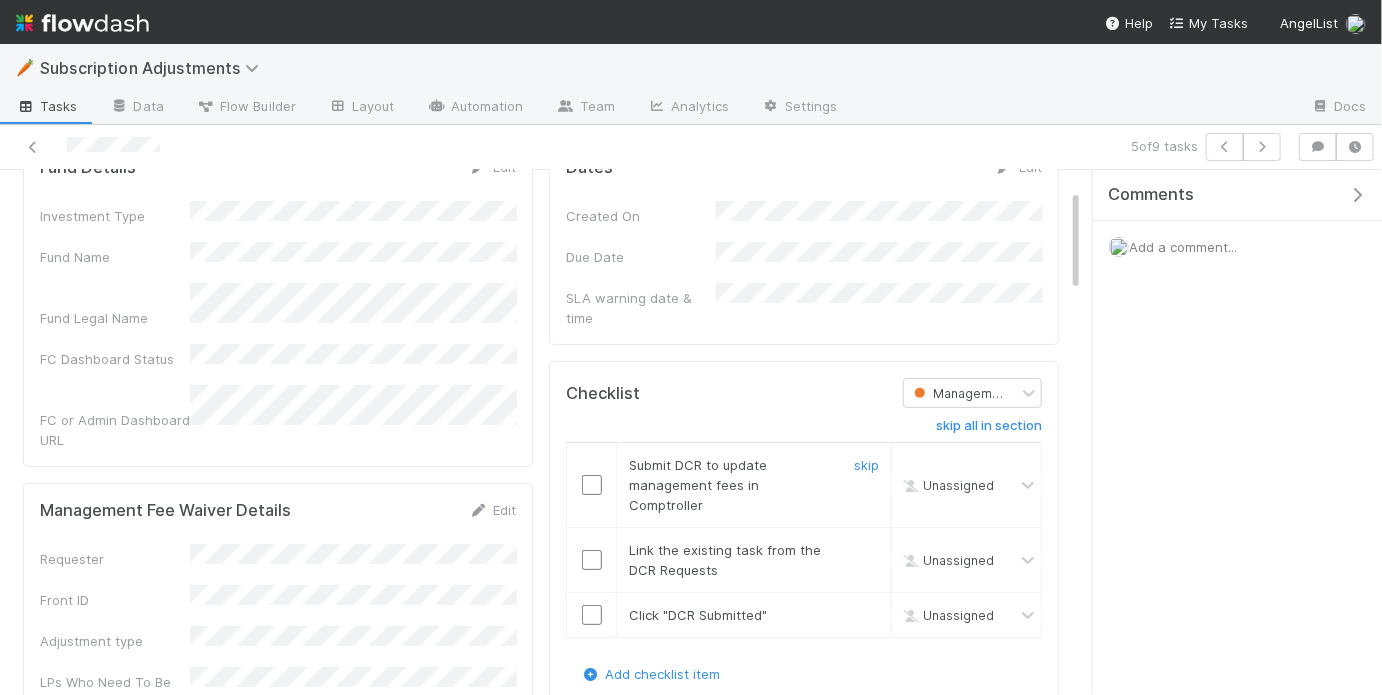 click at bounding box center (592, 485) 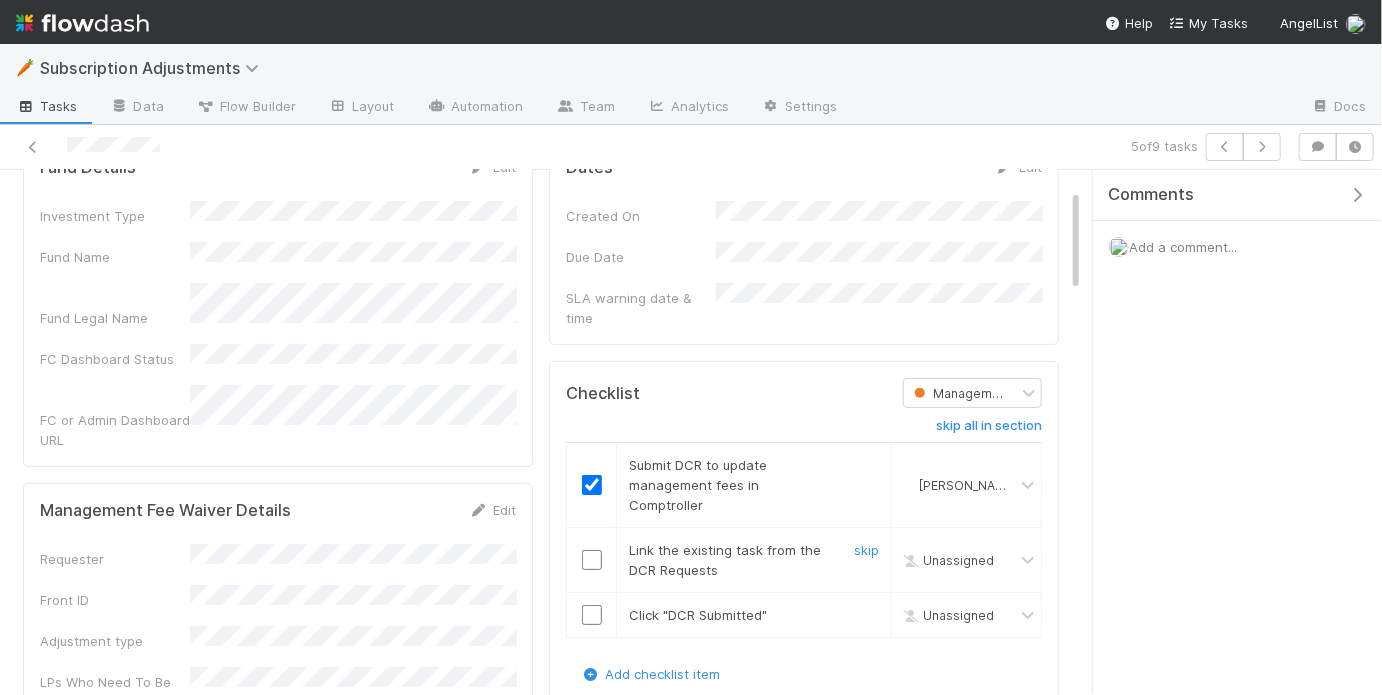 click at bounding box center [592, 560] 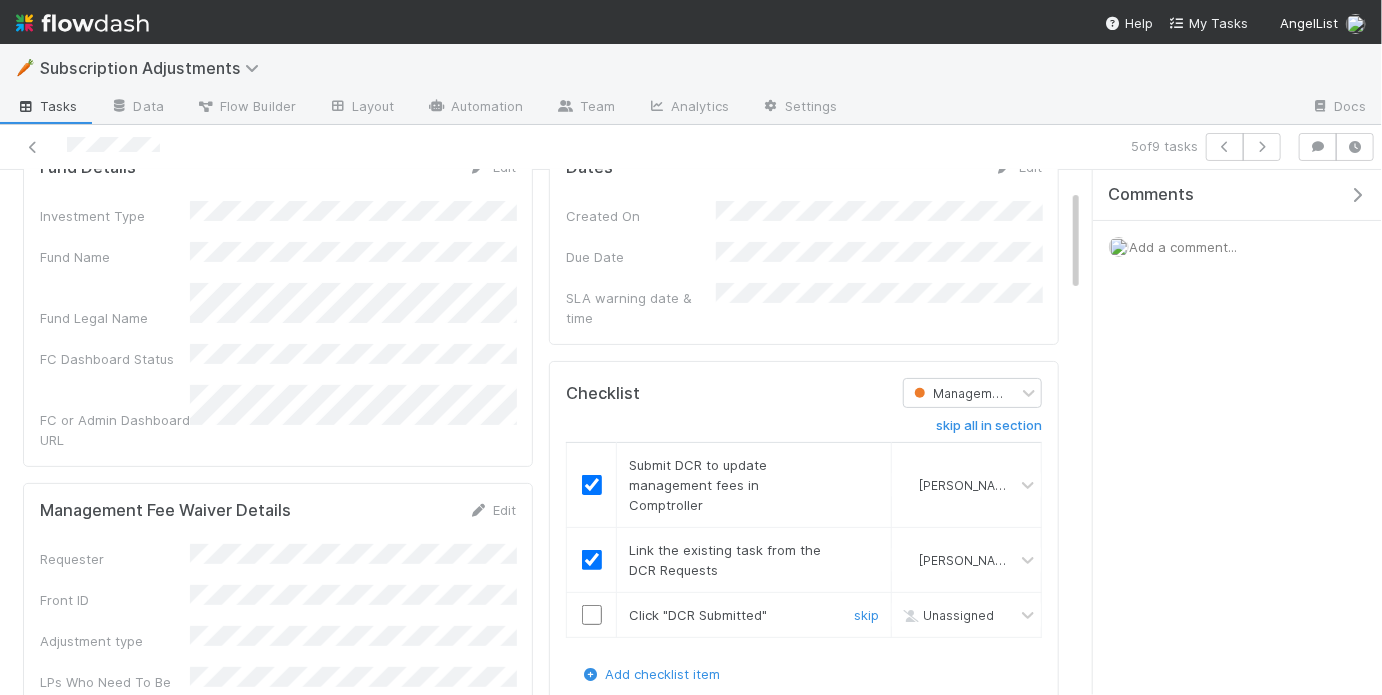 click at bounding box center (592, 615) 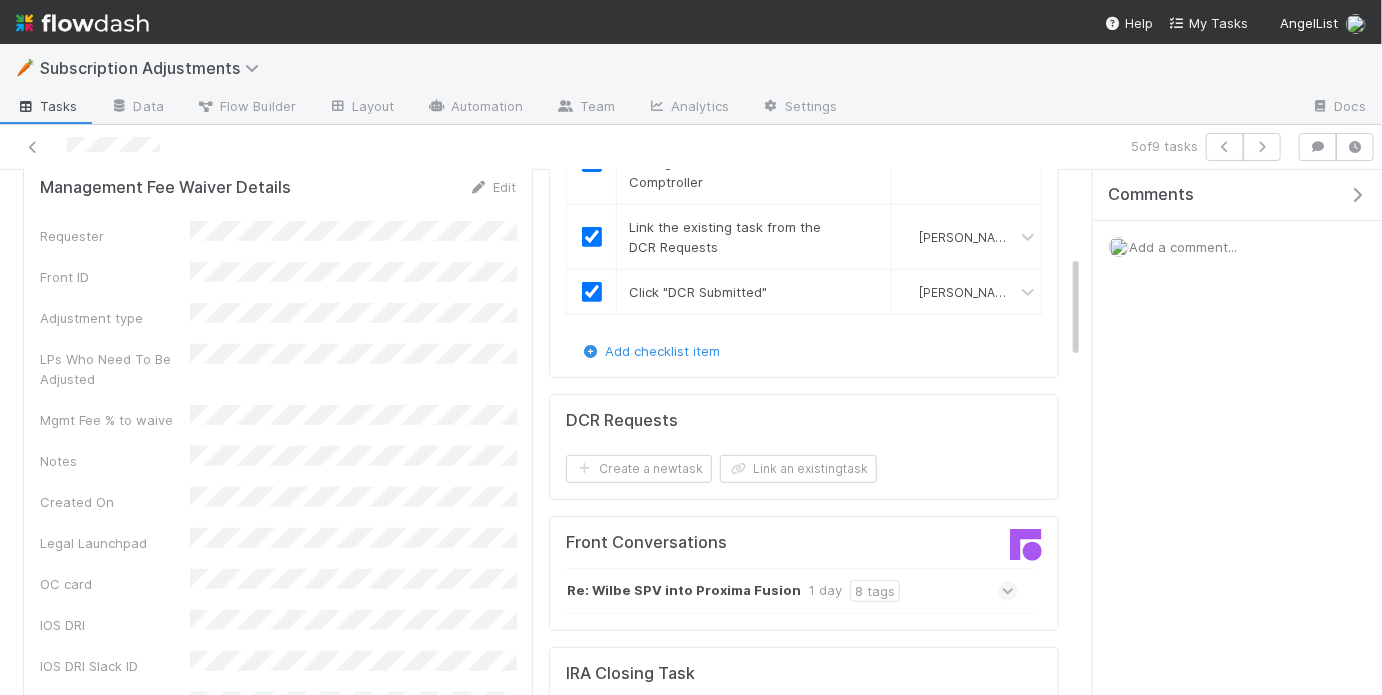 scroll, scrollTop: 455, scrollLeft: 0, axis: vertical 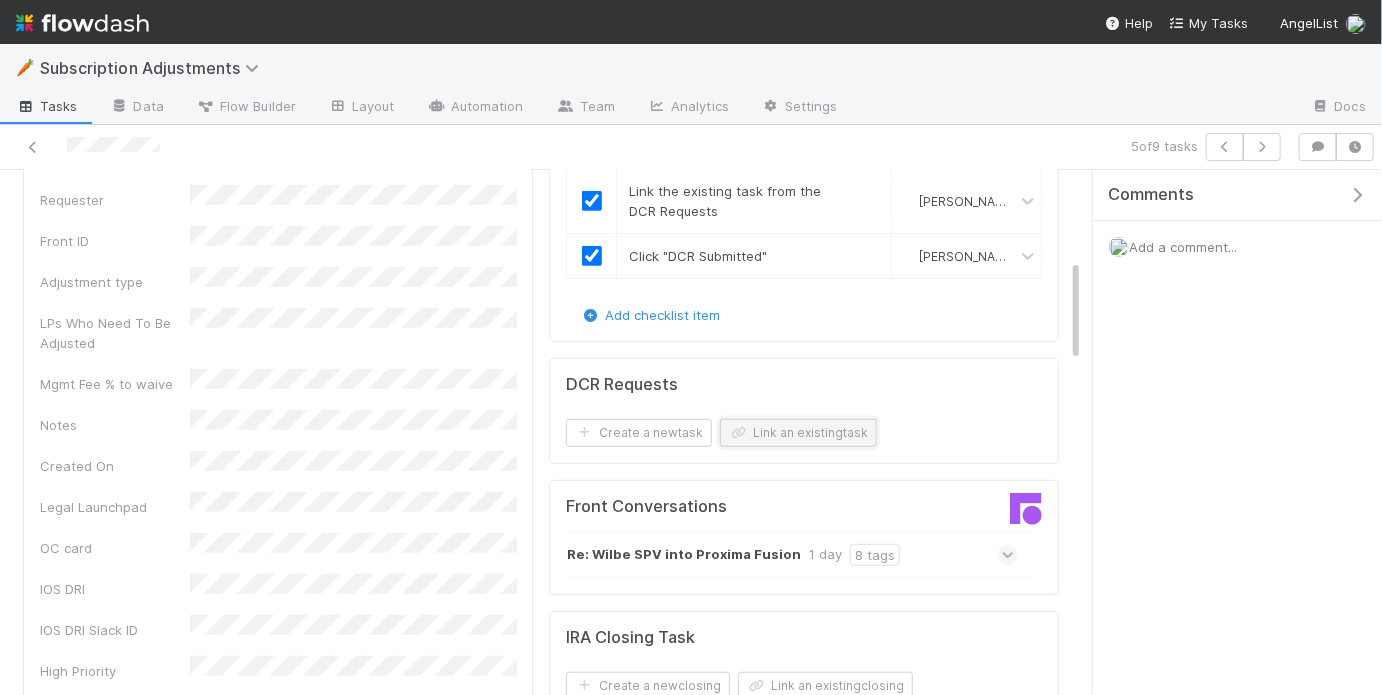 click on "Link an existing  task" at bounding box center [798, 433] 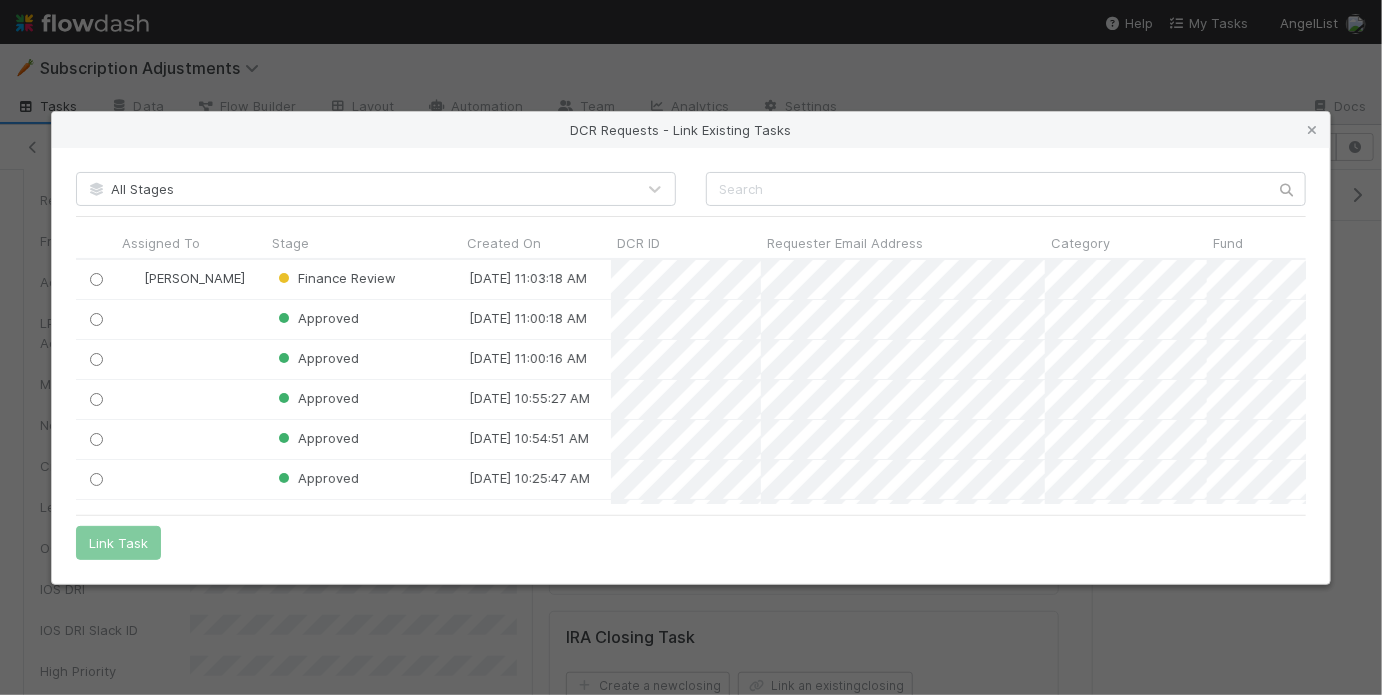scroll, scrollTop: 1, scrollLeft: 0, axis: vertical 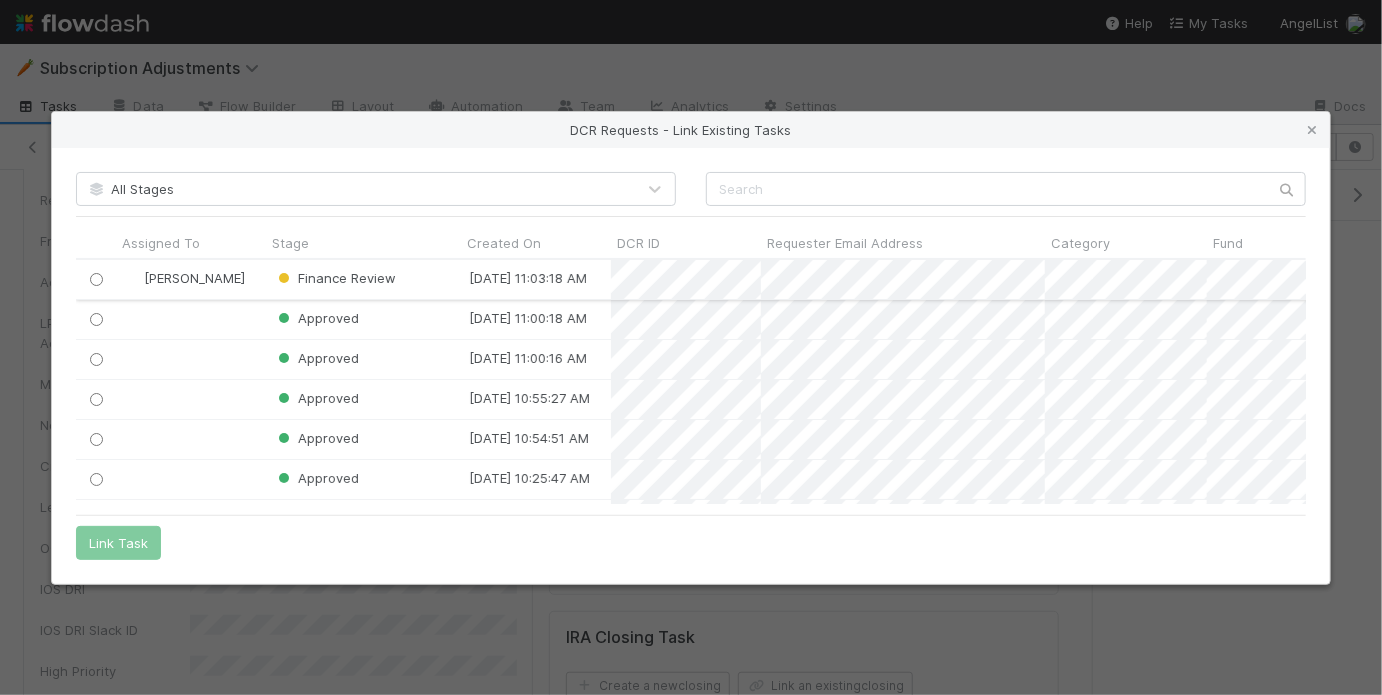click on "Finance Review" at bounding box center [363, 279] 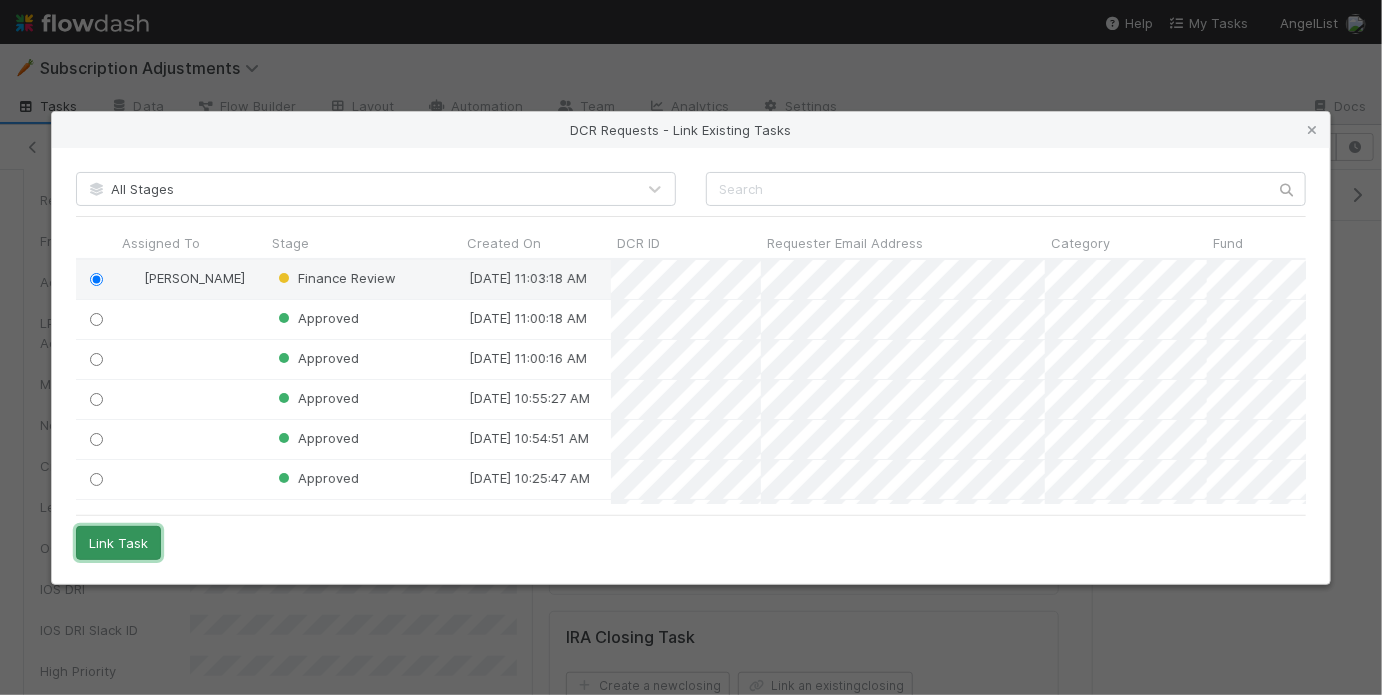 click on "Link   Task" at bounding box center [118, 543] 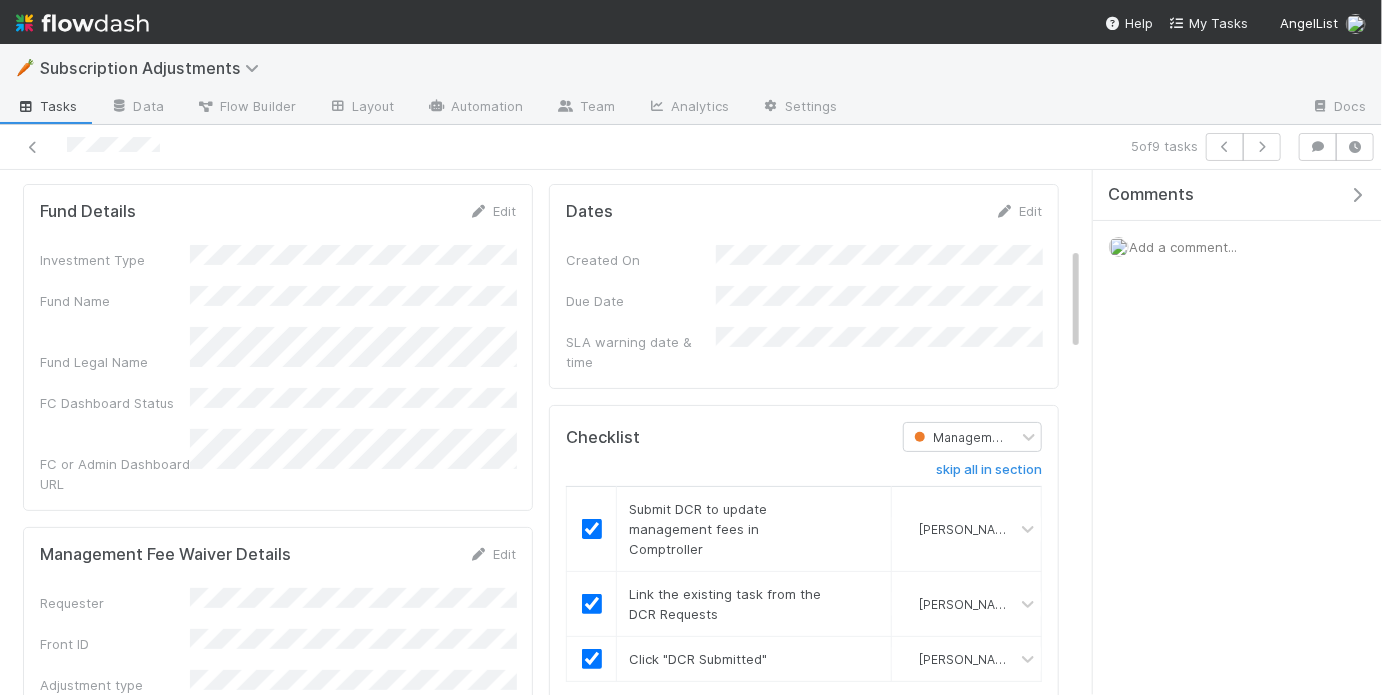 scroll, scrollTop: 0, scrollLeft: 0, axis: both 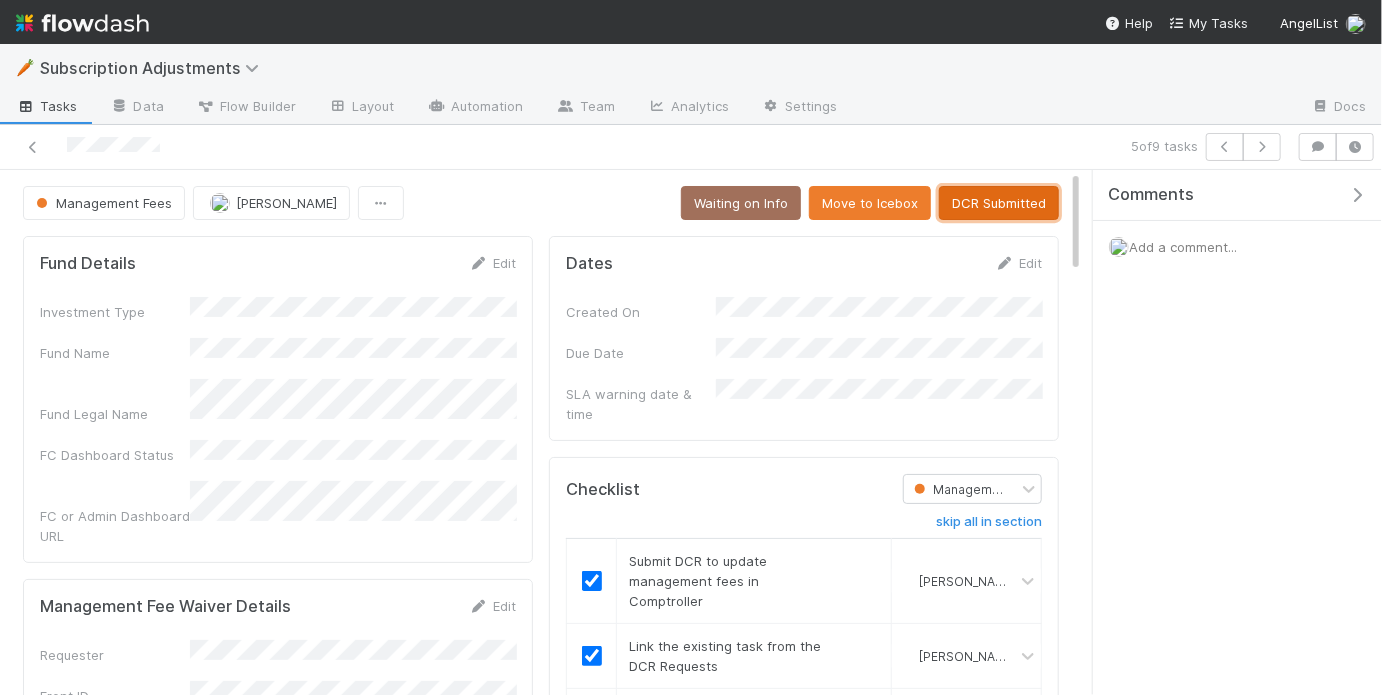 click on "DCR Submitted" at bounding box center [999, 203] 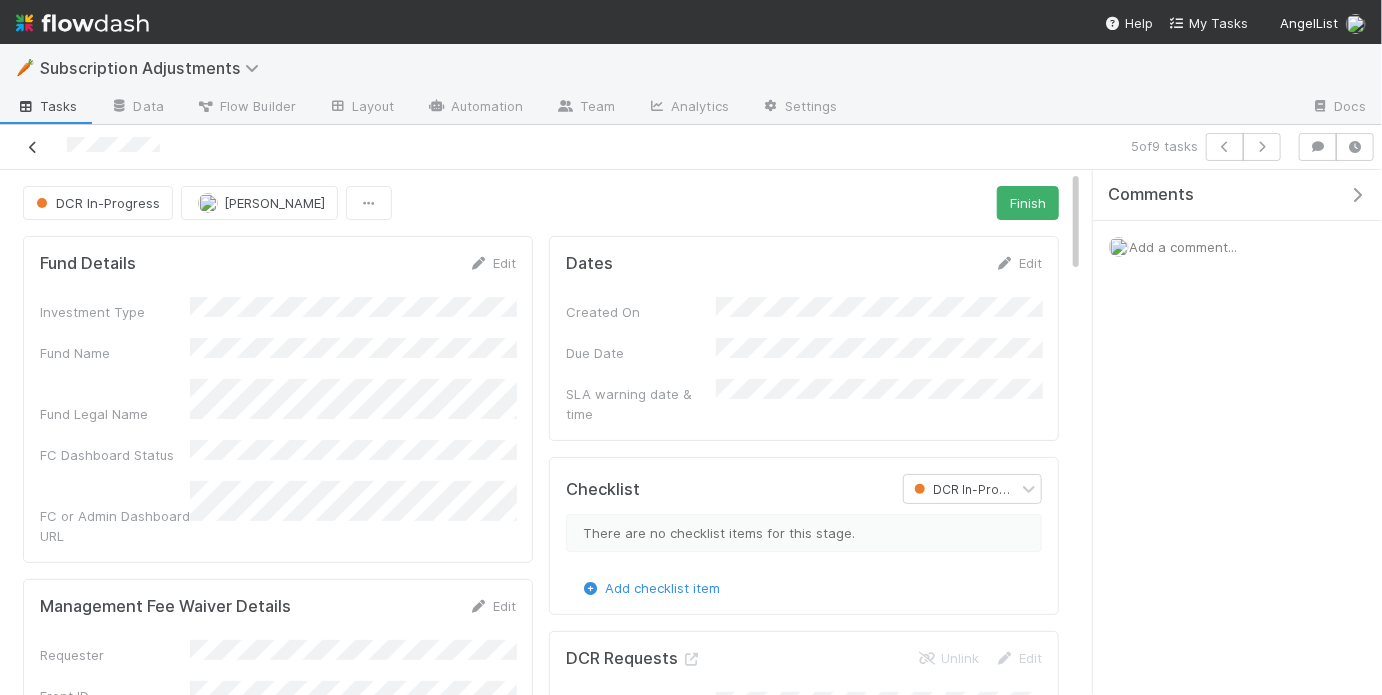 click at bounding box center (33, 147) 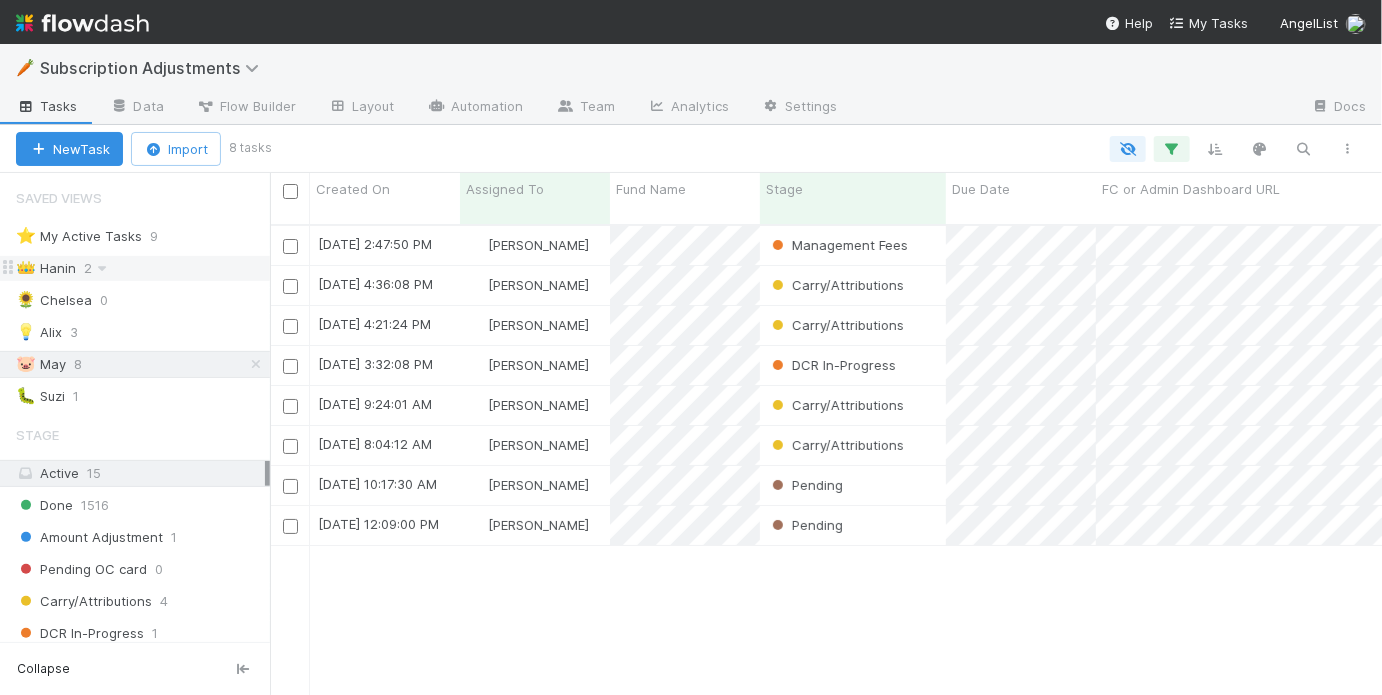 scroll, scrollTop: 1, scrollLeft: 0, axis: vertical 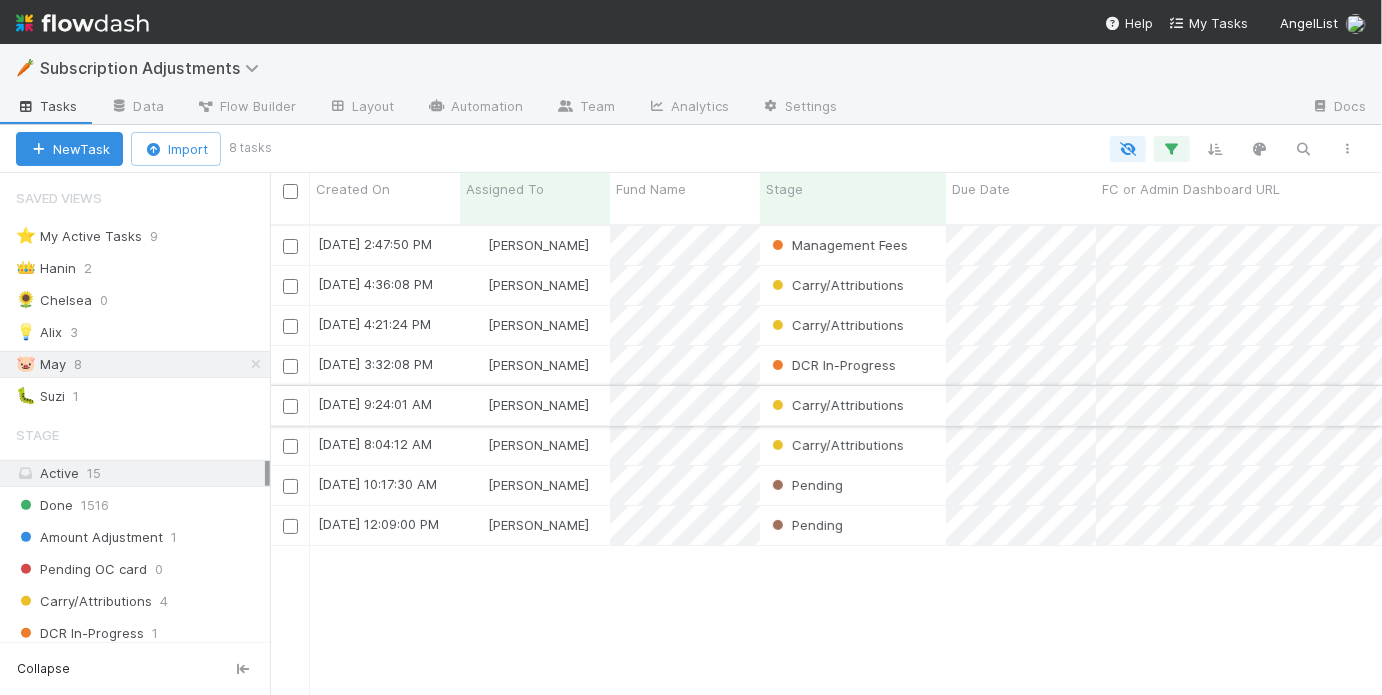 click on "Carry/Attributions" at bounding box center [853, 405] 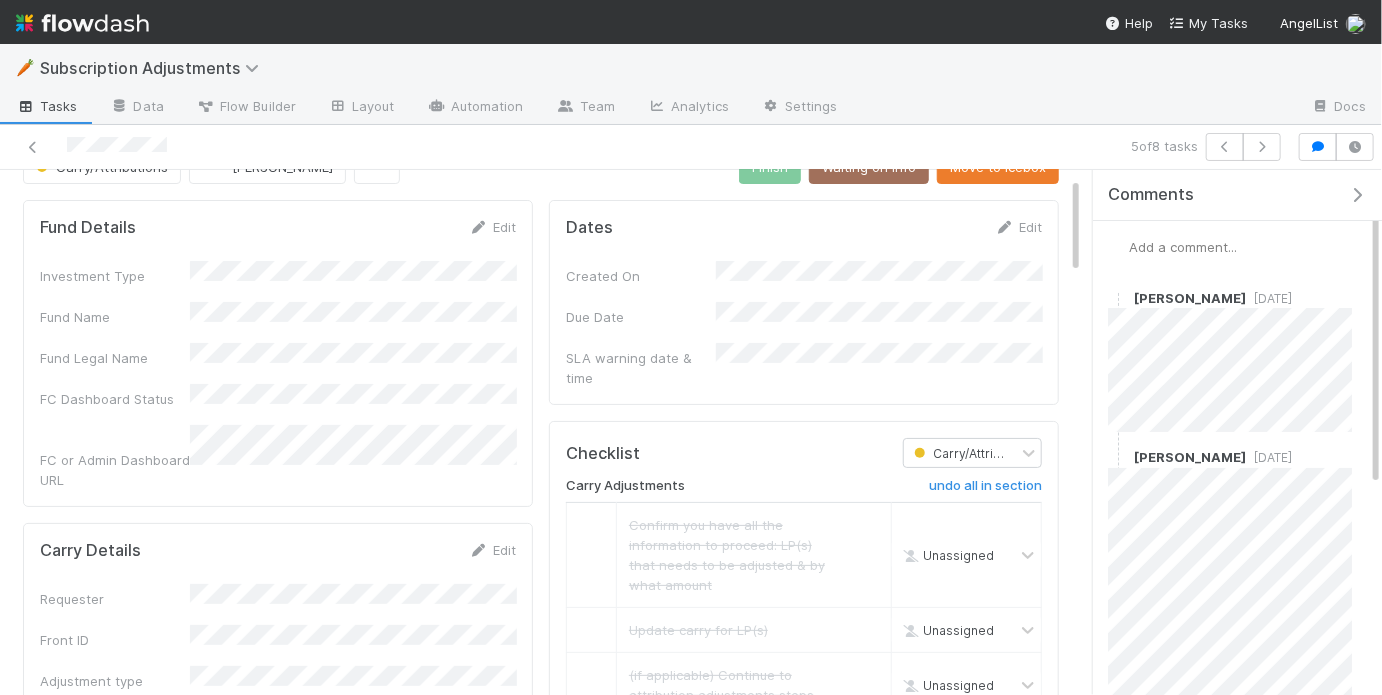 scroll, scrollTop: 39, scrollLeft: 0, axis: vertical 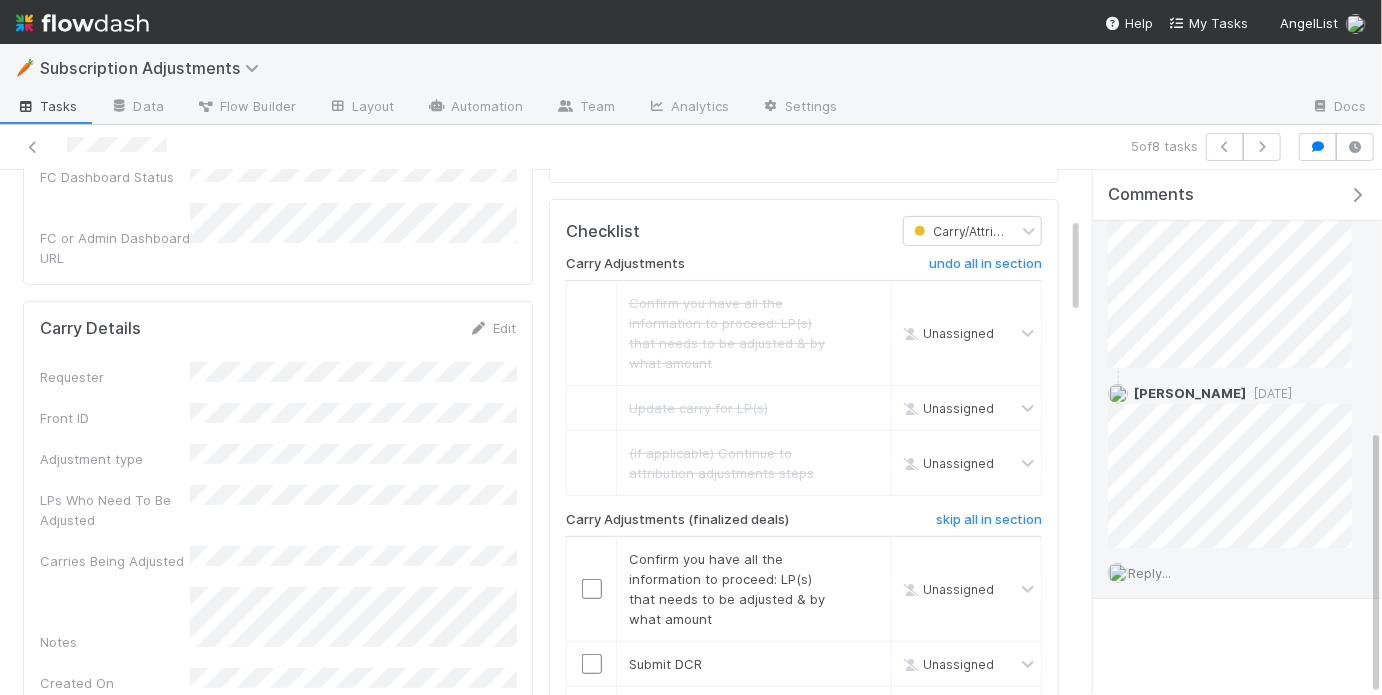 click on "Reply..." at bounding box center (1149, 573) 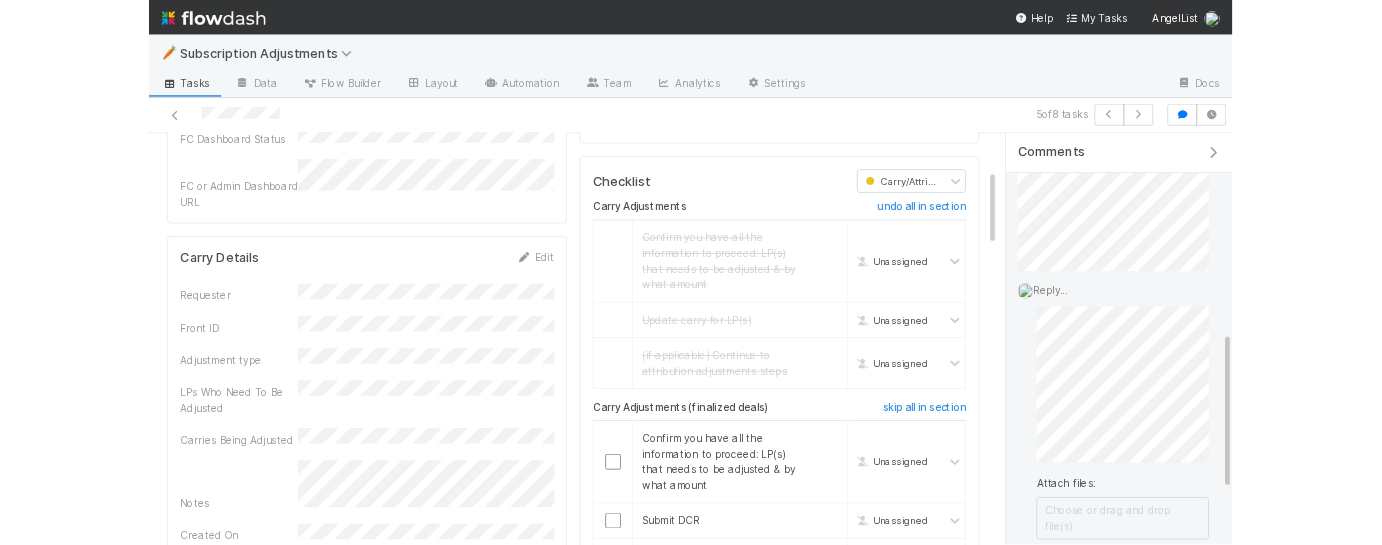 scroll, scrollTop: 735, scrollLeft: 0, axis: vertical 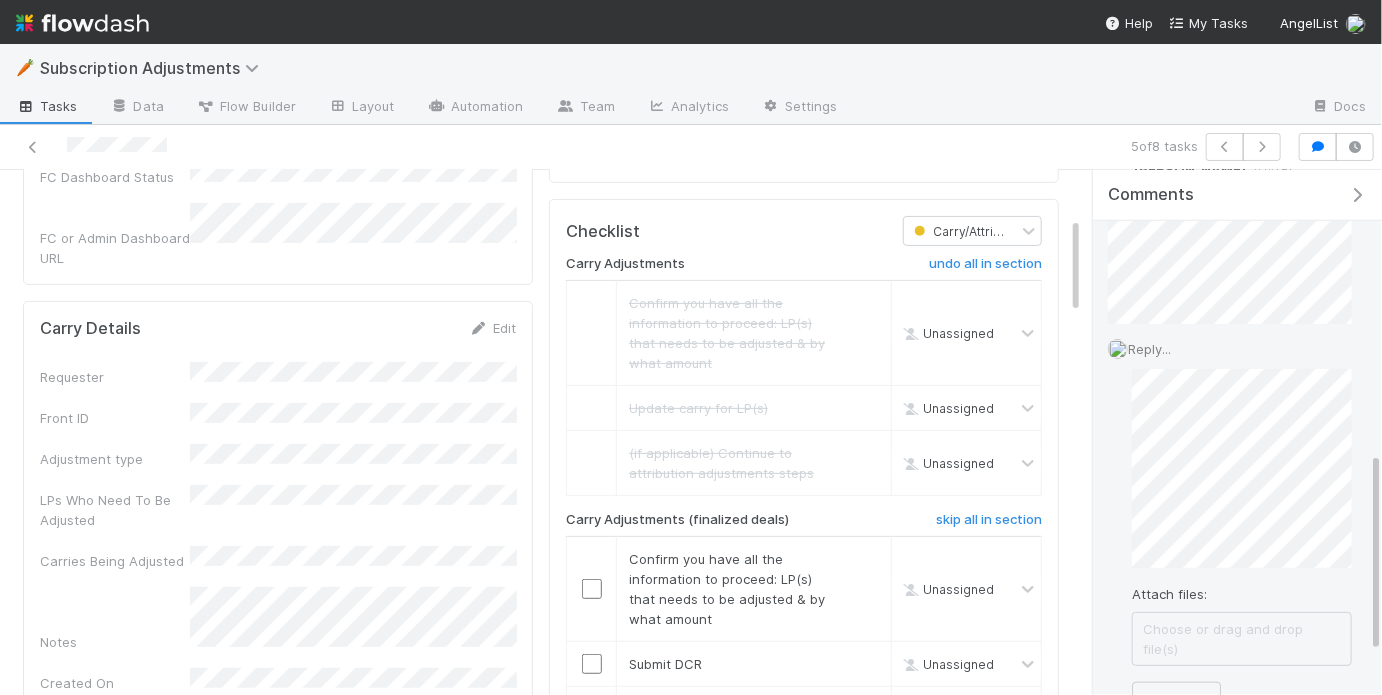 click on "Choose or drag and drop file(s)" at bounding box center [1242, 639] 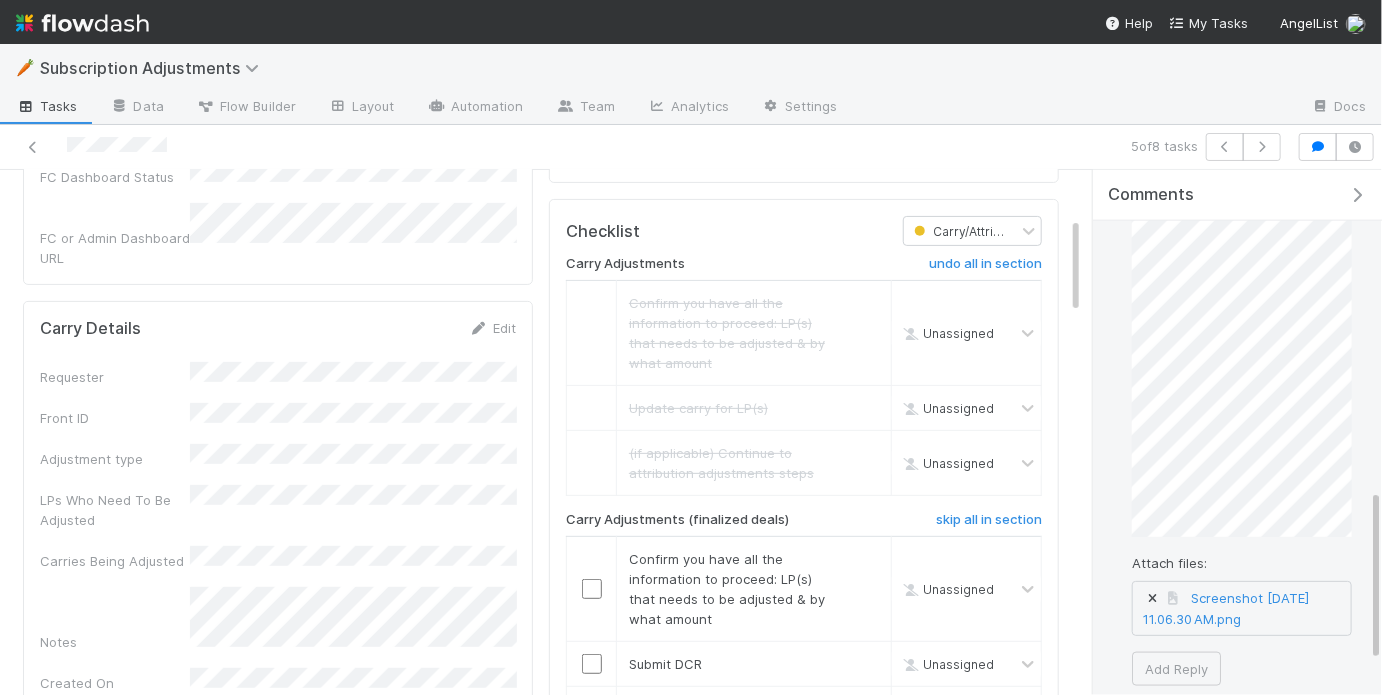 scroll, scrollTop: 967, scrollLeft: 0, axis: vertical 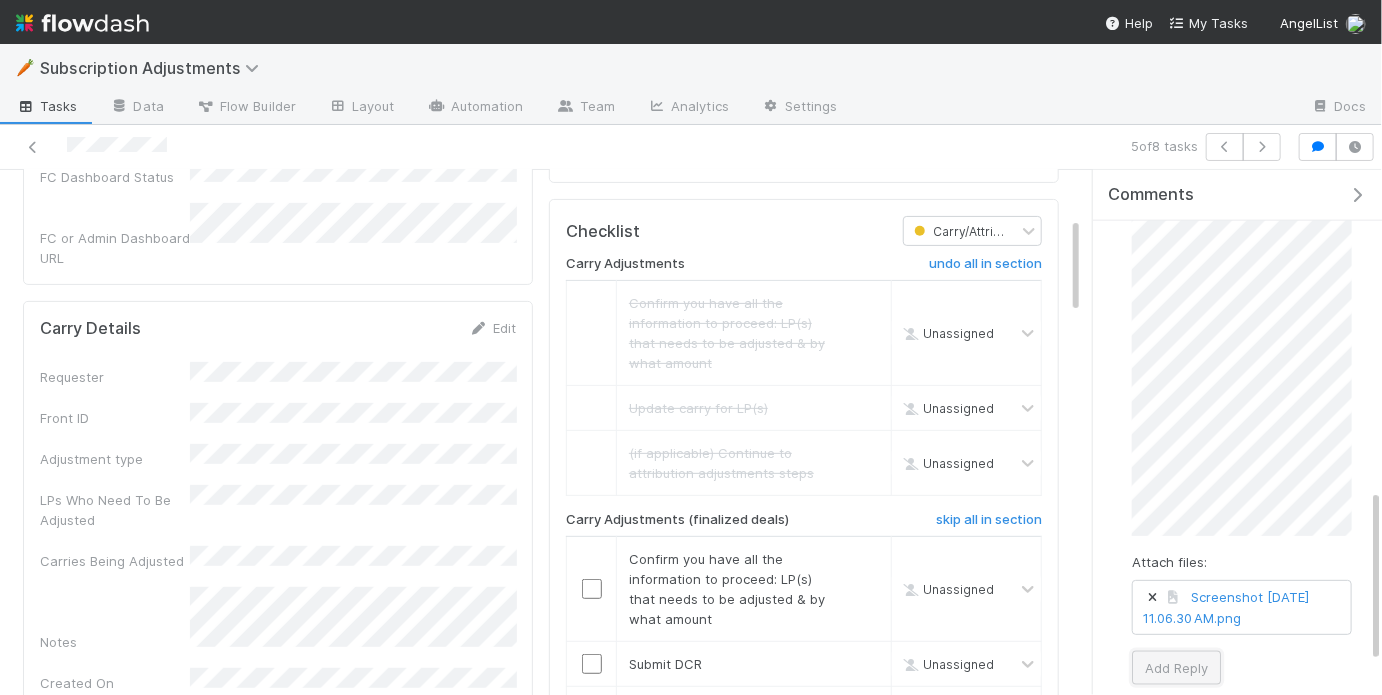 click on "Add Reply" at bounding box center (1176, 668) 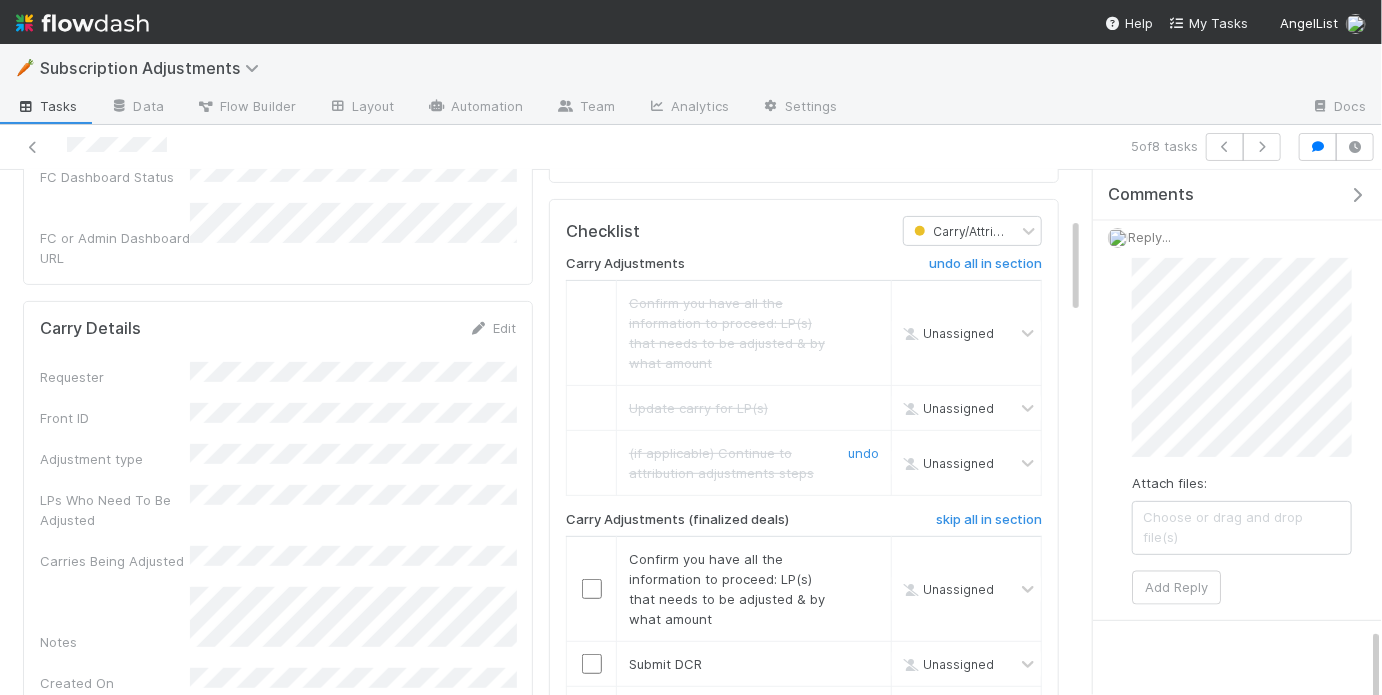 scroll, scrollTop: 1052, scrollLeft: 0, axis: vertical 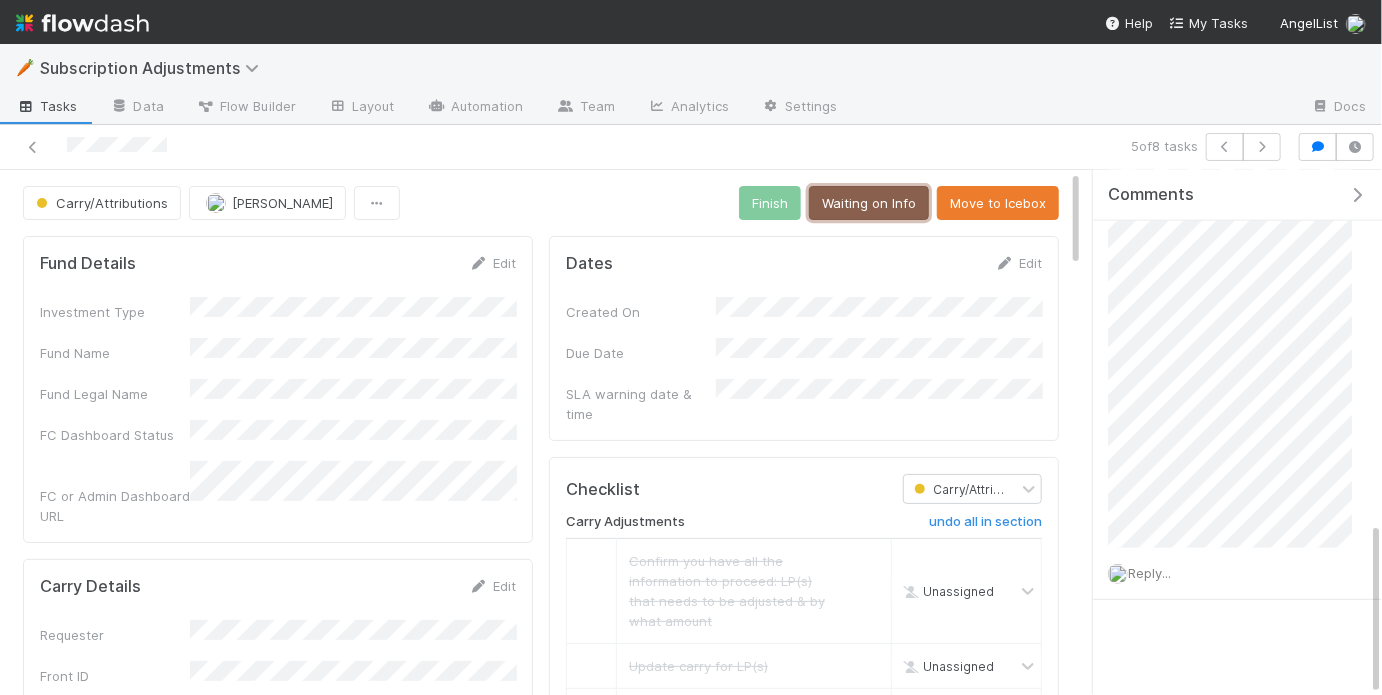 click on "Waiting on Info" at bounding box center (869, 203) 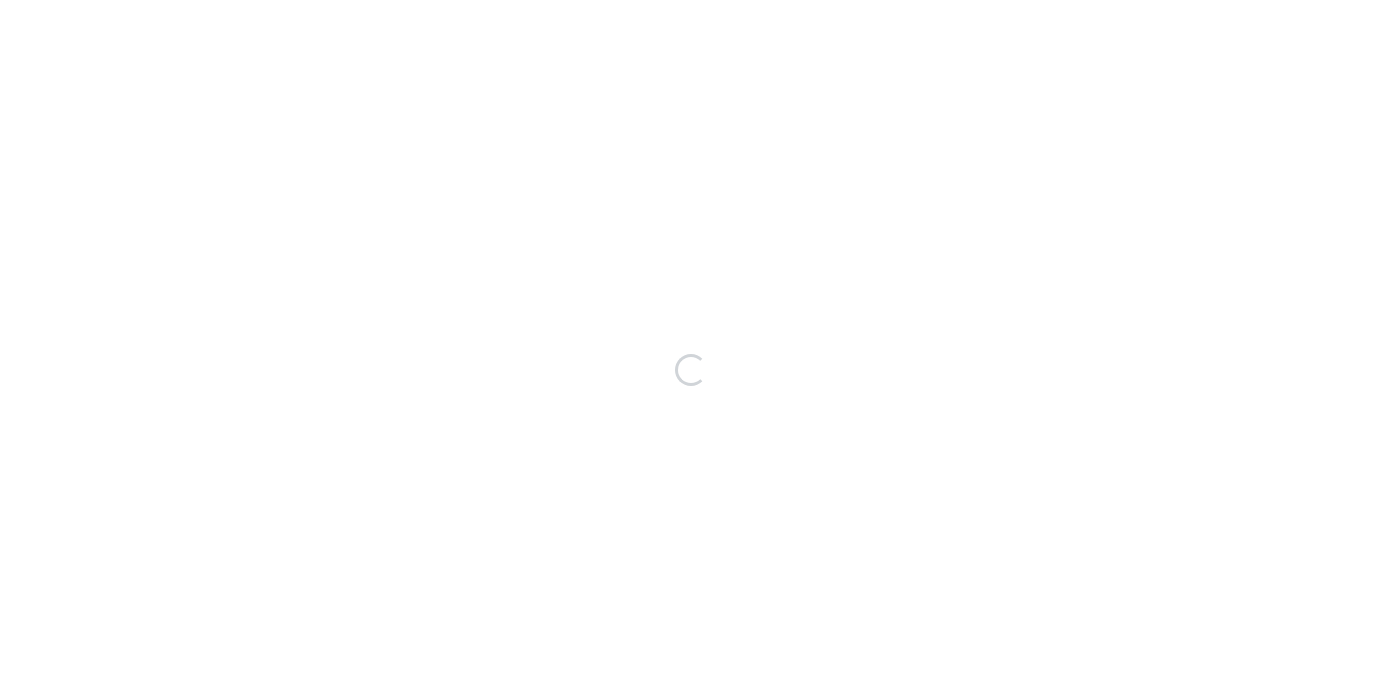 scroll, scrollTop: 0, scrollLeft: 0, axis: both 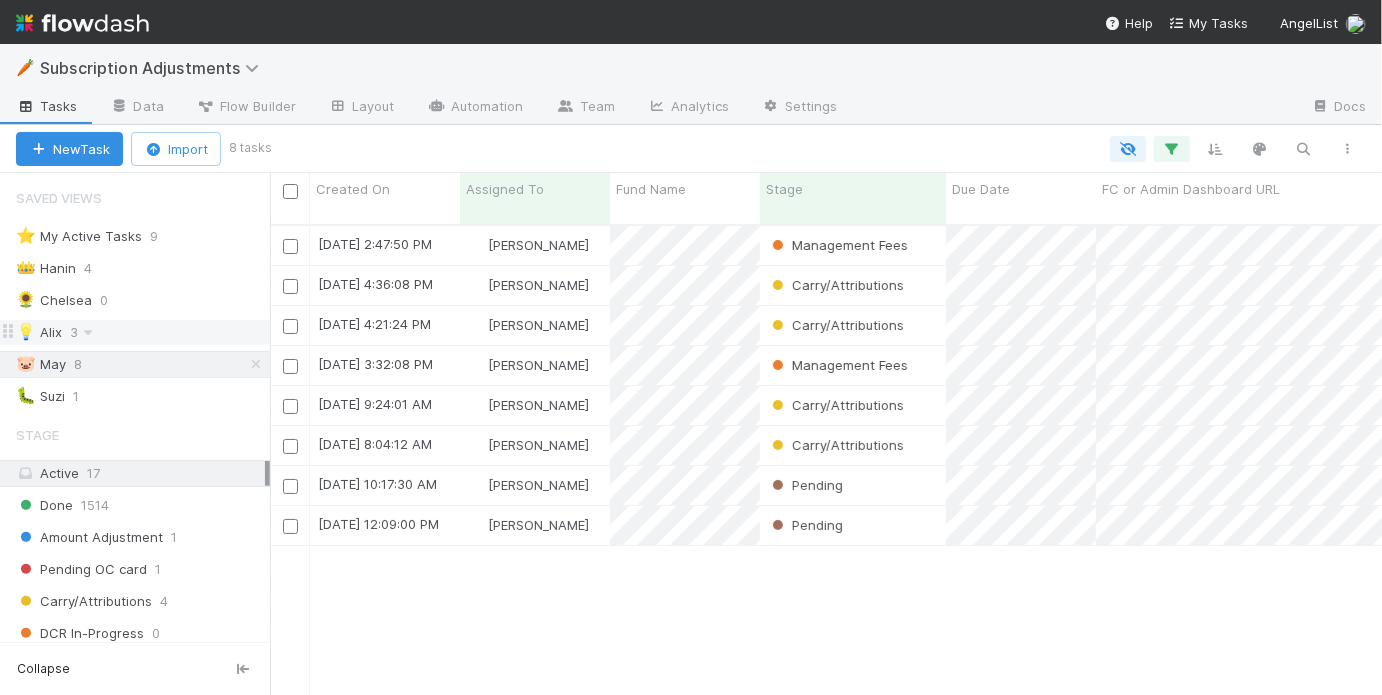 click on "💡 Alix 3" at bounding box center [143, 332] 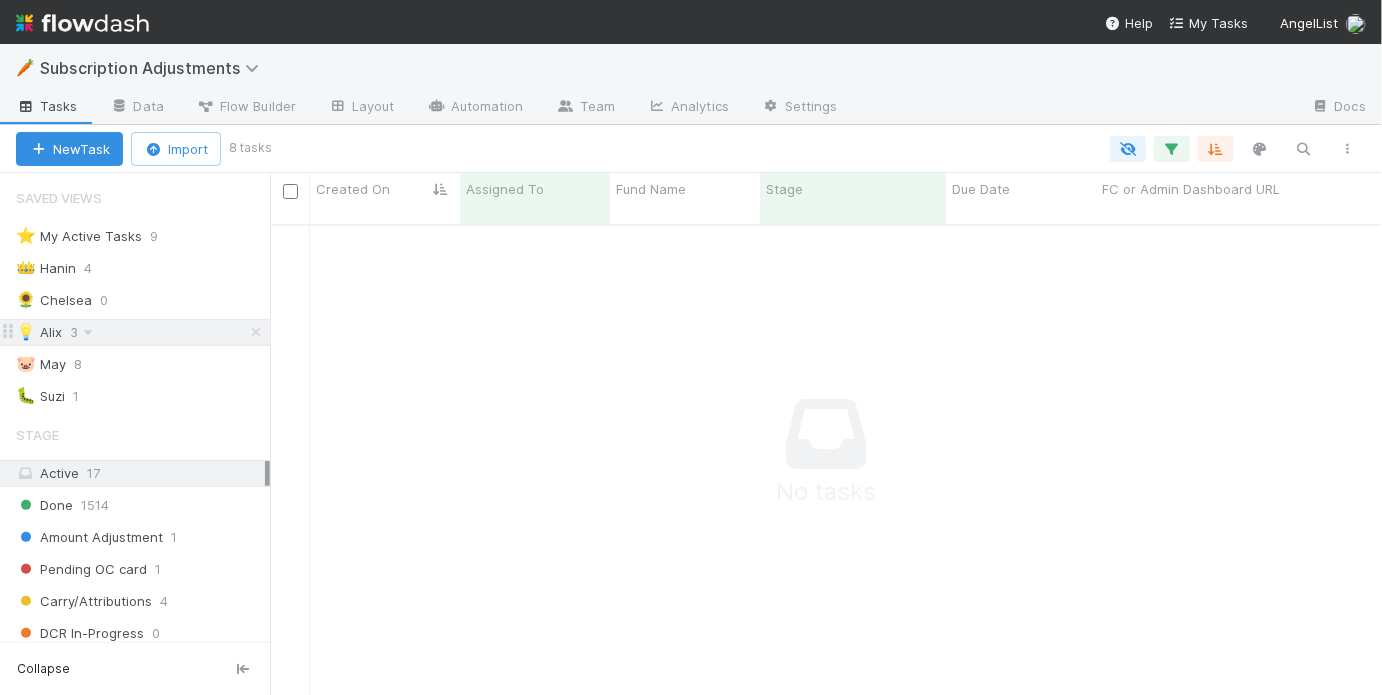 scroll, scrollTop: 1, scrollLeft: 0, axis: vertical 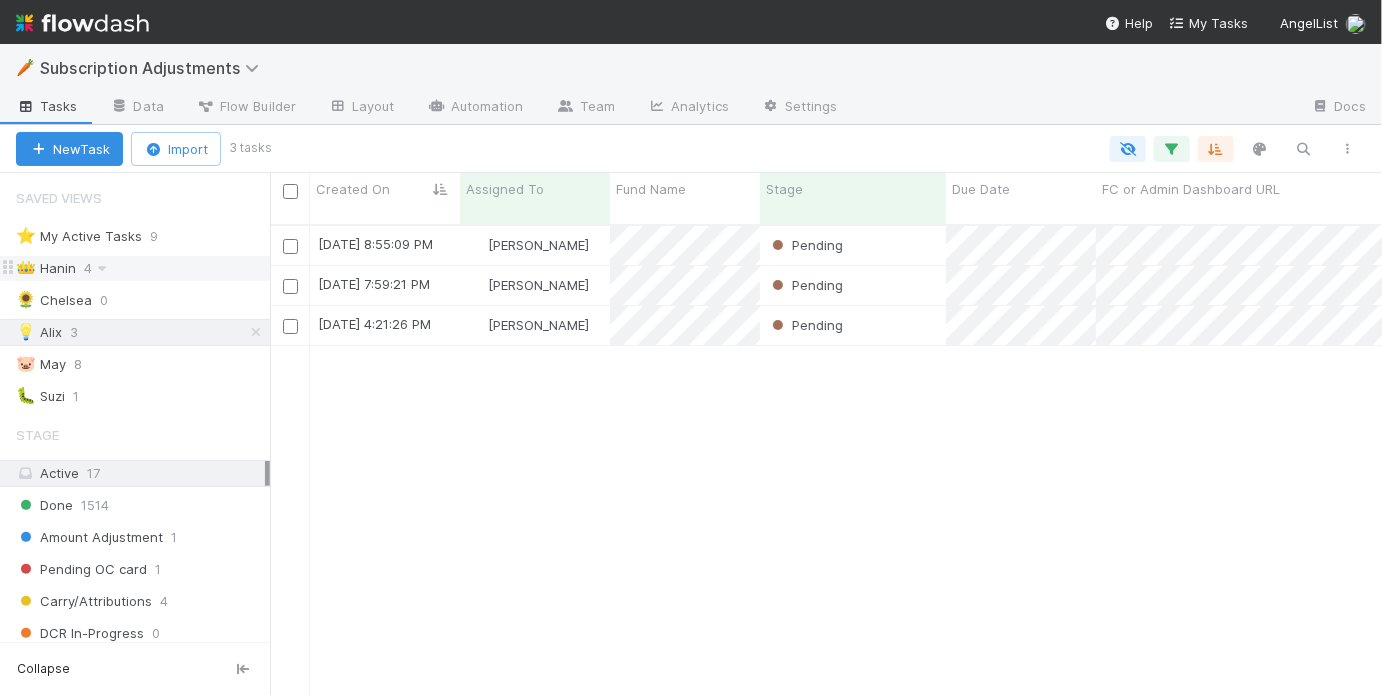 click on "👑 Hanin 4" at bounding box center (143, 268) 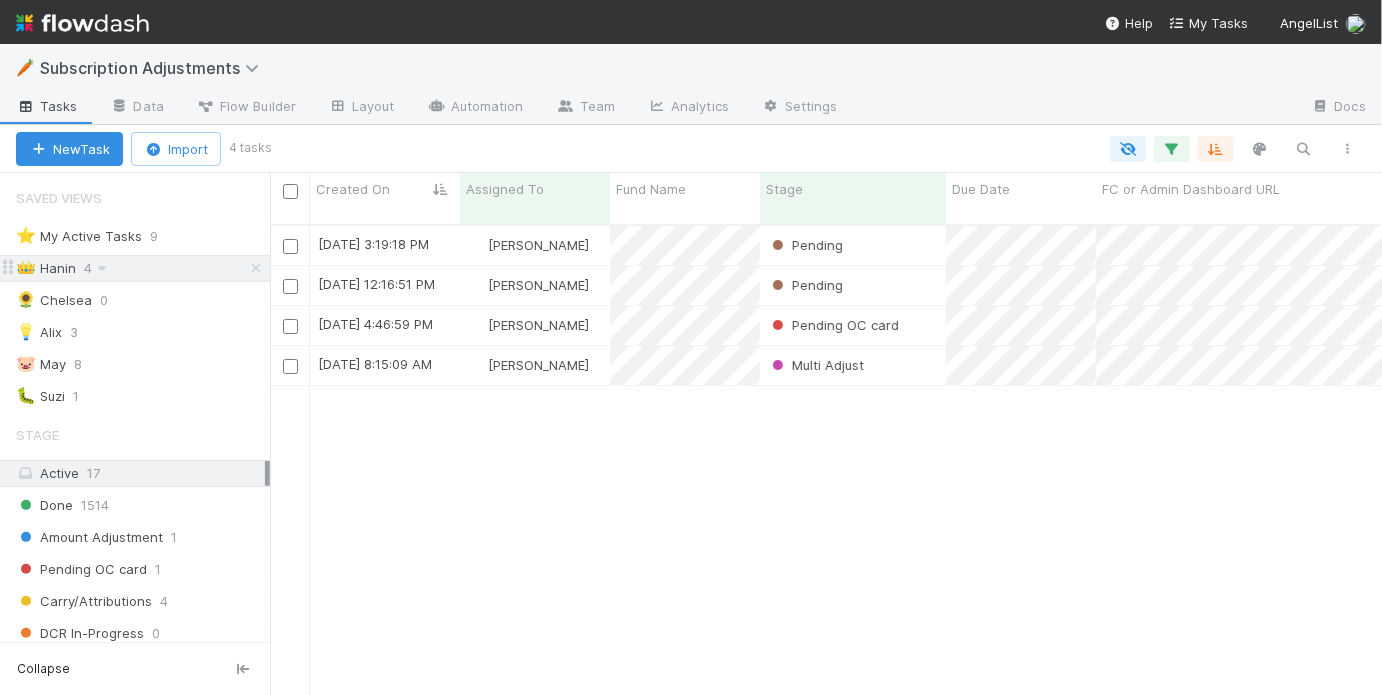 scroll, scrollTop: 1, scrollLeft: 0, axis: vertical 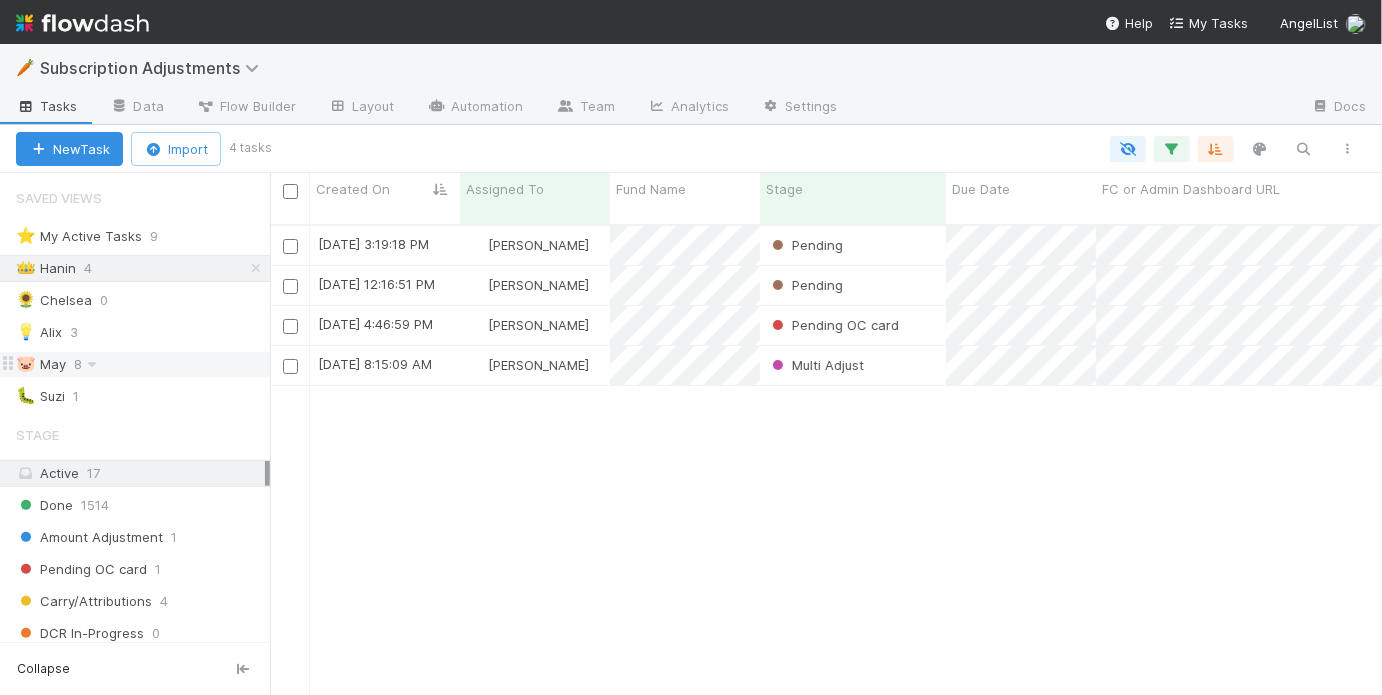 click on "🐷 May 8" at bounding box center [143, 364] 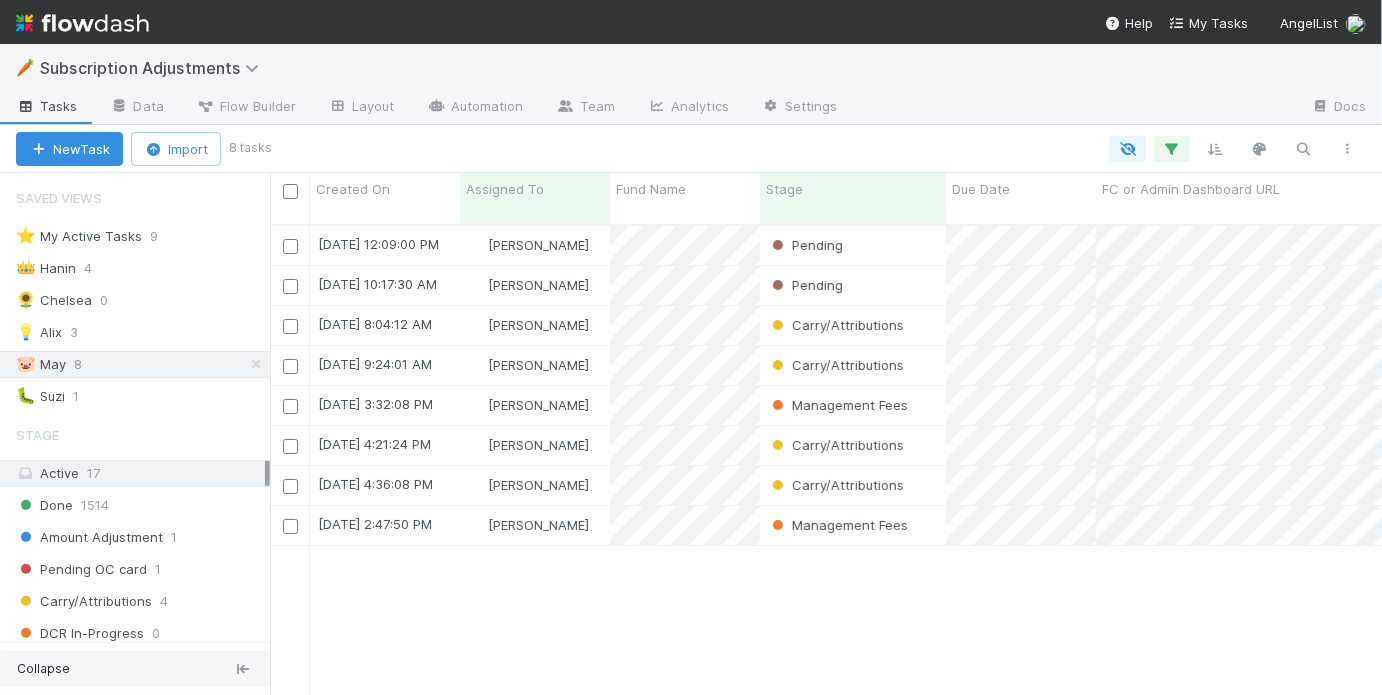 scroll, scrollTop: 1, scrollLeft: 0, axis: vertical 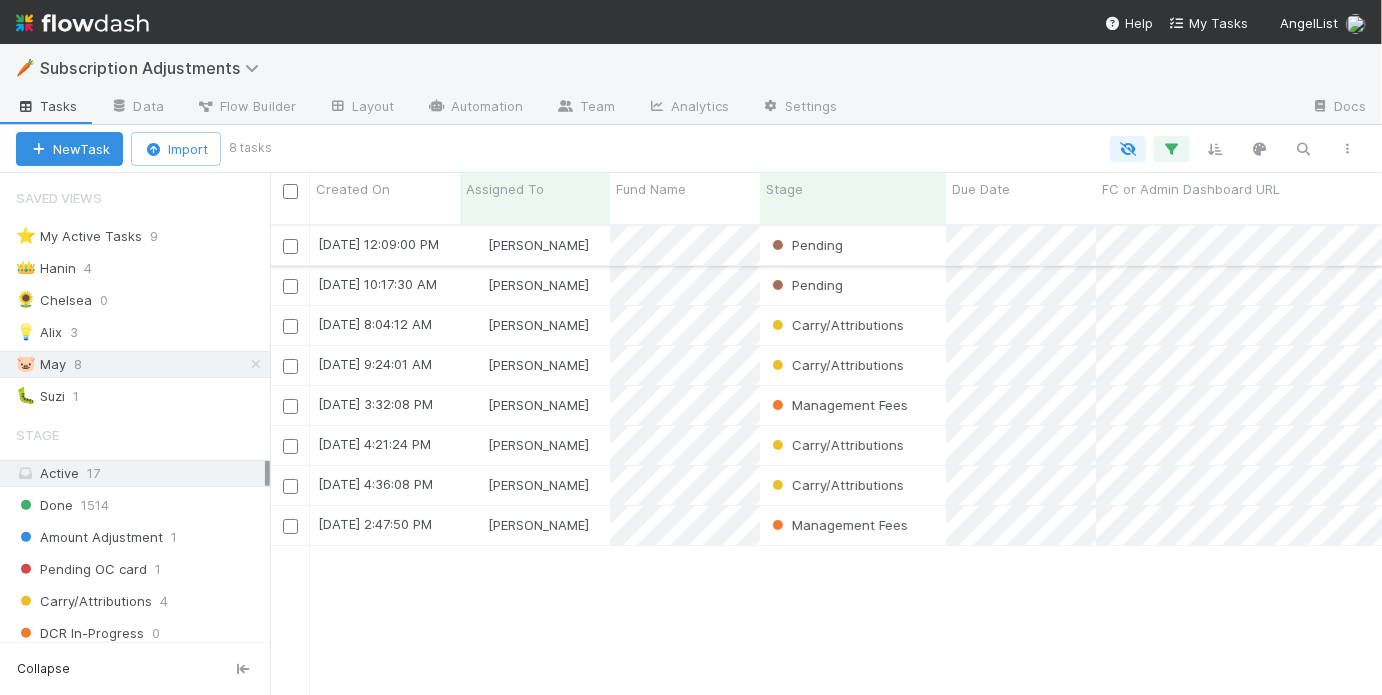 click on "May Chang" at bounding box center (535, 245) 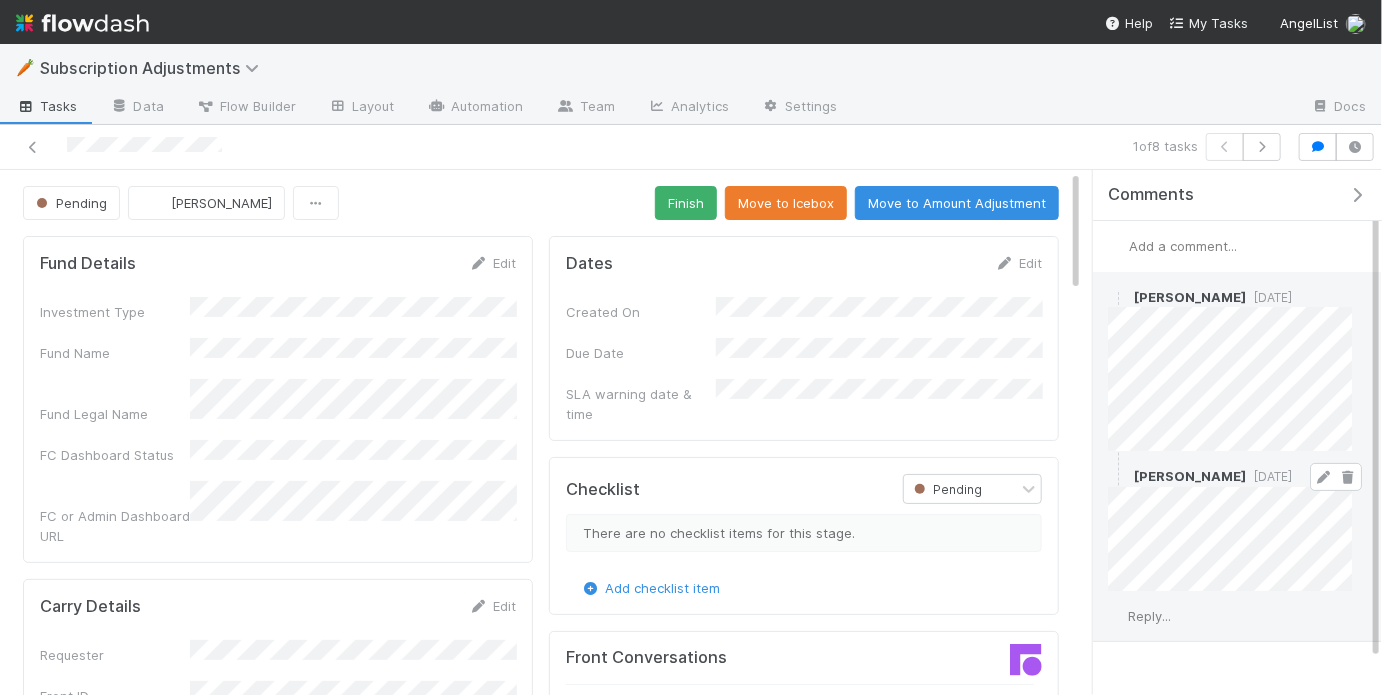 scroll, scrollTop: 0, scrollLeft: 0, axis: both 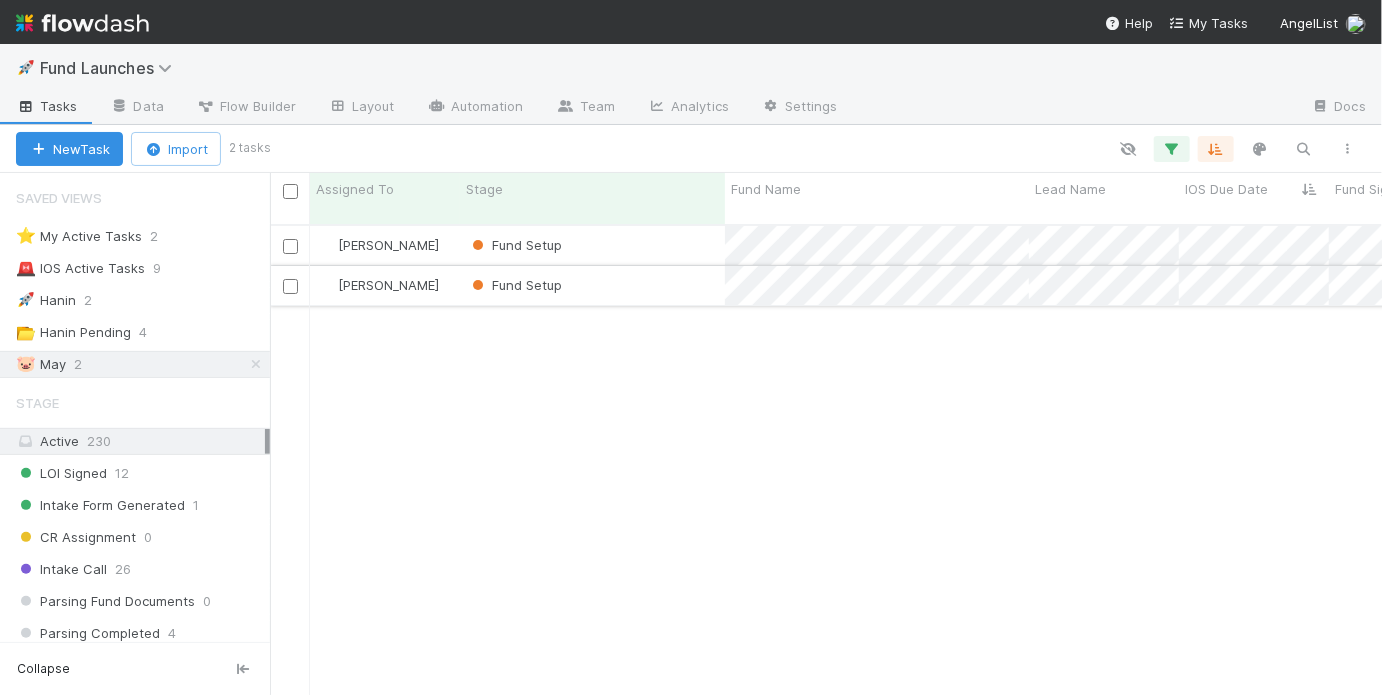 click on "Fund Setup" at bounding box center (592, 285) 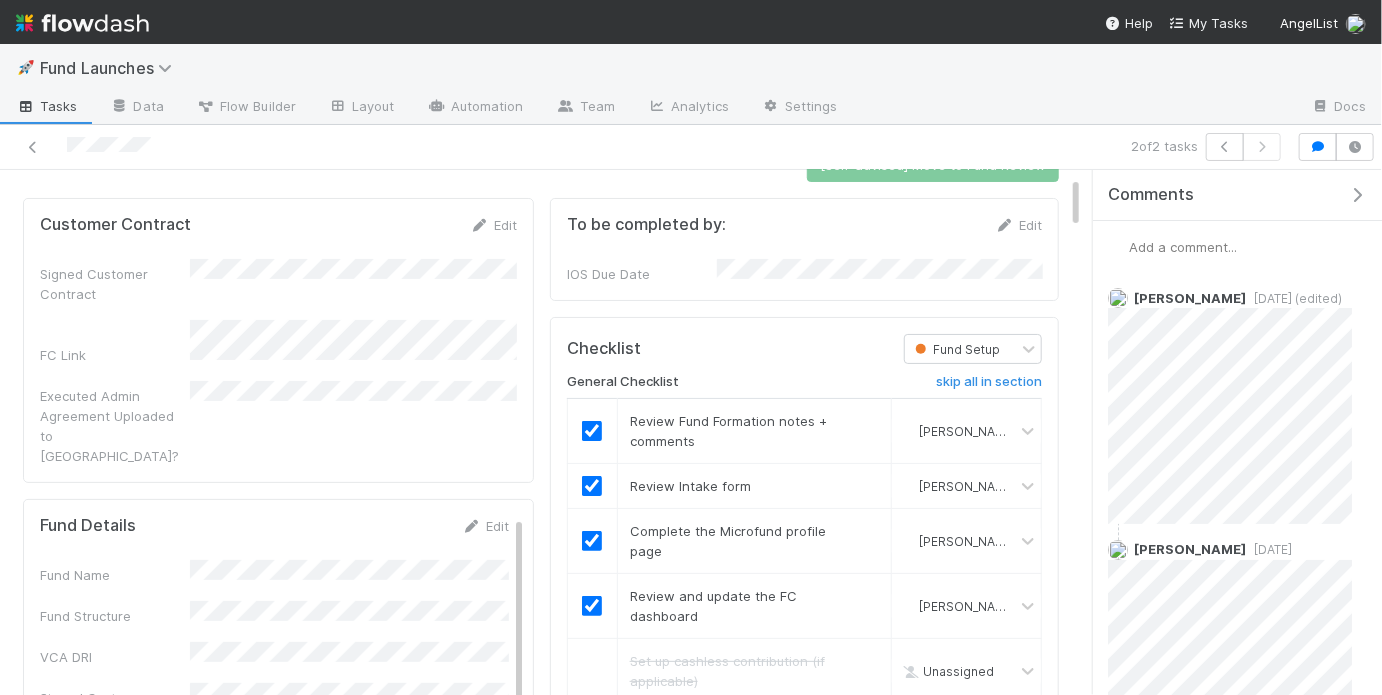 scroll, scrollTop: 104, scrollLeft: 0, axis: vertical 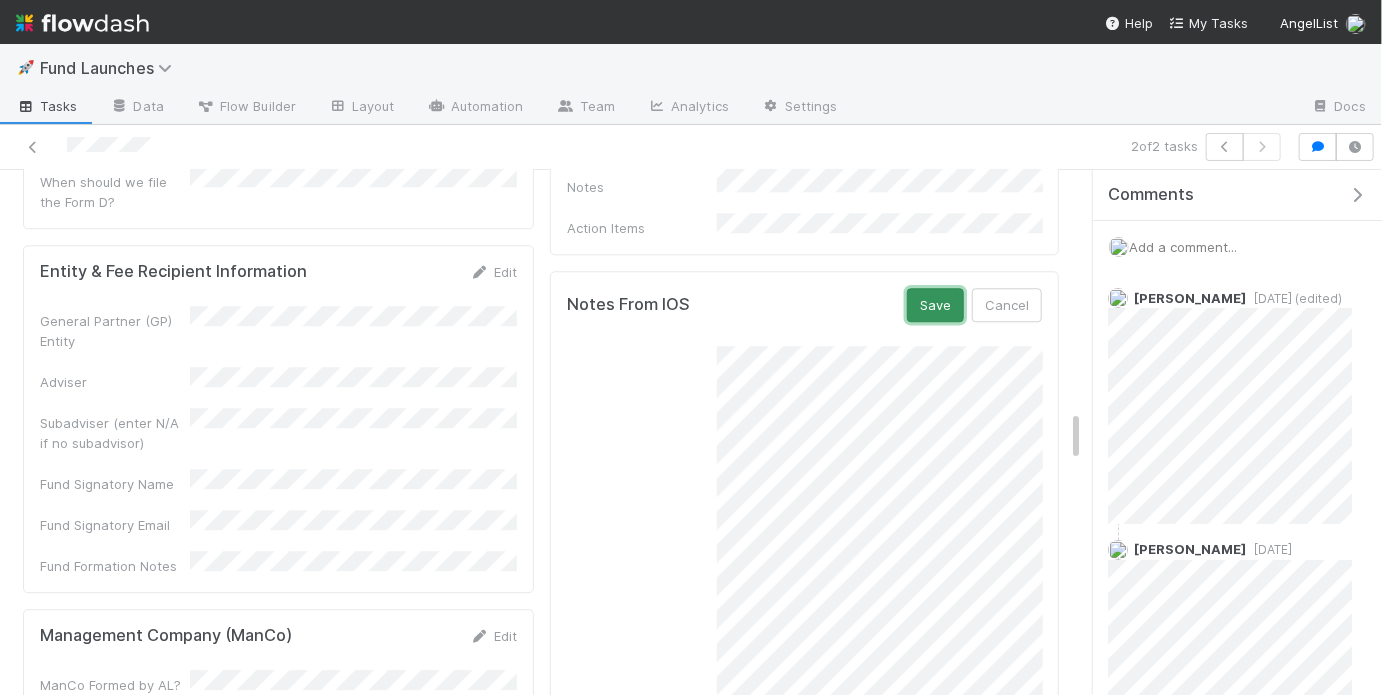 click on "Save" at bounding box center (935, 305) 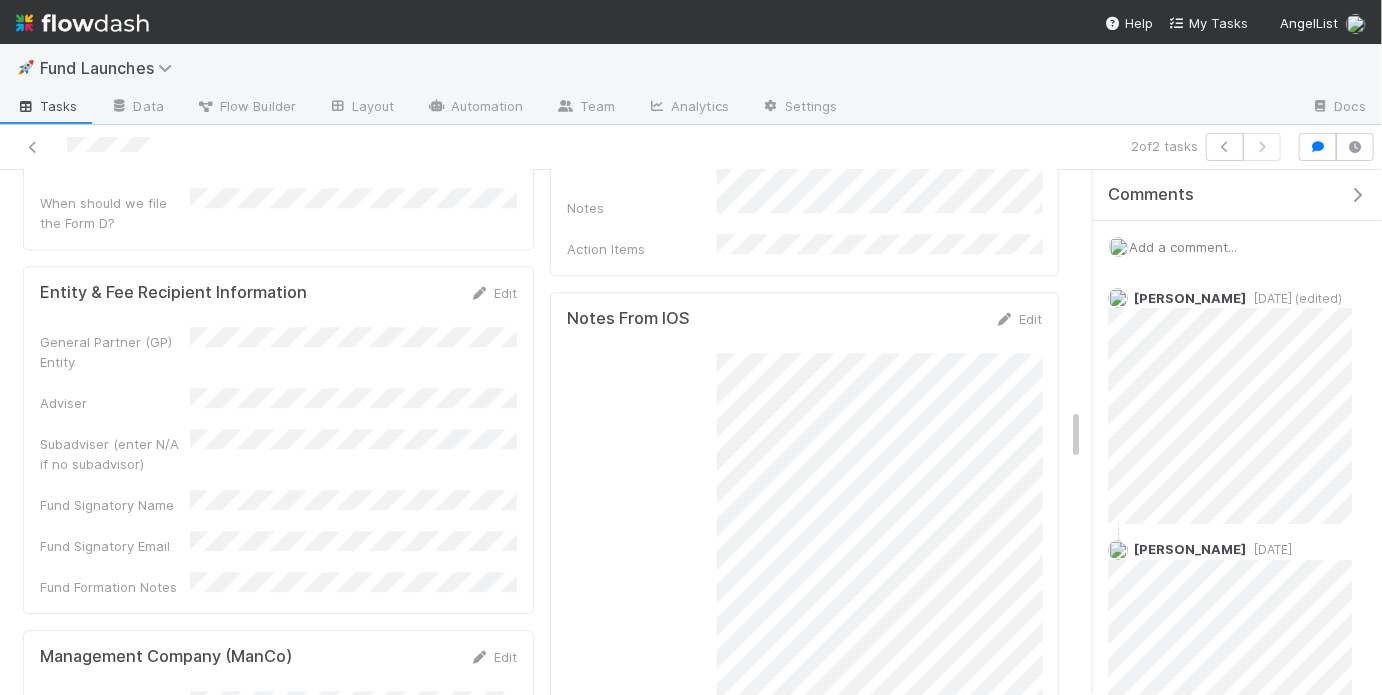 scroll, scrollTop: 2369, scrollLeft: 0, axis: vertical 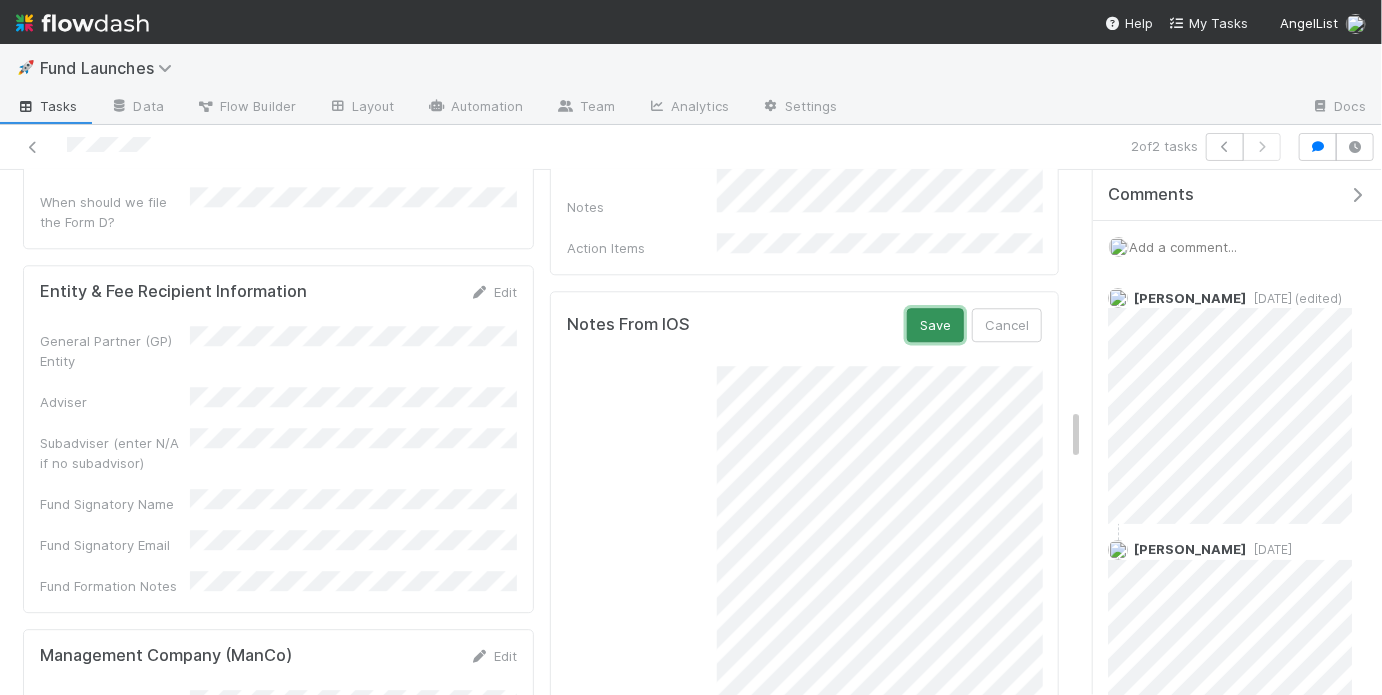 click on "Save" at bounding box center [935, 325] 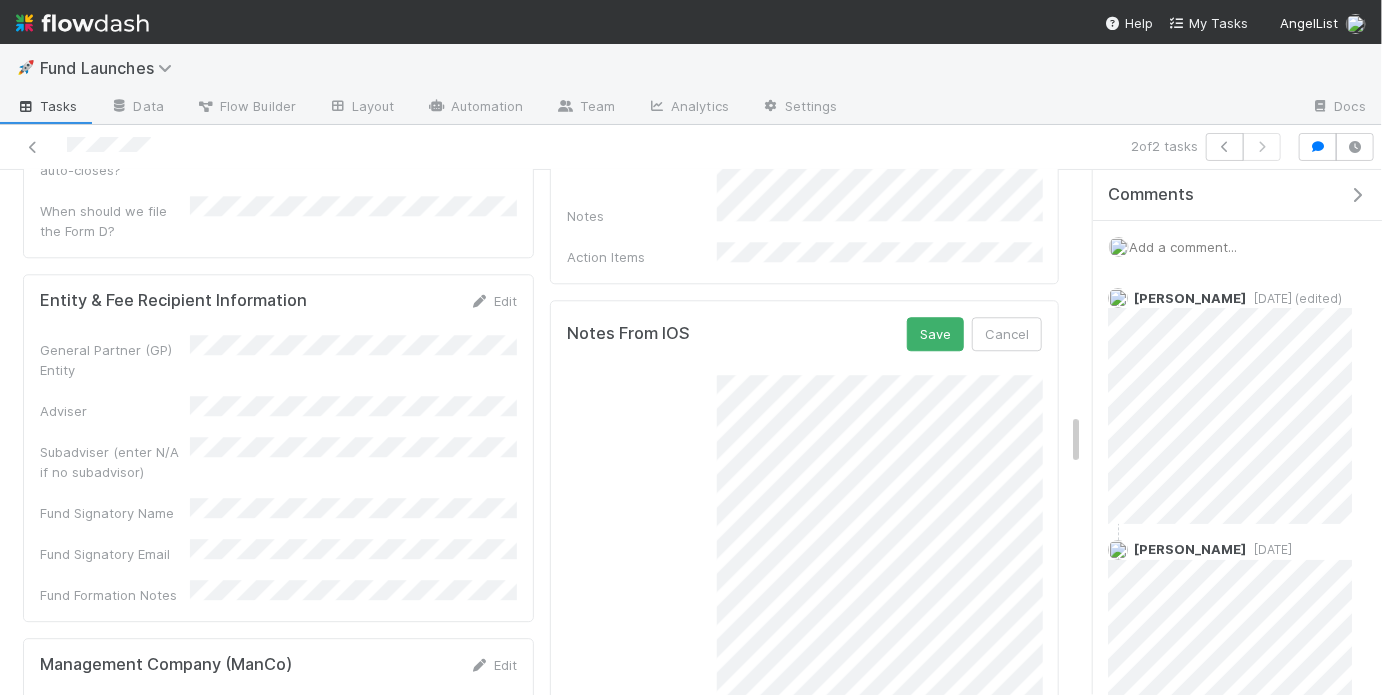 scroll, scrollTop: 2271, scrollLeft: 0, axis: vertical 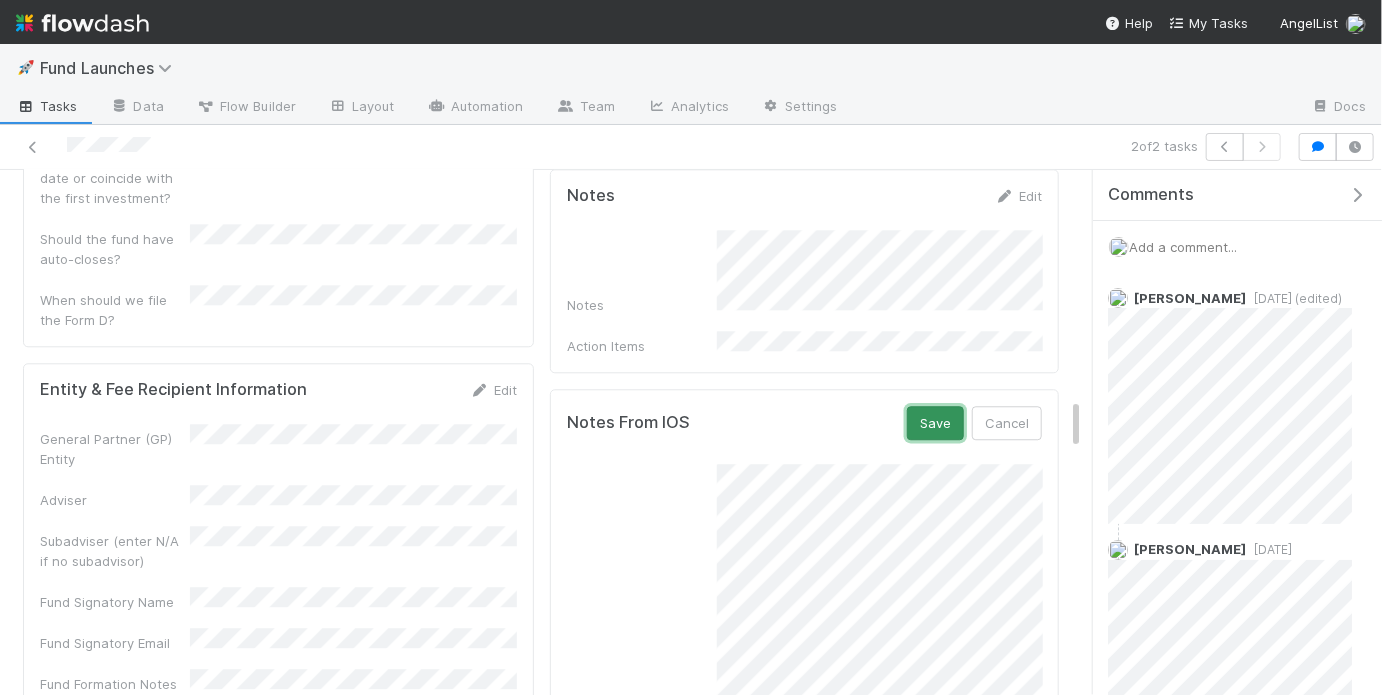 click on "Save" at bounding box center (935, 423) 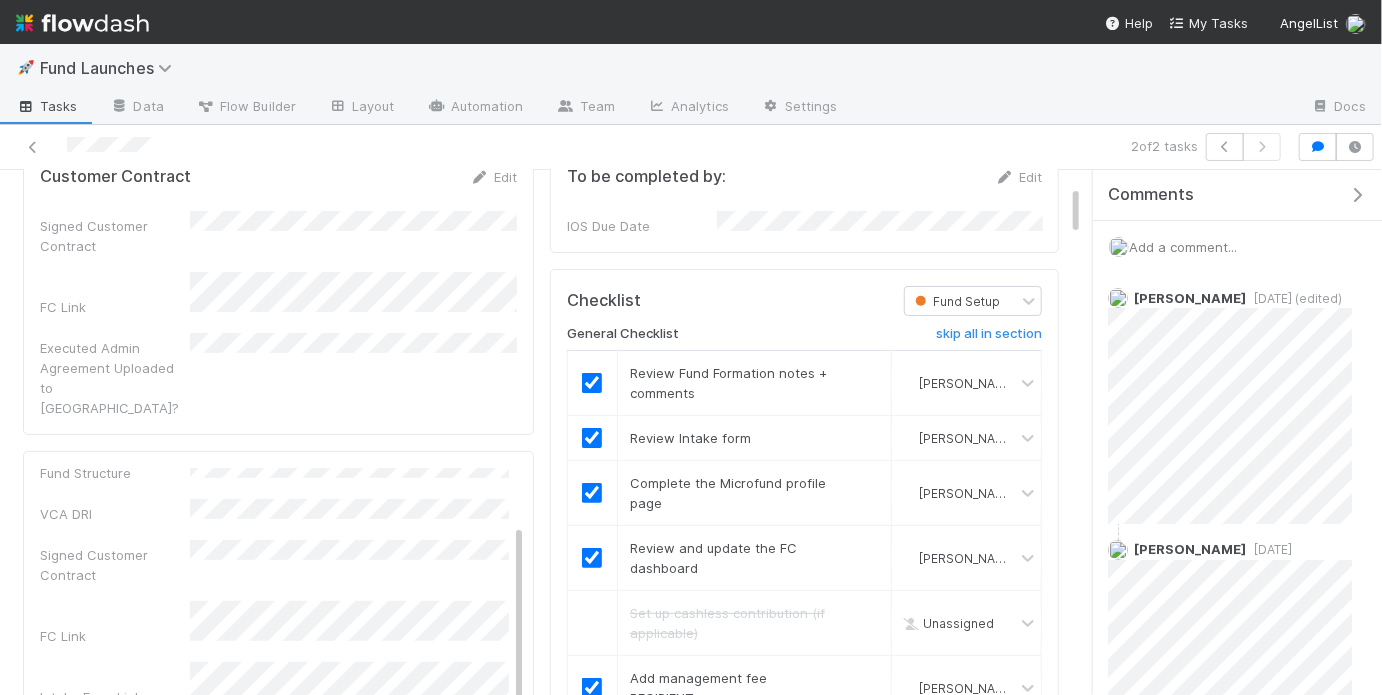 scroll, scrollTop: 113, scrollLeft: 0, axis: vertical 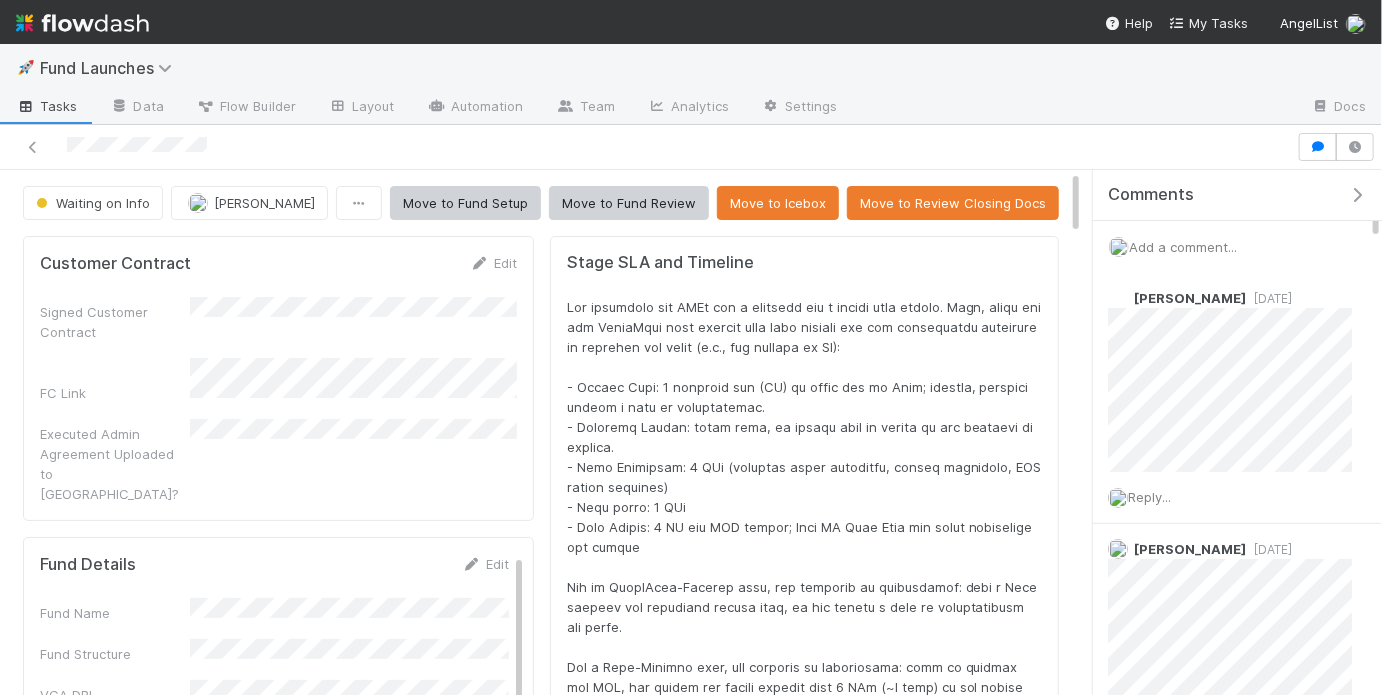 click on "Add a comment..." at bounding box center [1183, 247] 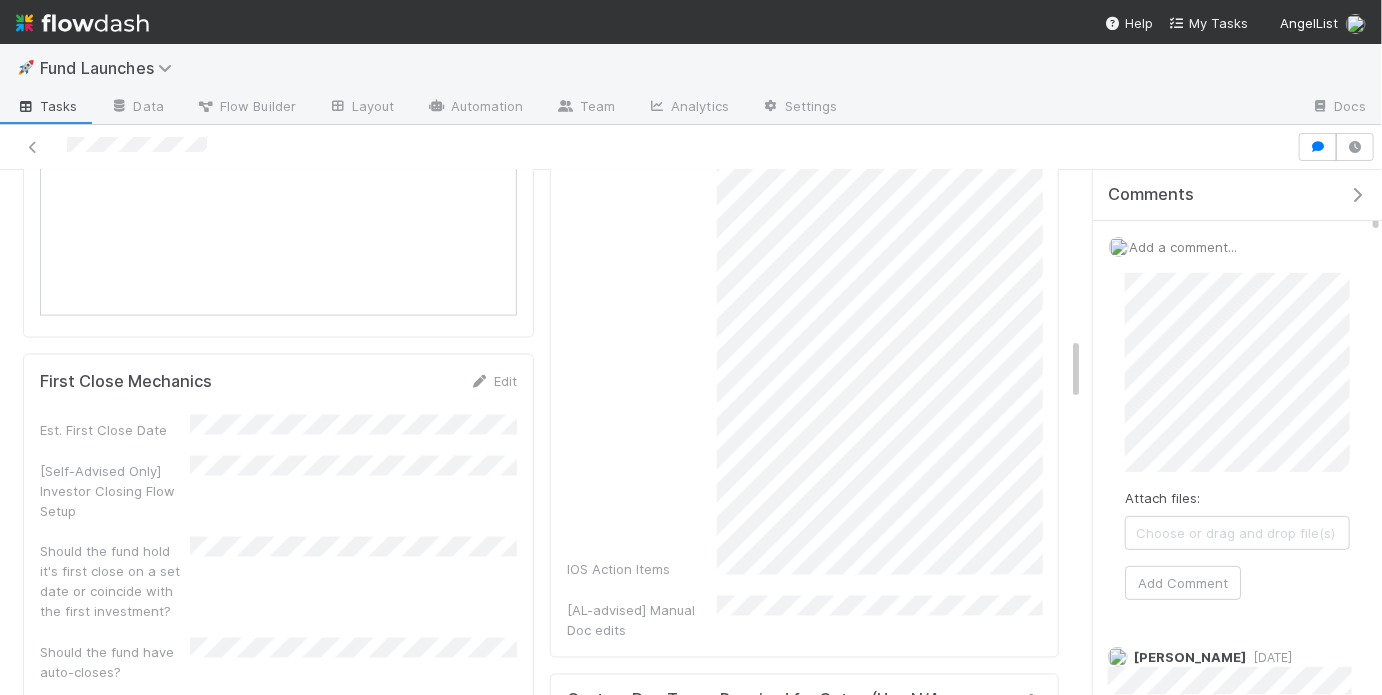 scroll, scrollTop: 1388, scrollLeft: 0, axis: vertical 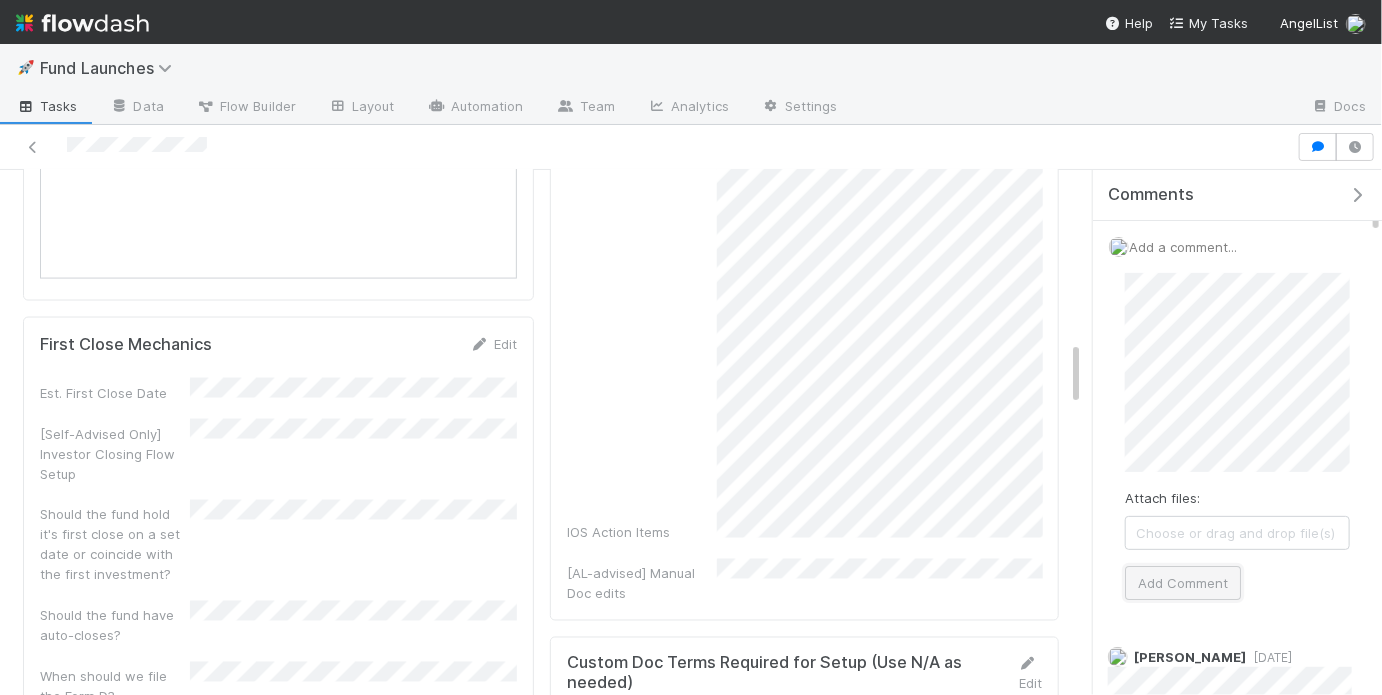 click on "Add Comment" at bounding box center (1183, 583) 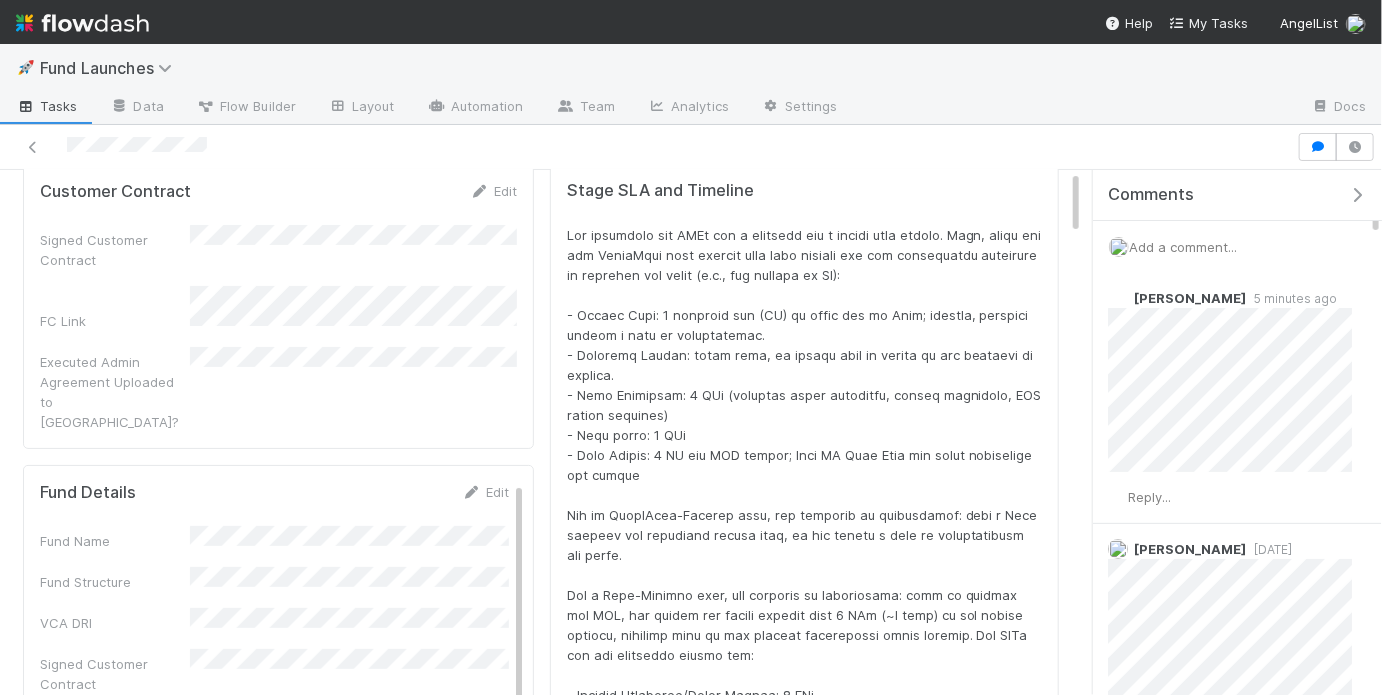 scroll, scrollTop: 0, scrollLeft: 0, axis: both 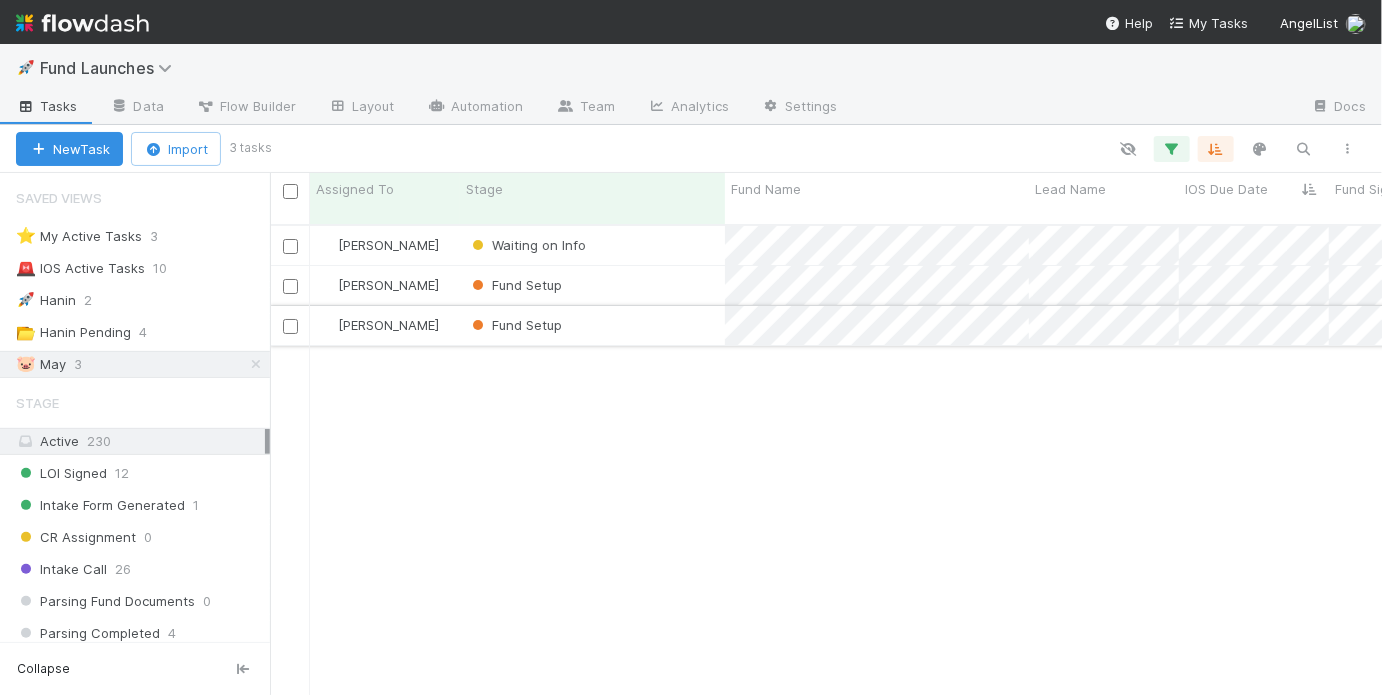 click on "Fund Setup" at bounding box center (592, 325) 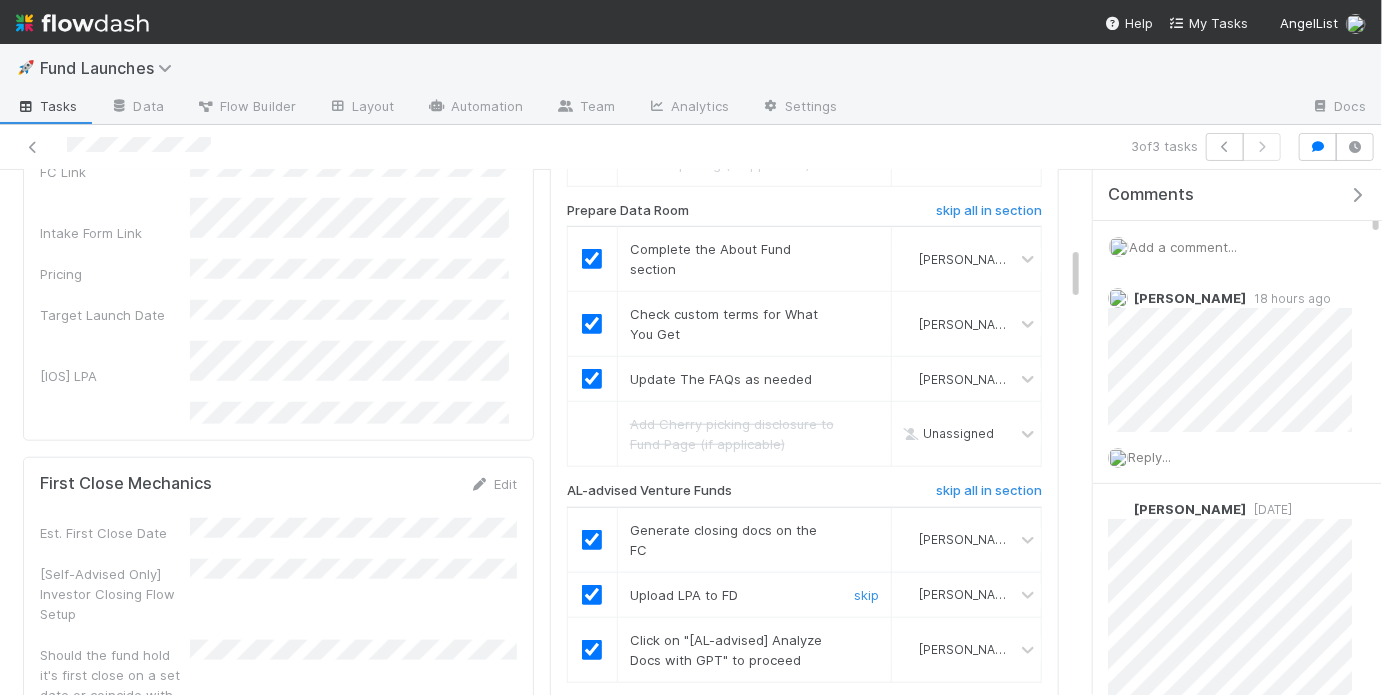 scroll, scrollTop: 728, scrollLeft: 0, axis: vertical 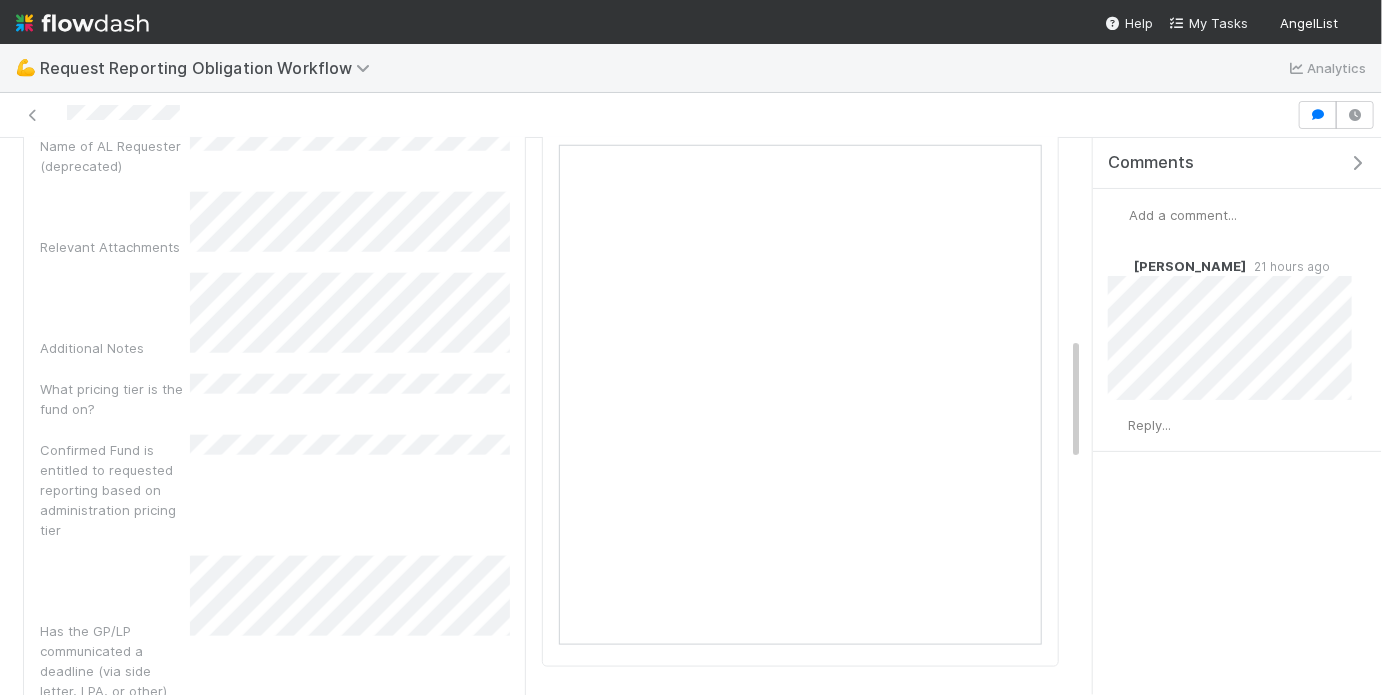 click on "Type of Request  Created On Updated On Financial Accounting Comments  Fund Name  Fundraising Campaign ID  Investor Name  Method of Distribution  Email(s) of recipient of report  Report Date  Report Type  Audit Requirement?  When is this needed by?  Send to GP for review?  Link to Comptroller  Link to Front thread  Name of AL Requester (deprecated)  Relevant Attachments  Additional Notes  What pricing tier is the fund on?  Confirmed Fund is entitled to requested reporting based on administration pricing tier  Has the GP/LP communicated a deadline (via side letter, LPA, or other) after quarter-end or year-end by which the reporting should be delivered (e.g. 60 days after quarter-end)?  AL Requester  Unique ID" at bounding box center (274, 129) 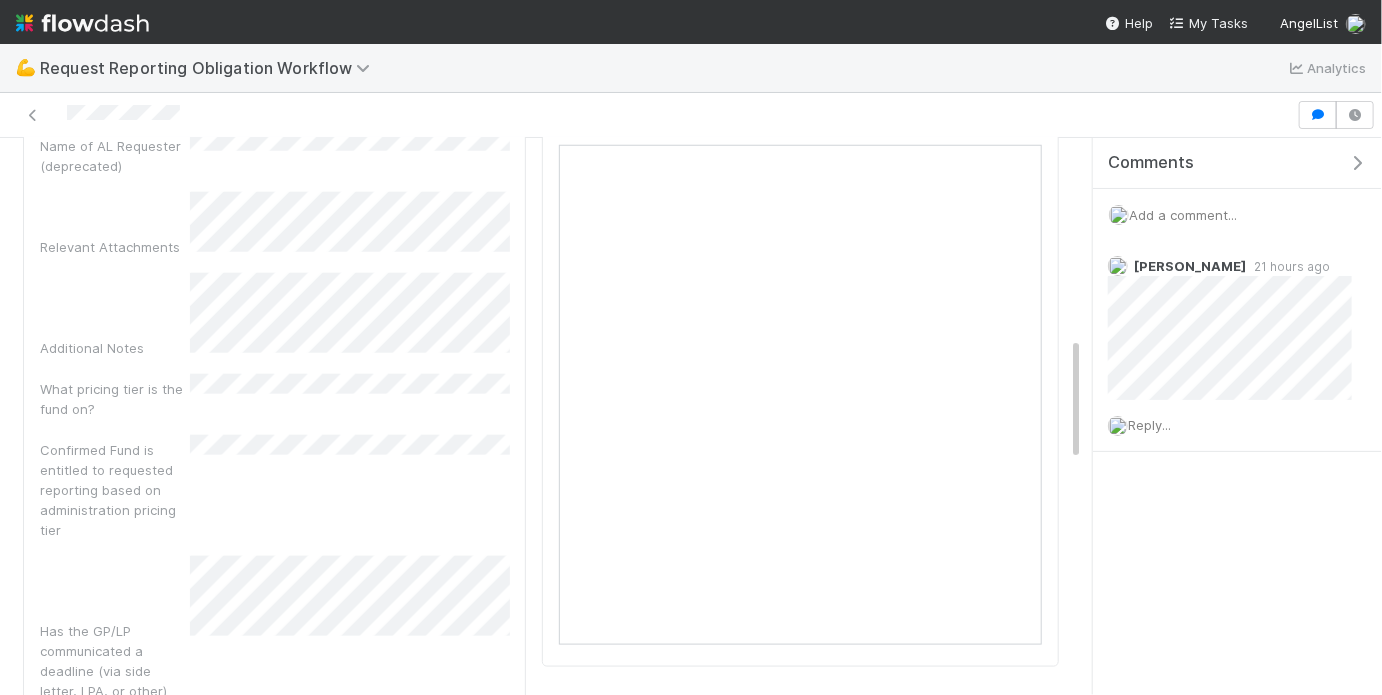 click on "Type of Request  Created On Updated On Financial Accounting Comments  Fund Name  Fundraising Campaign ID  Investor Name  Method of Distribution  Email(s) of recipient of report  Report Date  Report Type  Audit Requirement?  When is this needed by?  Send to GP for review?  Link to Comptroller  Link to Front thread  Name of AL Requester (deprecated)  Relevant Attachments  Additional Notes  What pricing tier is the fund on?  Confirmed Fund is entitled to requested reporting based on administration pricing tier  Has the GP/LP communicated a deadline (via side letter, LPA, or other) after quarter-end or year-end by which the reporting should be delivered (e.g. 60 days after quarter-end)?  AL Requester  Unique ID" at bounding box center (274, 129) 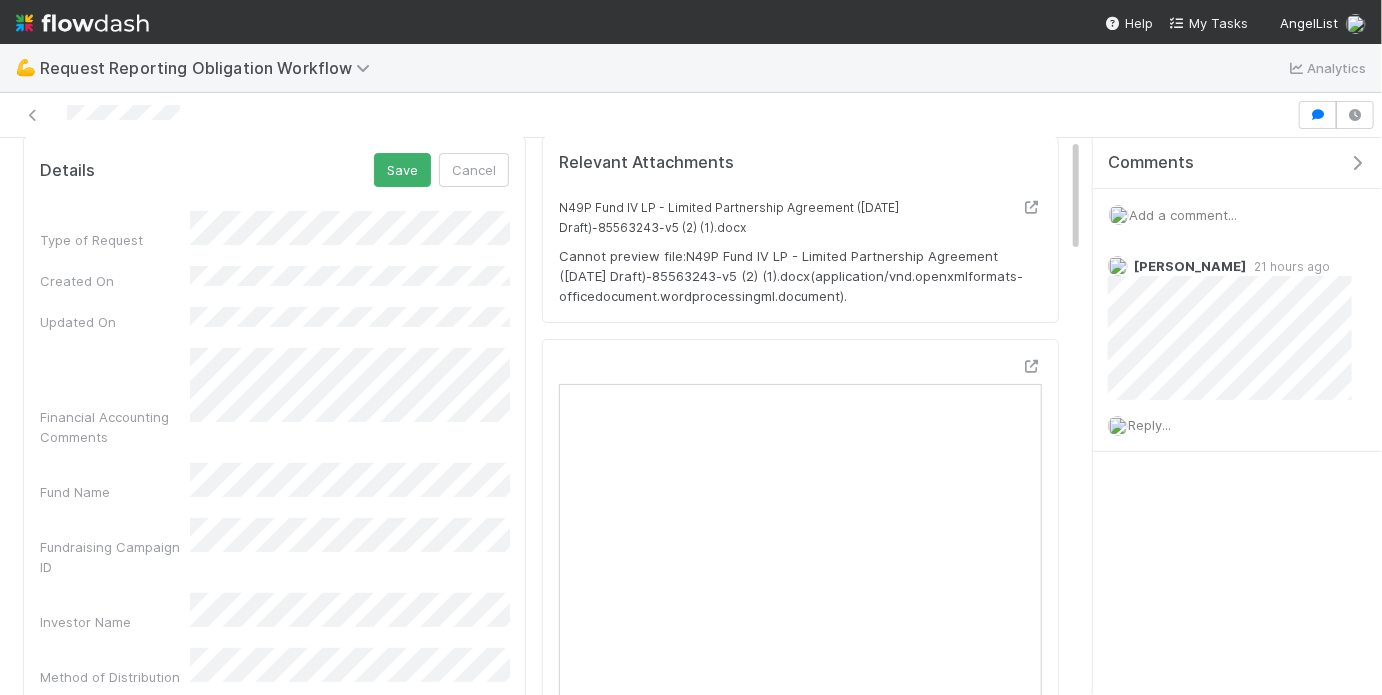 scroll, scrollTop: 0, scrollLeft: 0, axis: both 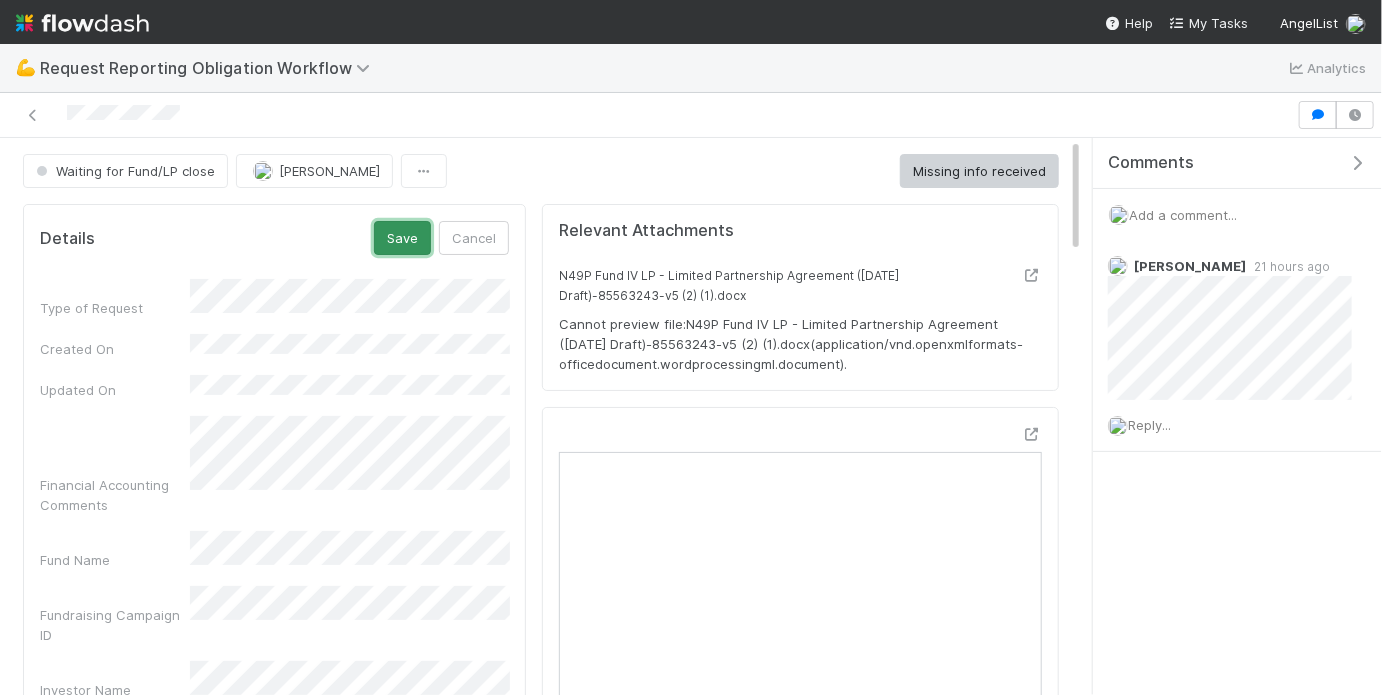 click on "Save" at bounding box center (402, 238) 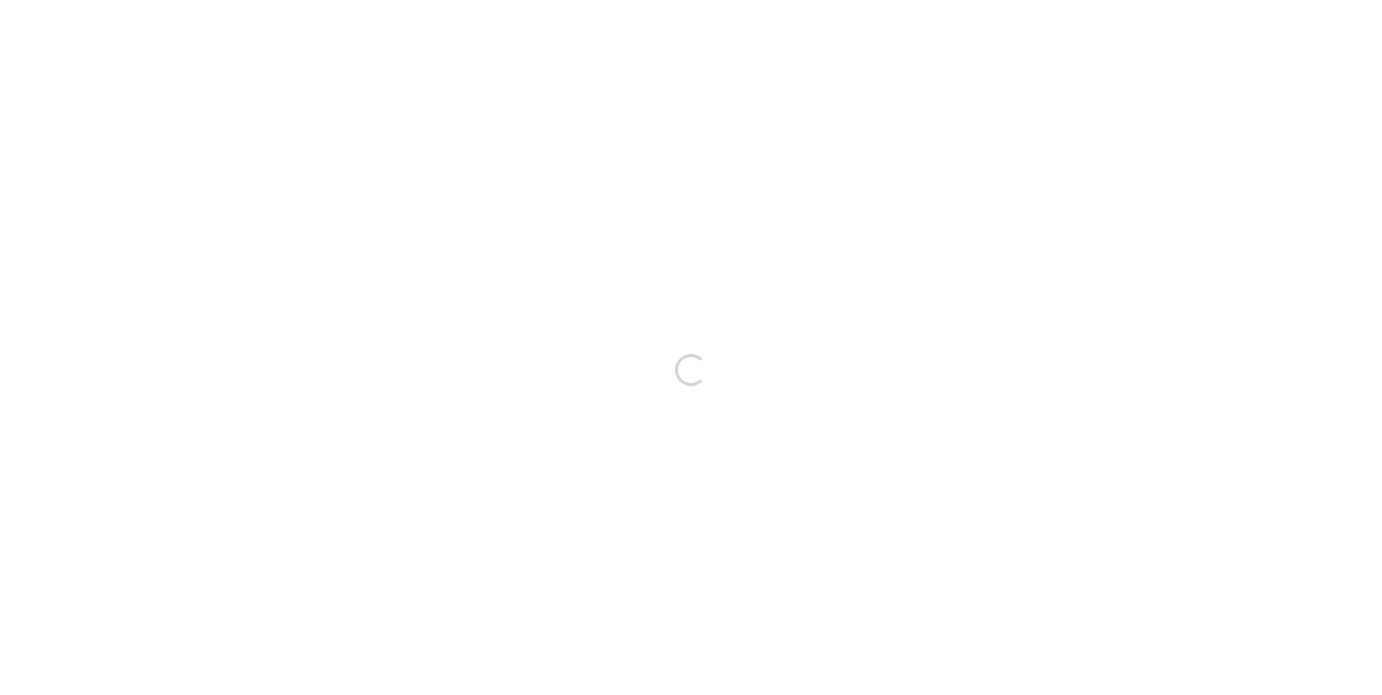 scroll, scrollTop: 0, scrollLeft: 0, axis: both 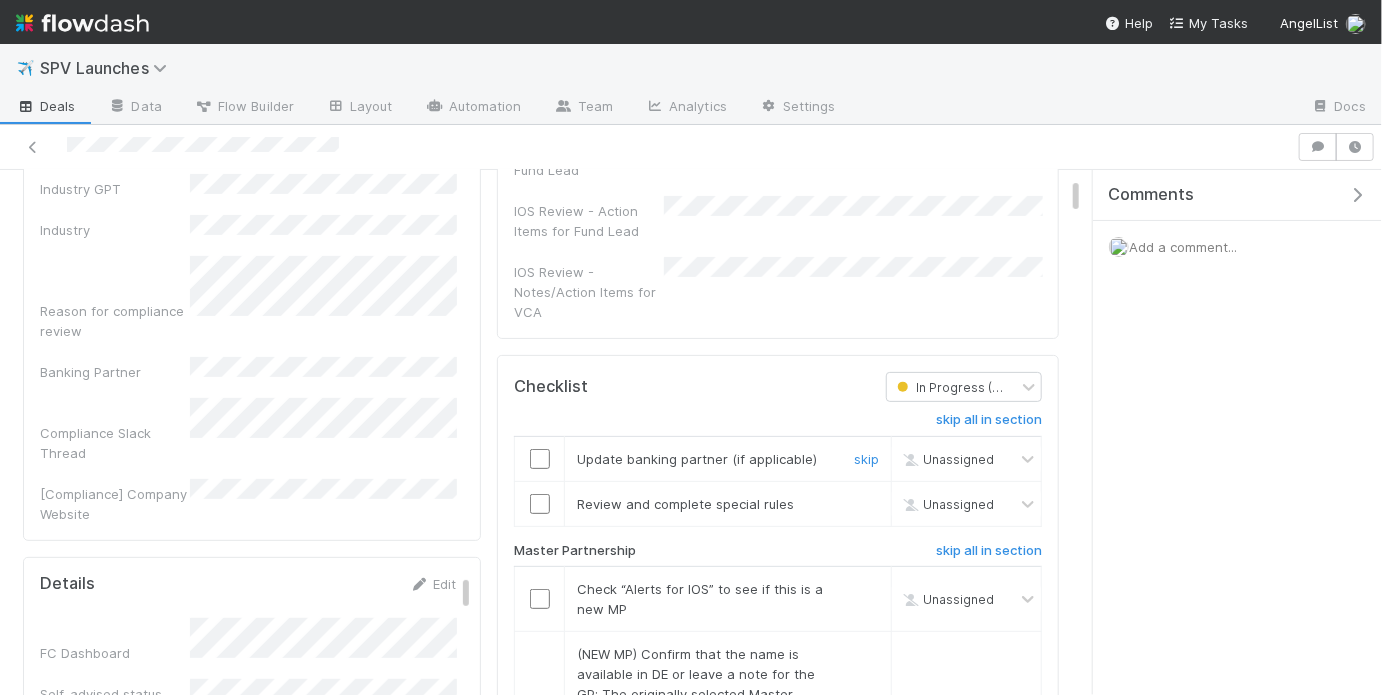 click at bounding box center [539, 459] 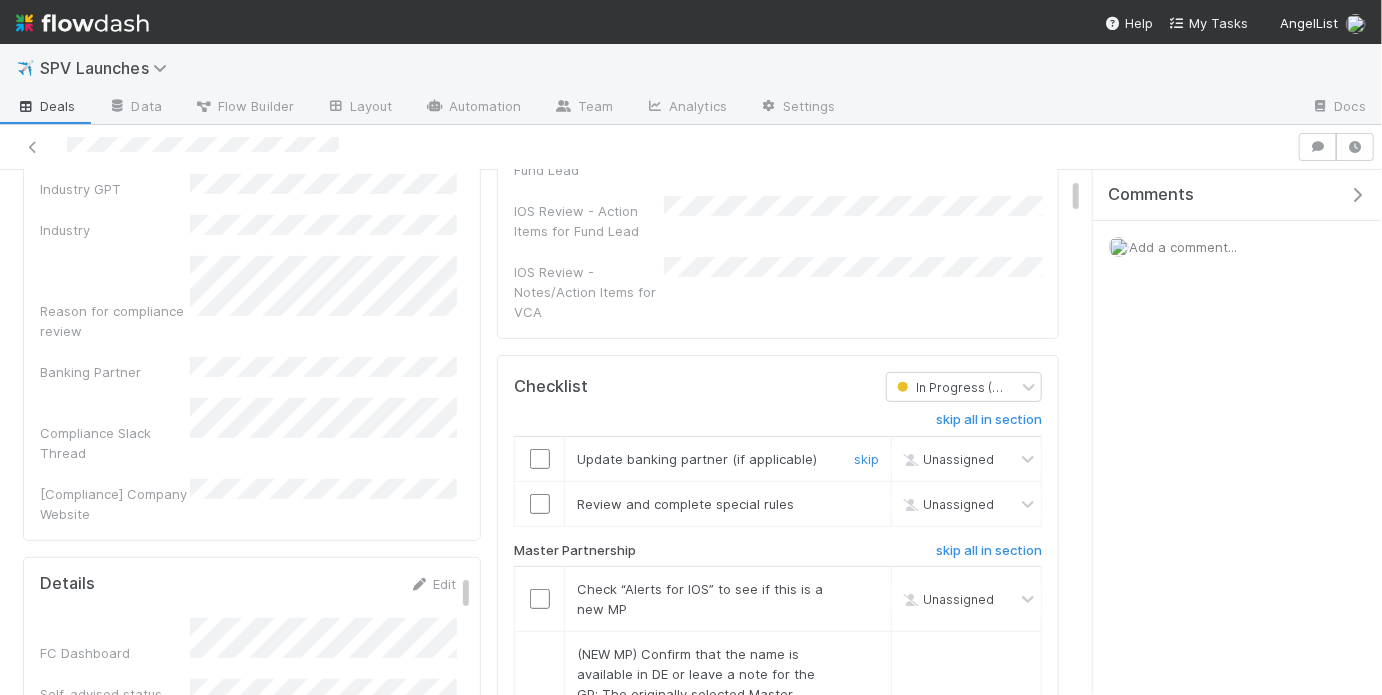 click at bounding box center (540, 459) 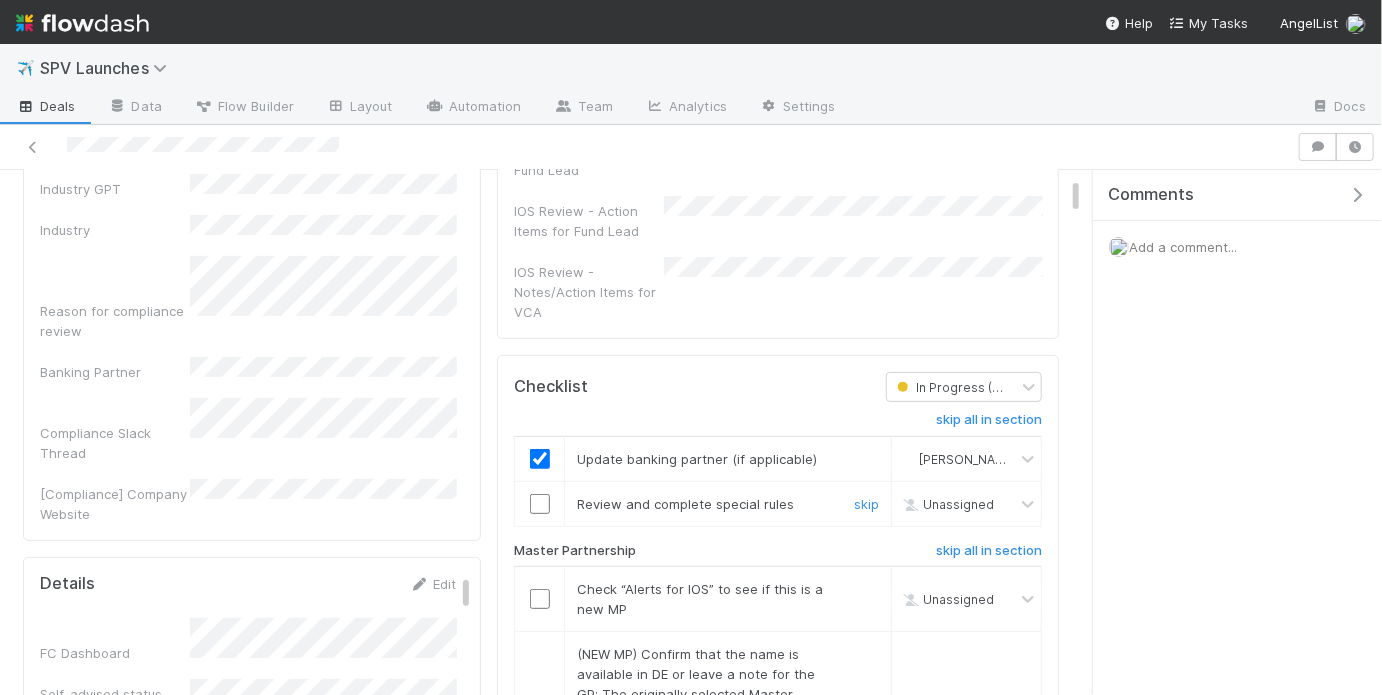 click on "skip" at bounding box center [864, 504] 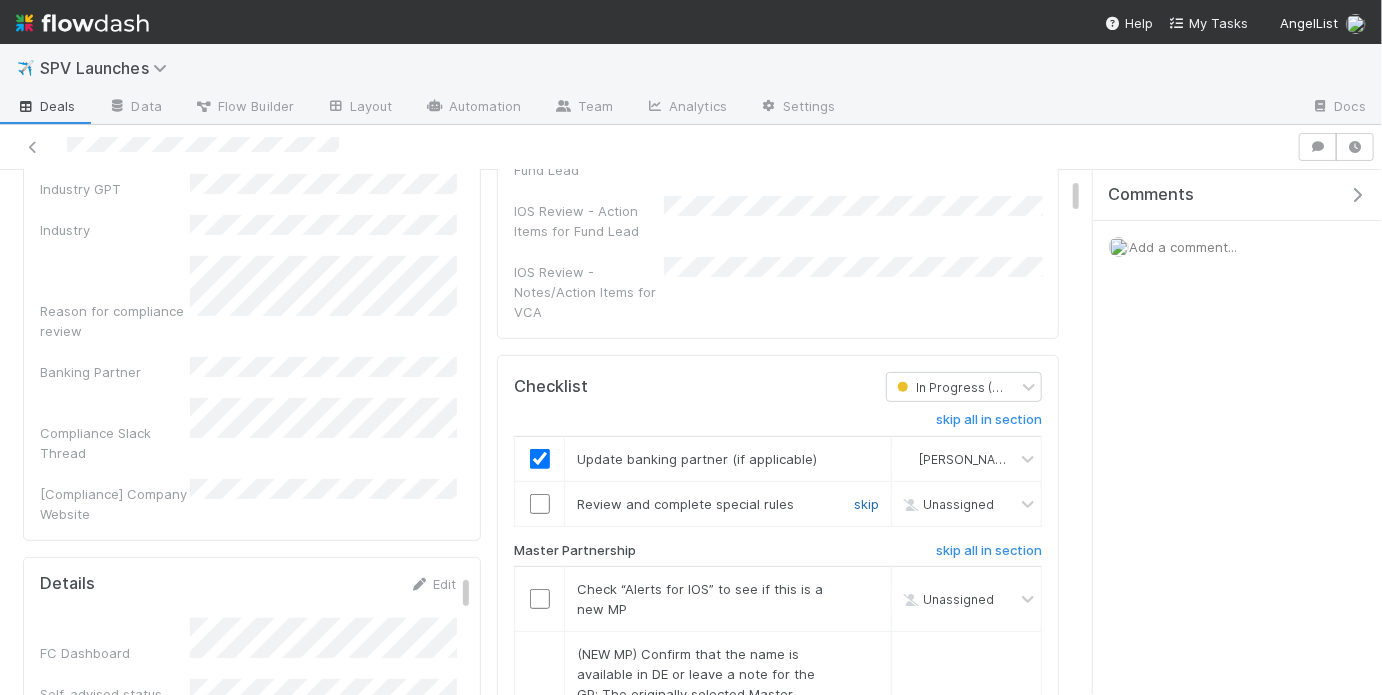 click on "skip" at bounding box center (866, 504) 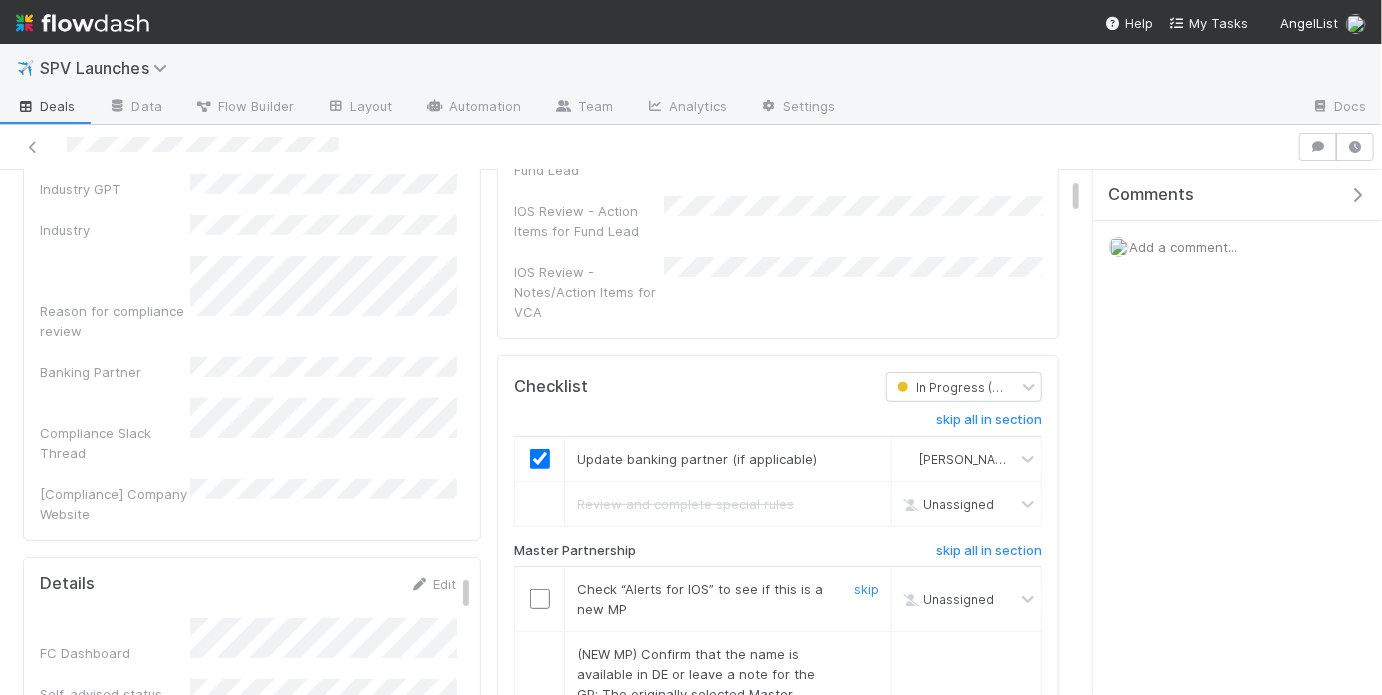 click at bounding box center (540, 599) 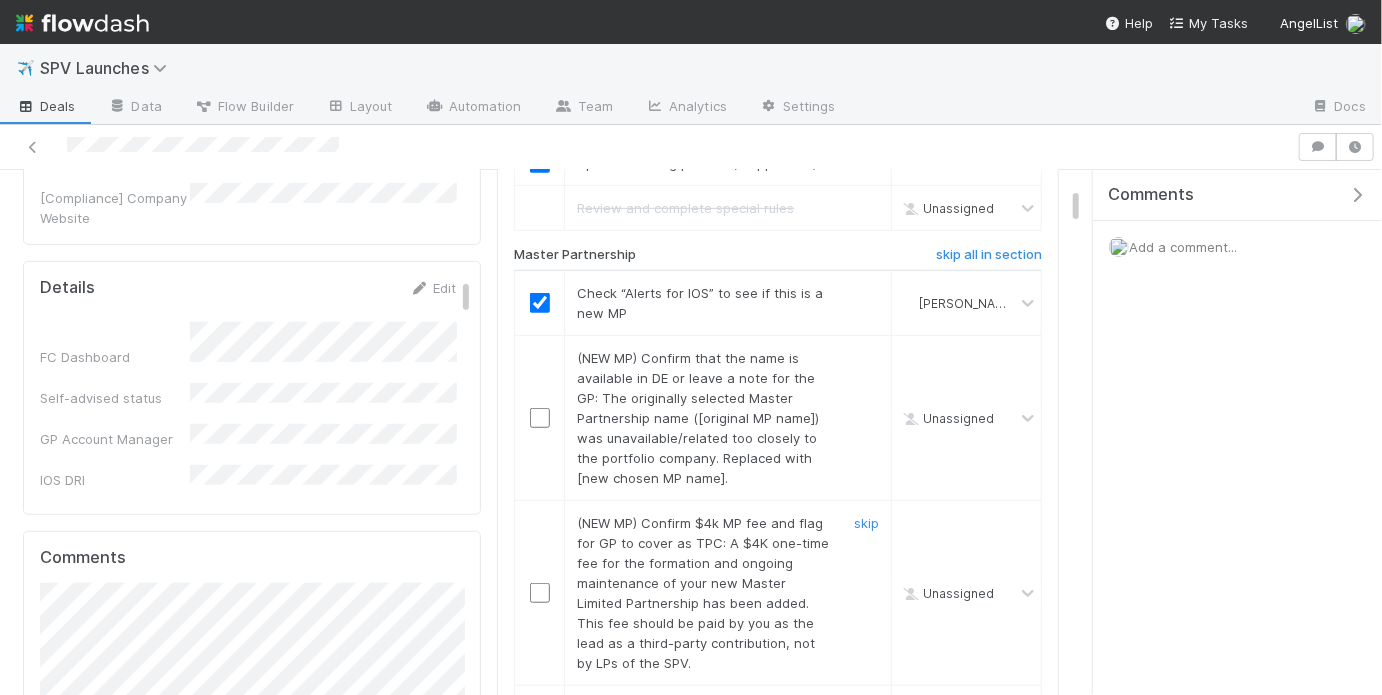 scroll, scrollTop: 504, scrollLeft: 0, axis: vertical 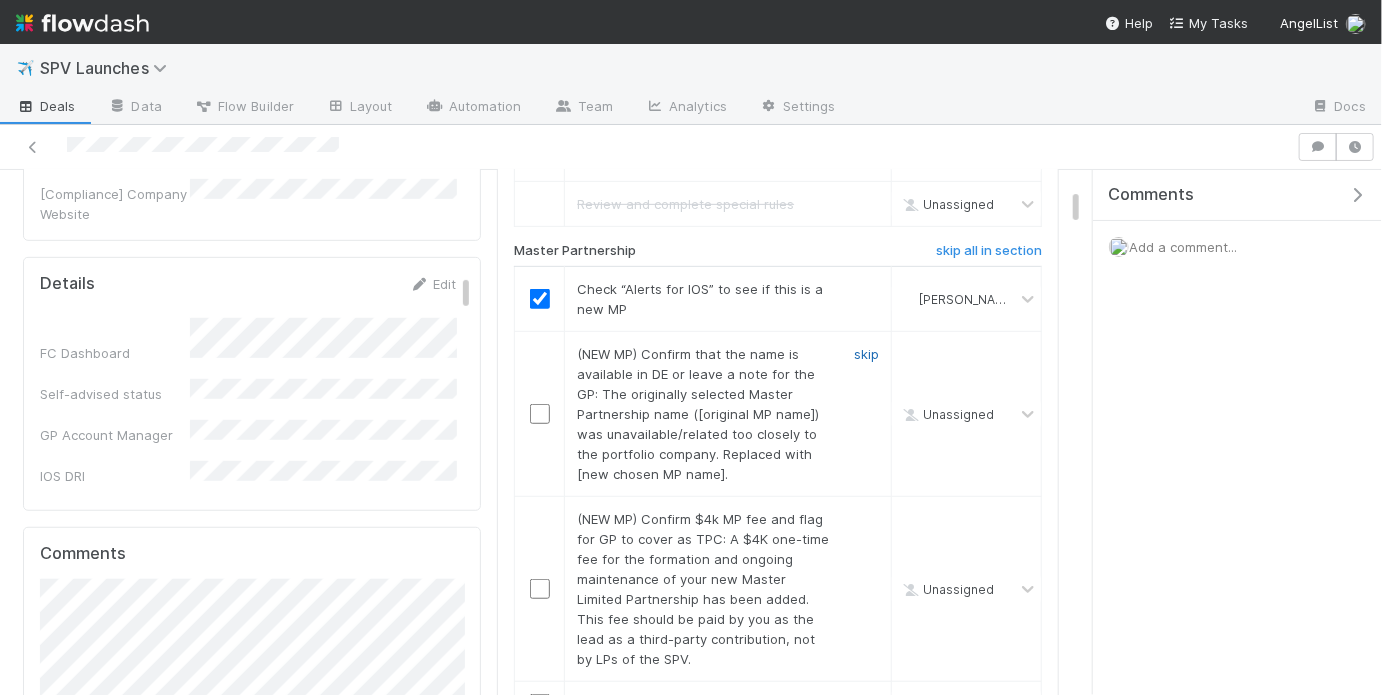 click on "skip" at bounding box center [866, 354] 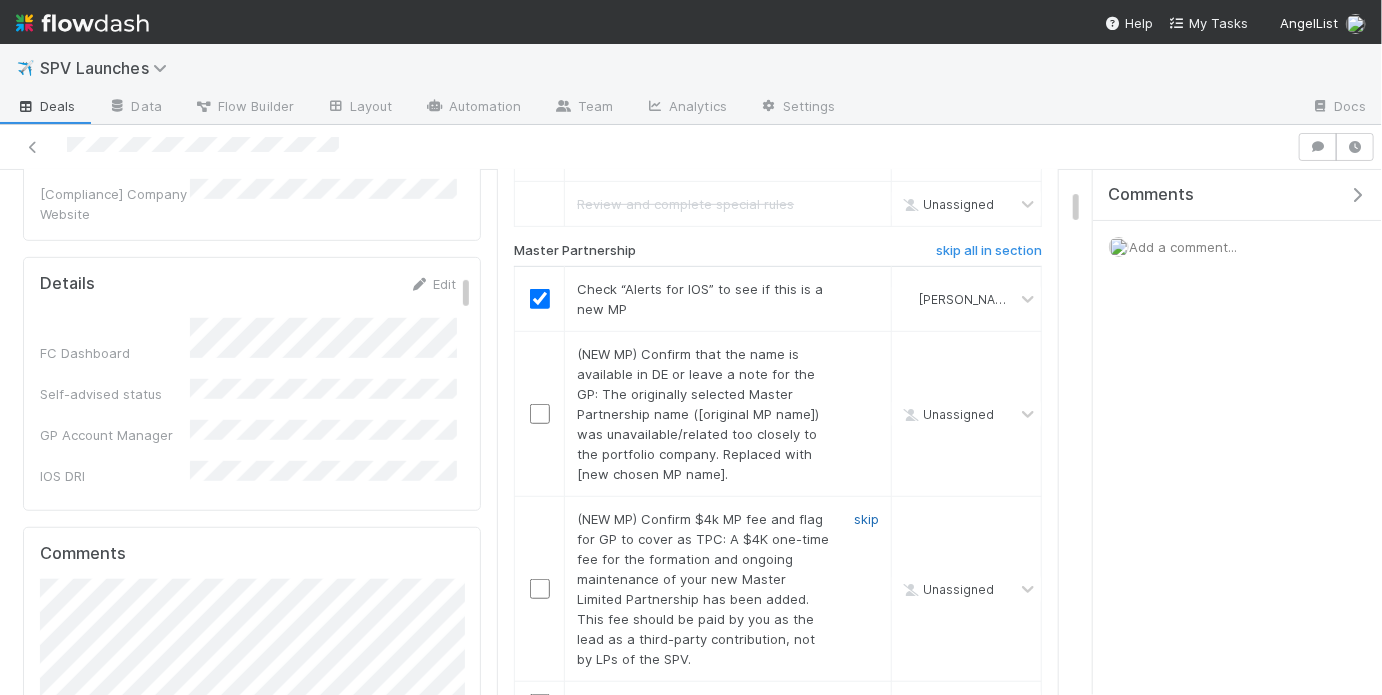click on "skip" at bounding box center [866, 519] 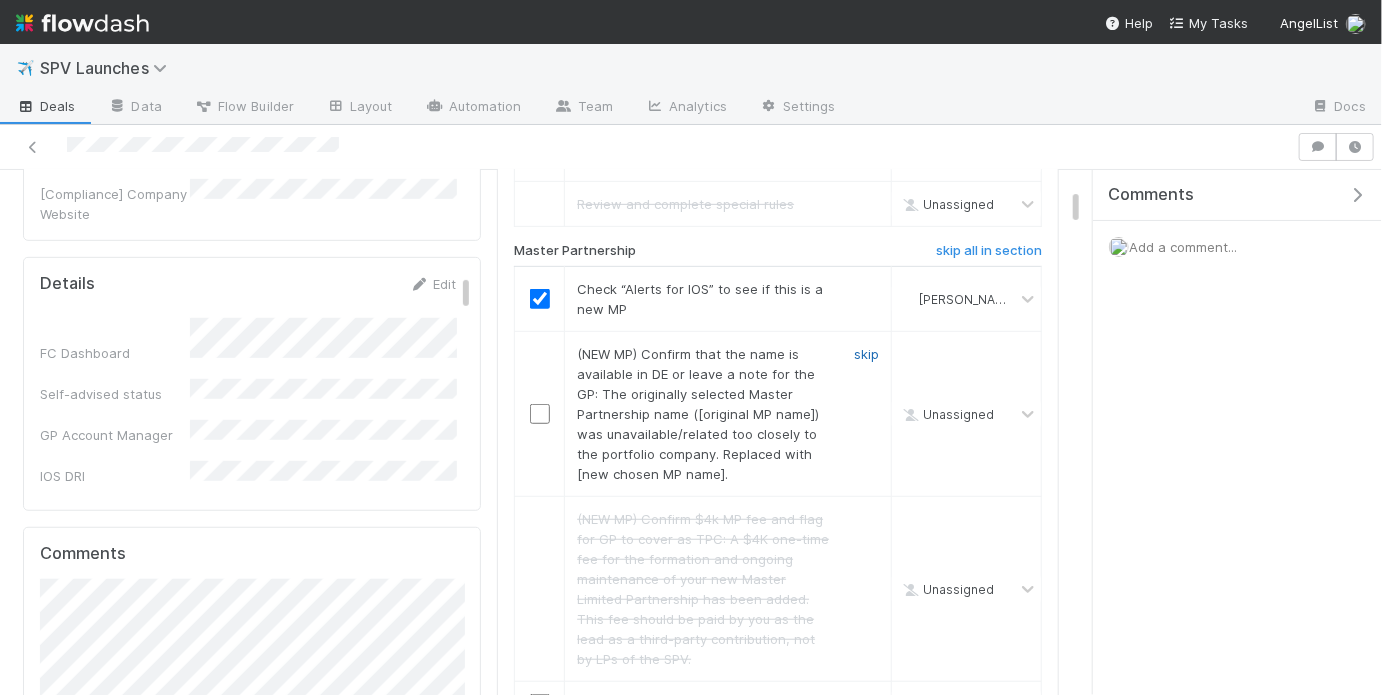 click on "skip" at bounding box center [866, 354] 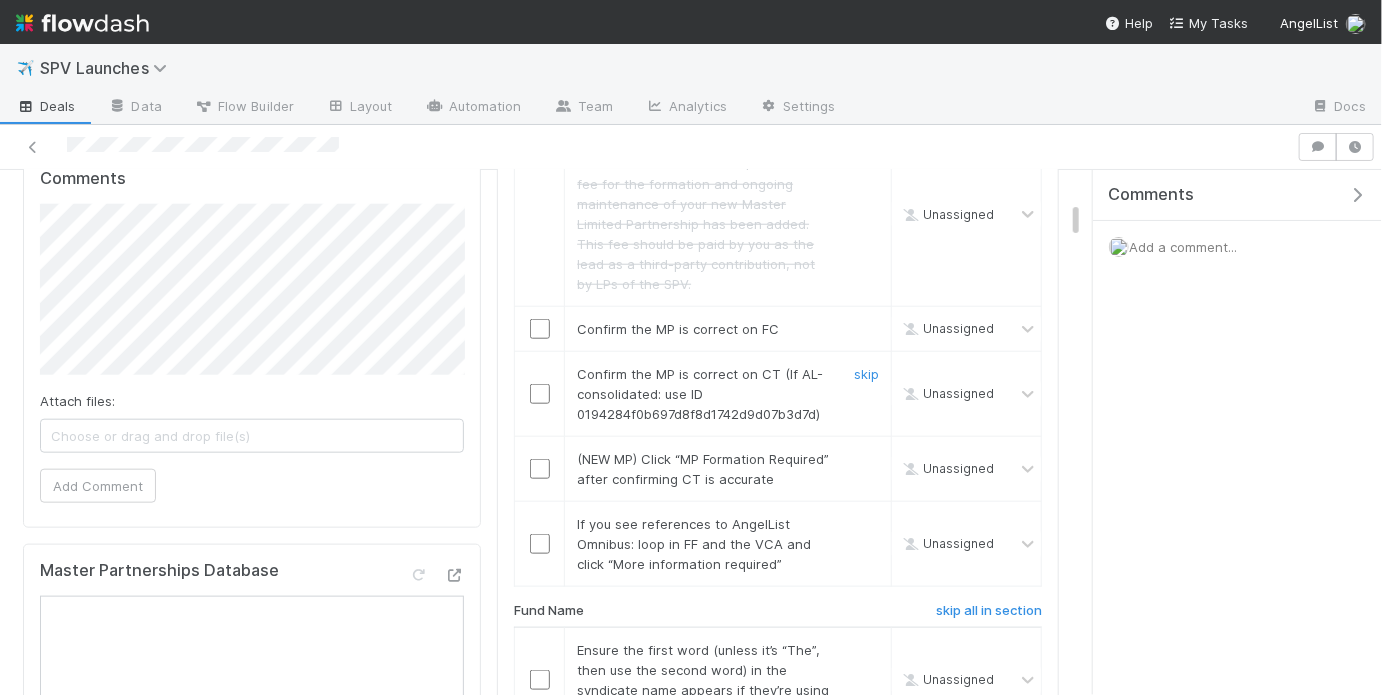 scroll, scrollTop: 900, scrollLeft: 0, axis: vertical 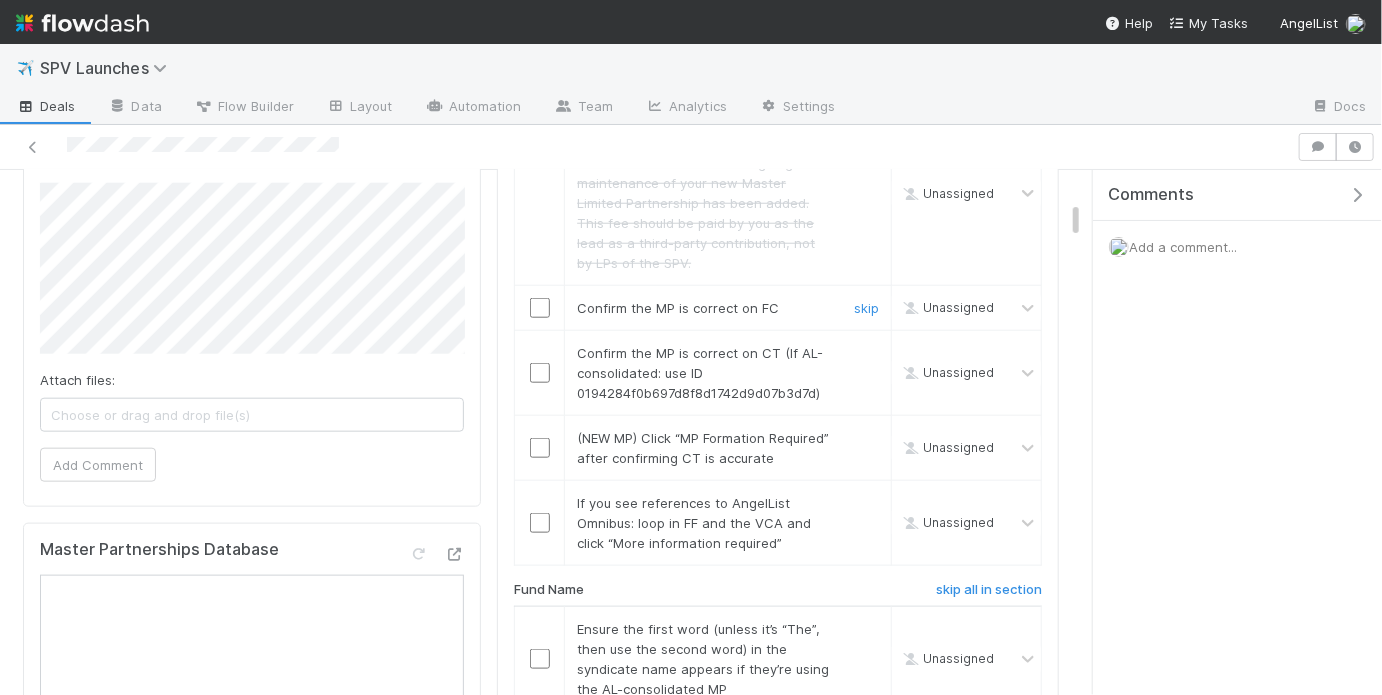 click at bounding box center [540, 308] 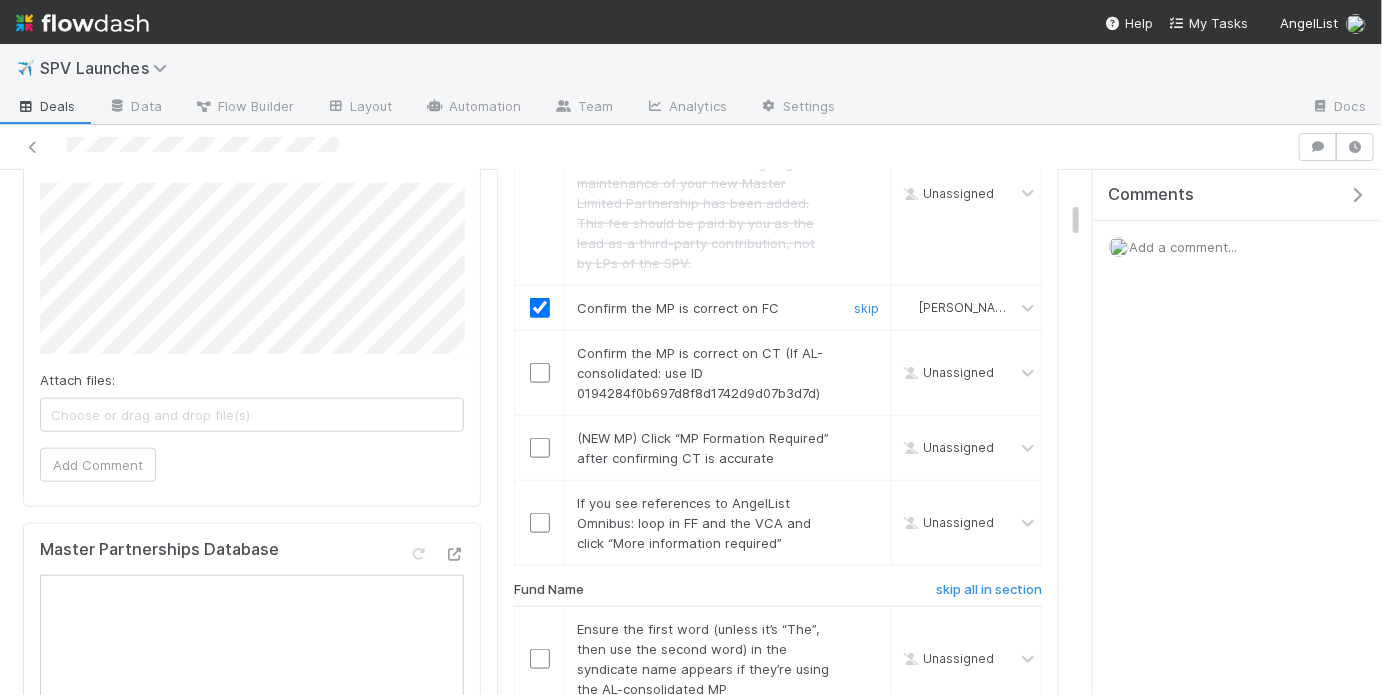 click at bounding box center (540, 373) 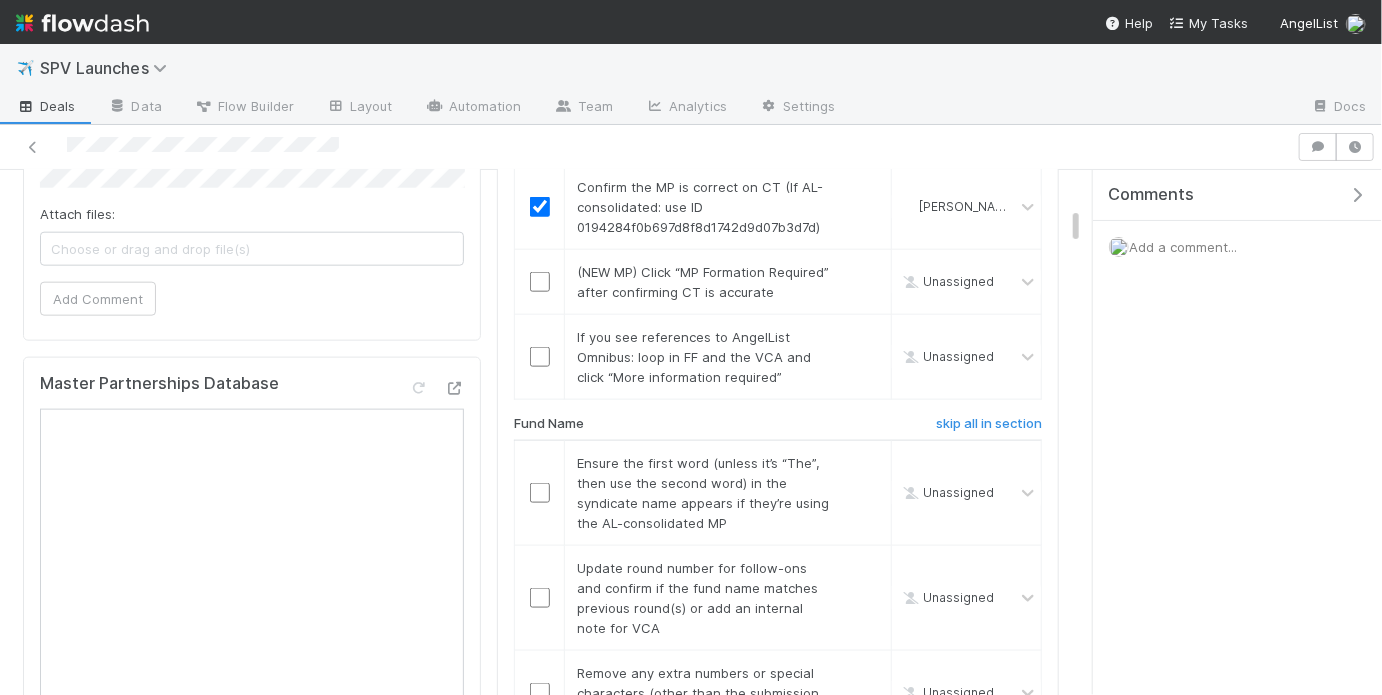 scroll, scrollTop: 1082, scrollLeft: 0, axis: vertical 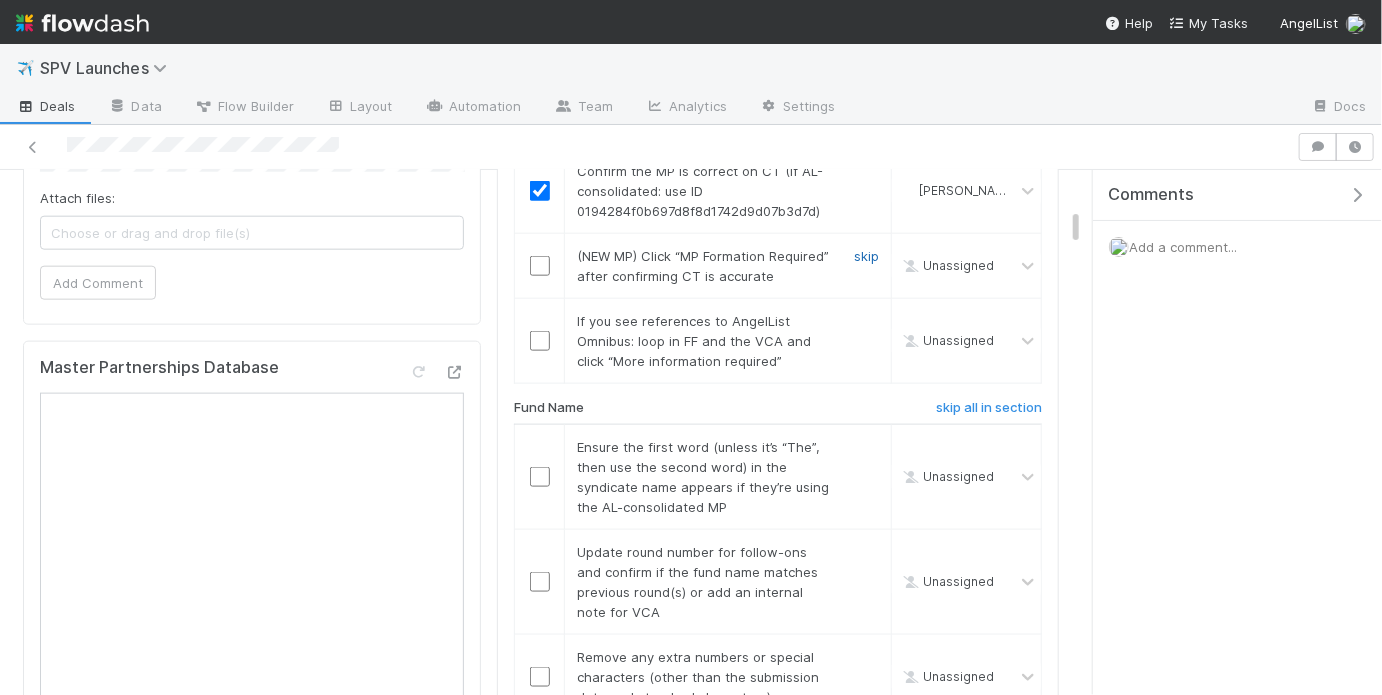 click on "skip" at bounding box center [866, 256] 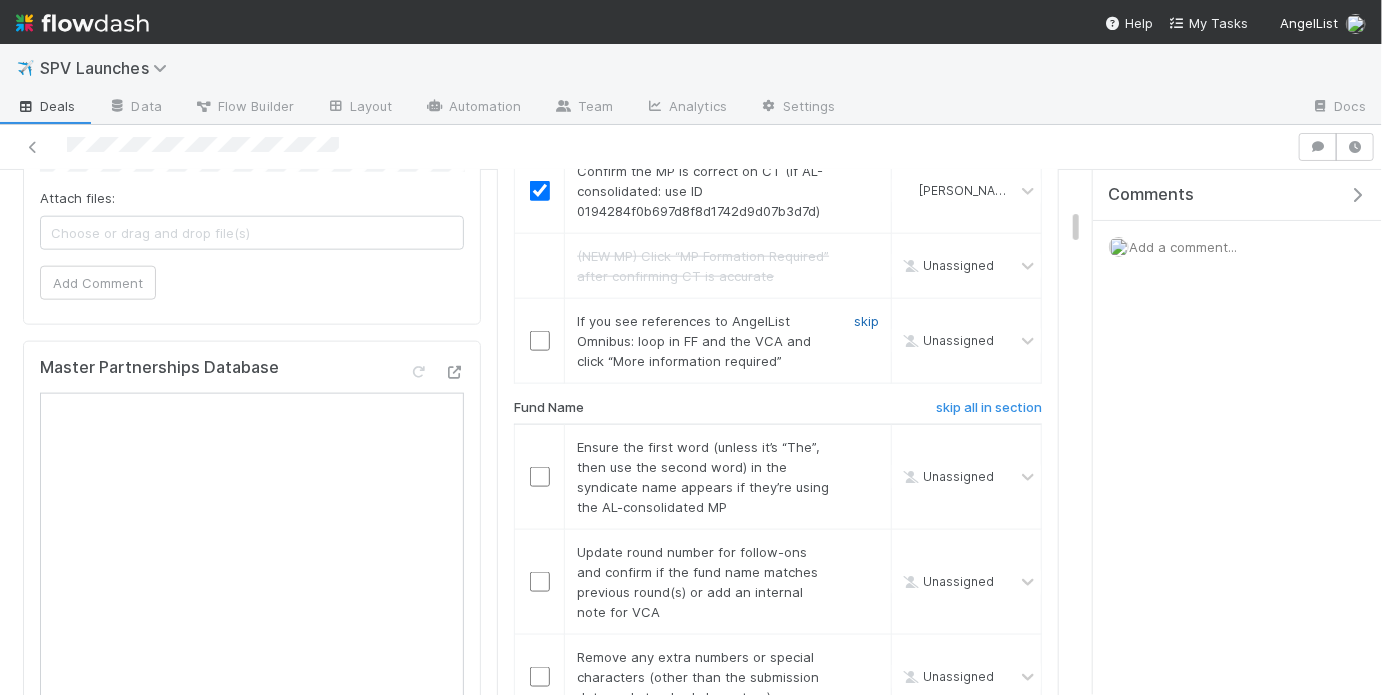 click on "skip" at bounding box center (866, 321) 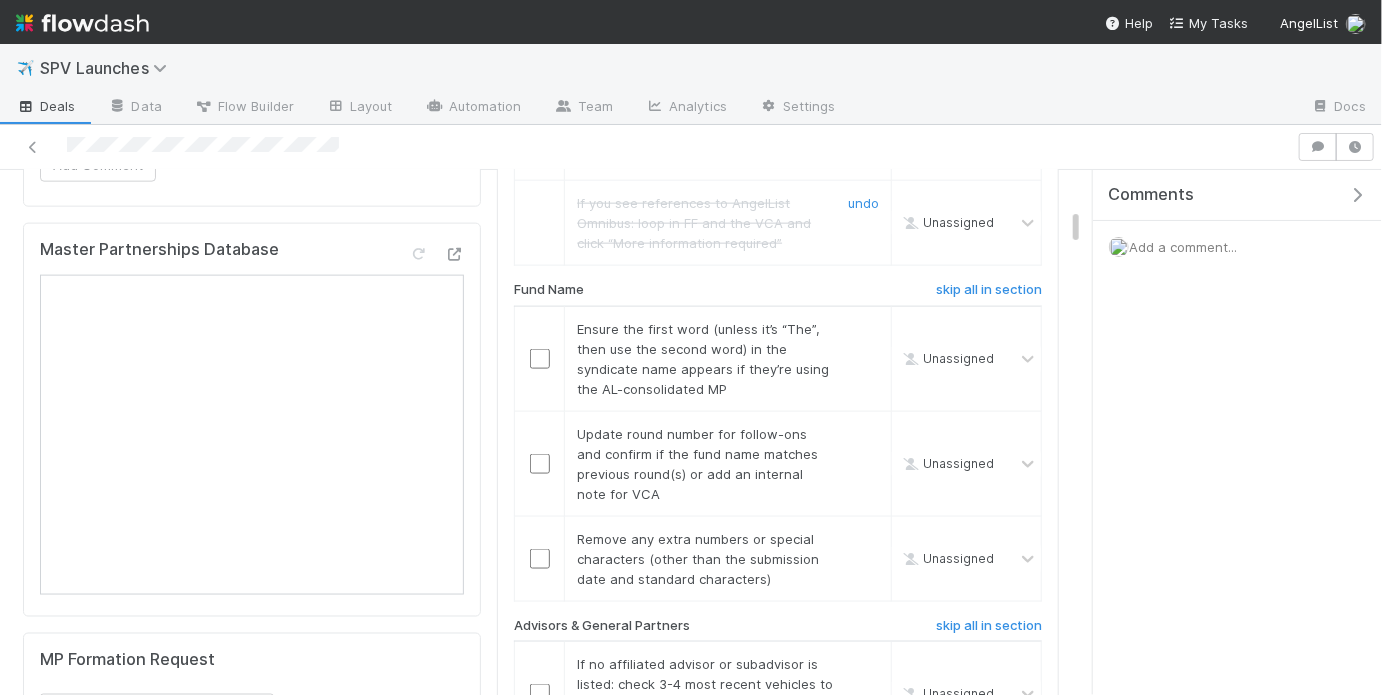 scroll, scrollTop: 1214, scrollLeft: 0, axis: vertical 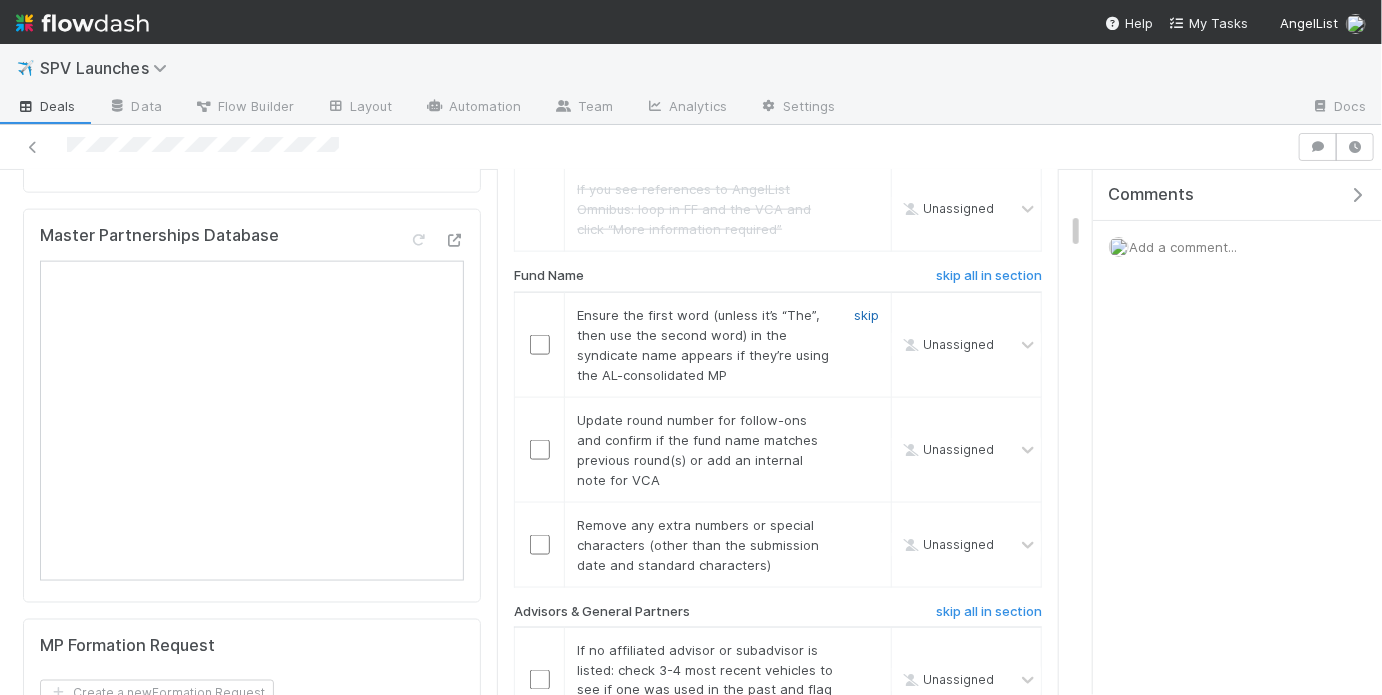 click on "skip" at bounding box center (866, 315) 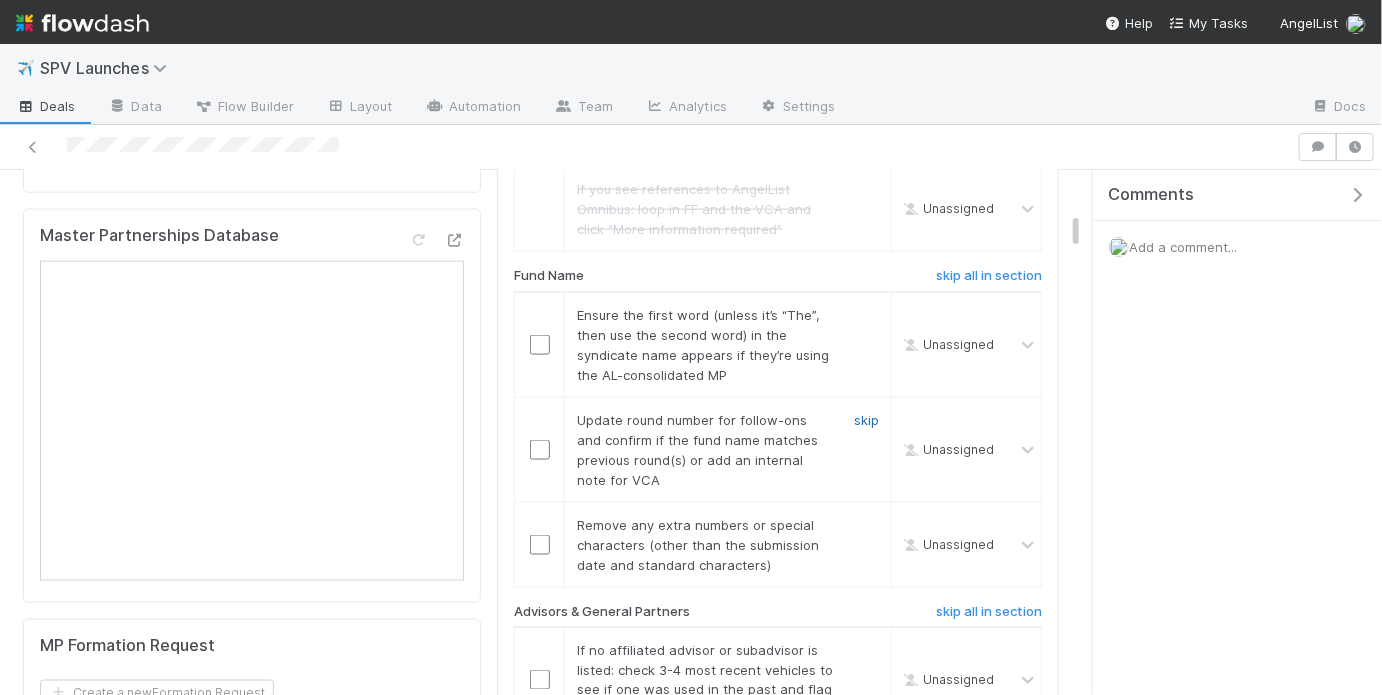 click on "skip" at bounding box center [866, 420] 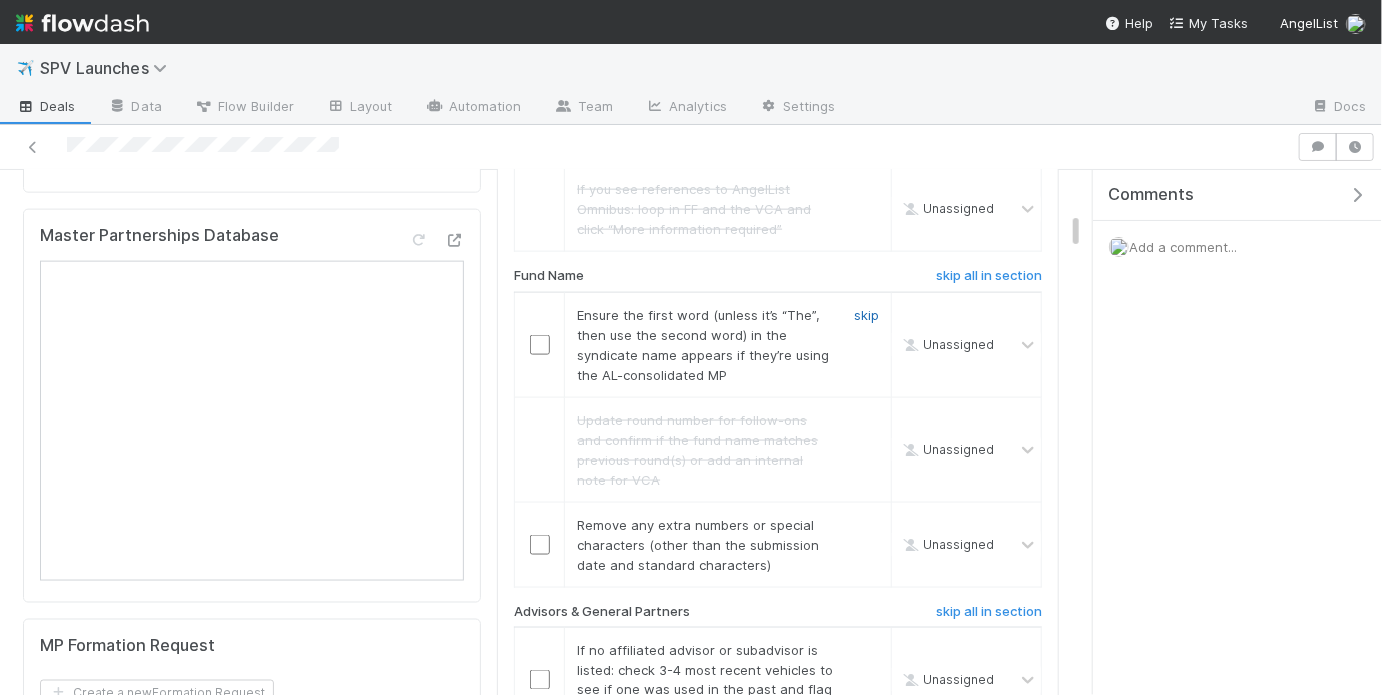 click on "skip" at bounding box center (866, 315) 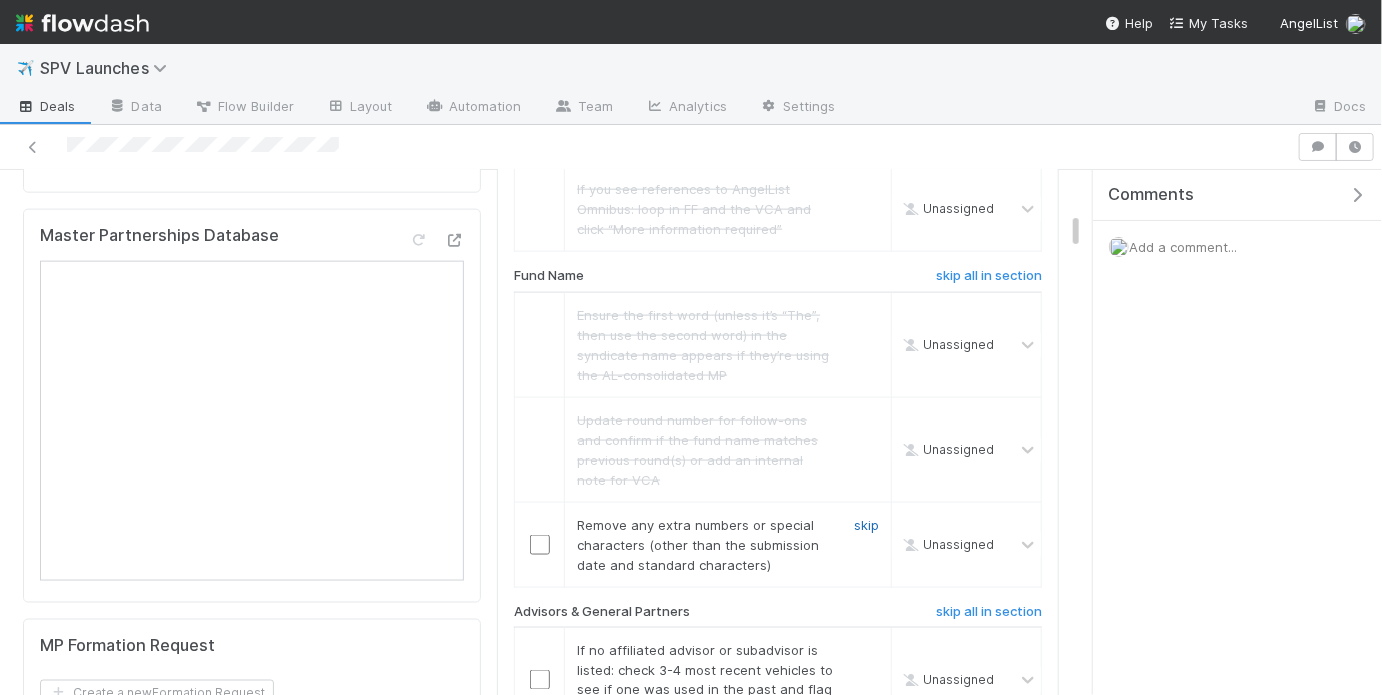 click on "skip" at bounding box center (866, 525) 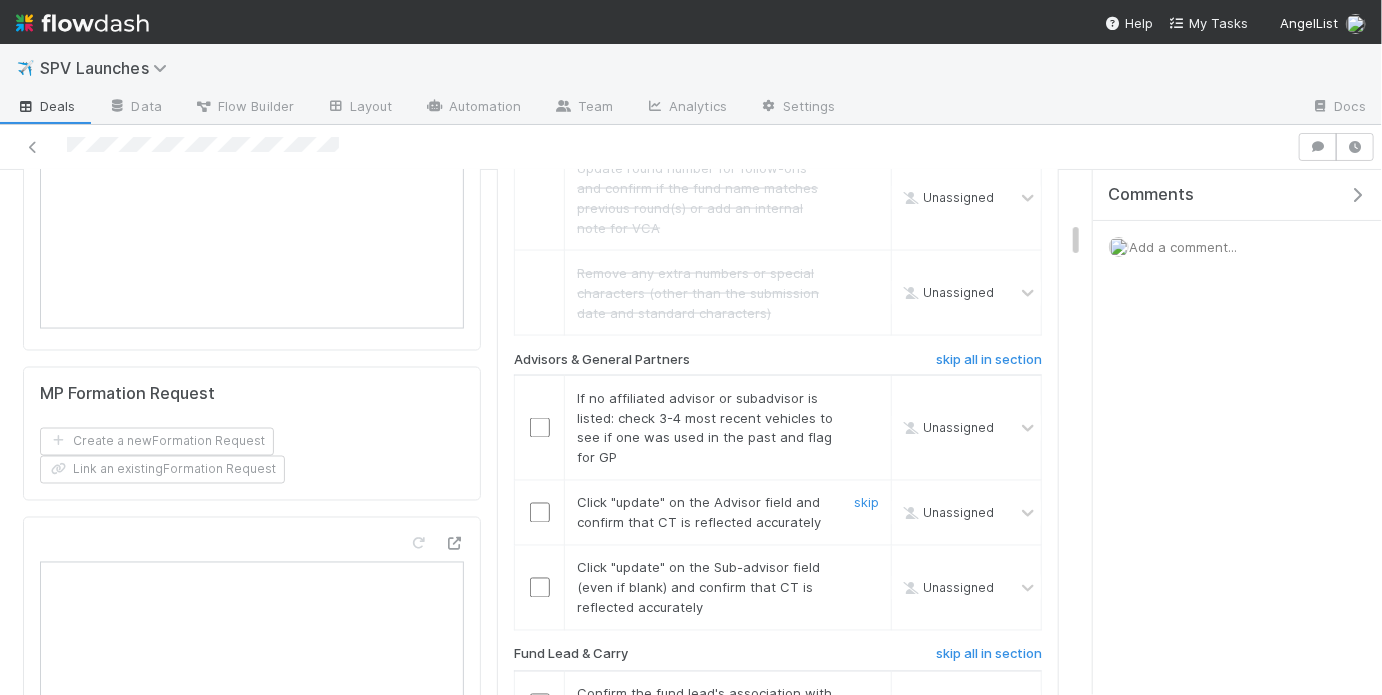 scroll, scrollTop: 1472, scrollLeft: 0, axis: vertical 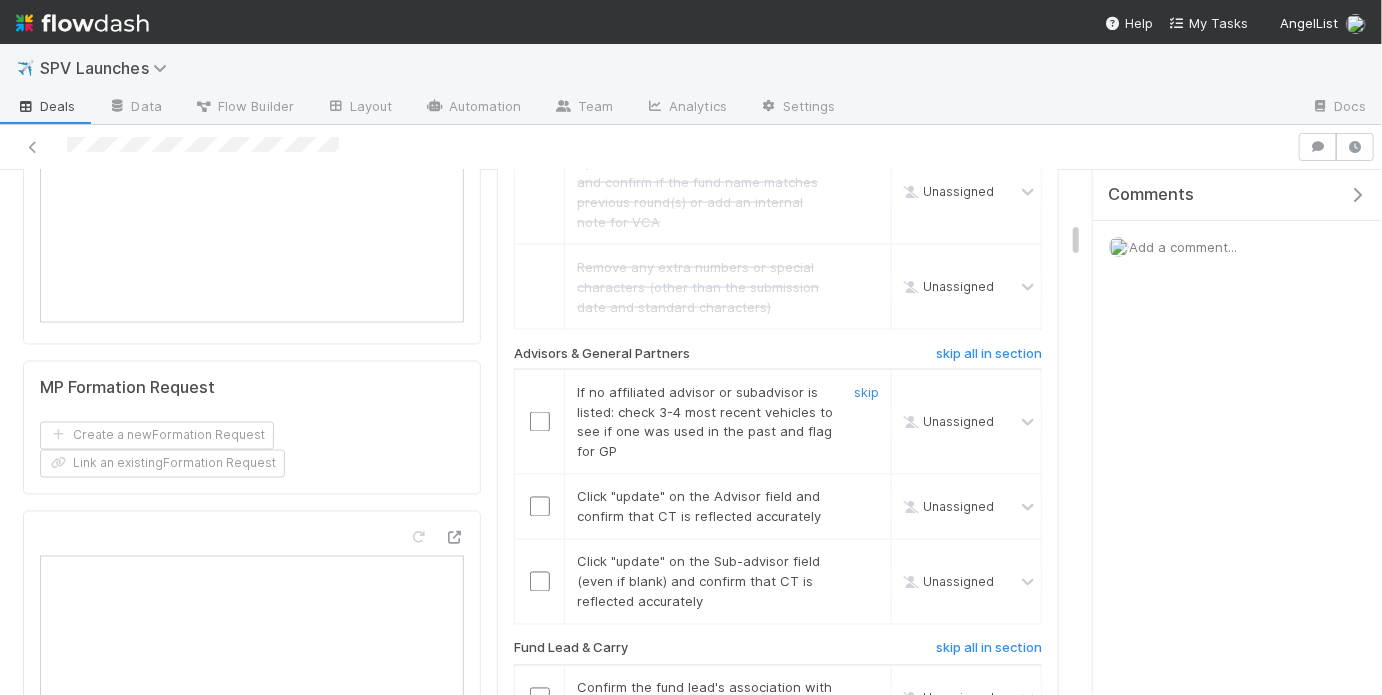 click at bounding box center [540, 422] 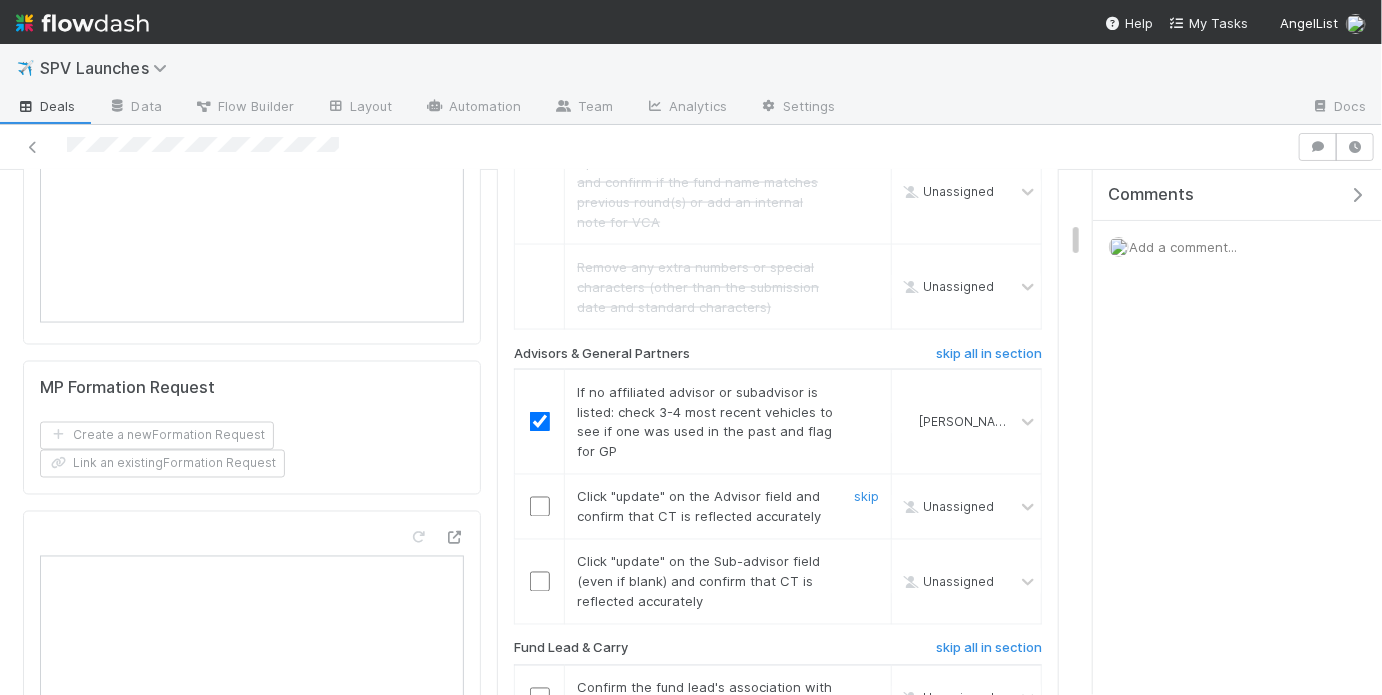 click at bounding box center [540, 507] 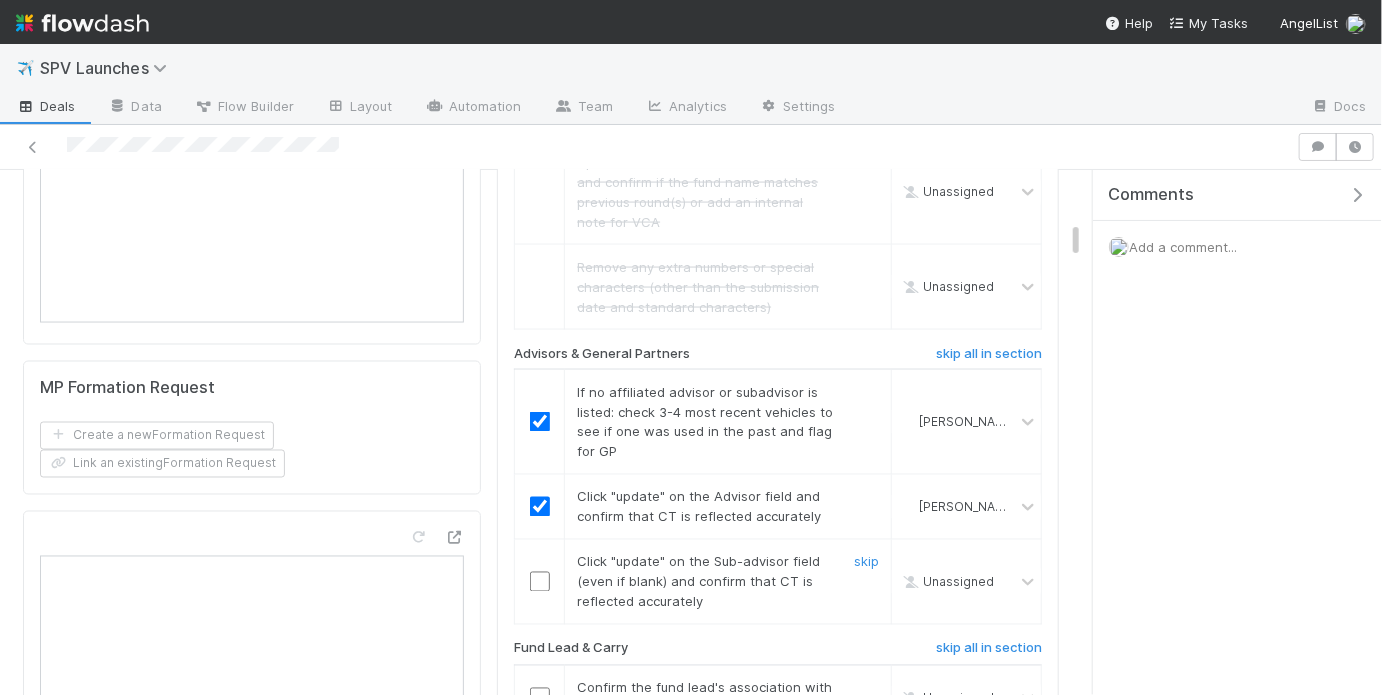 click at bounding box center [540, 582] 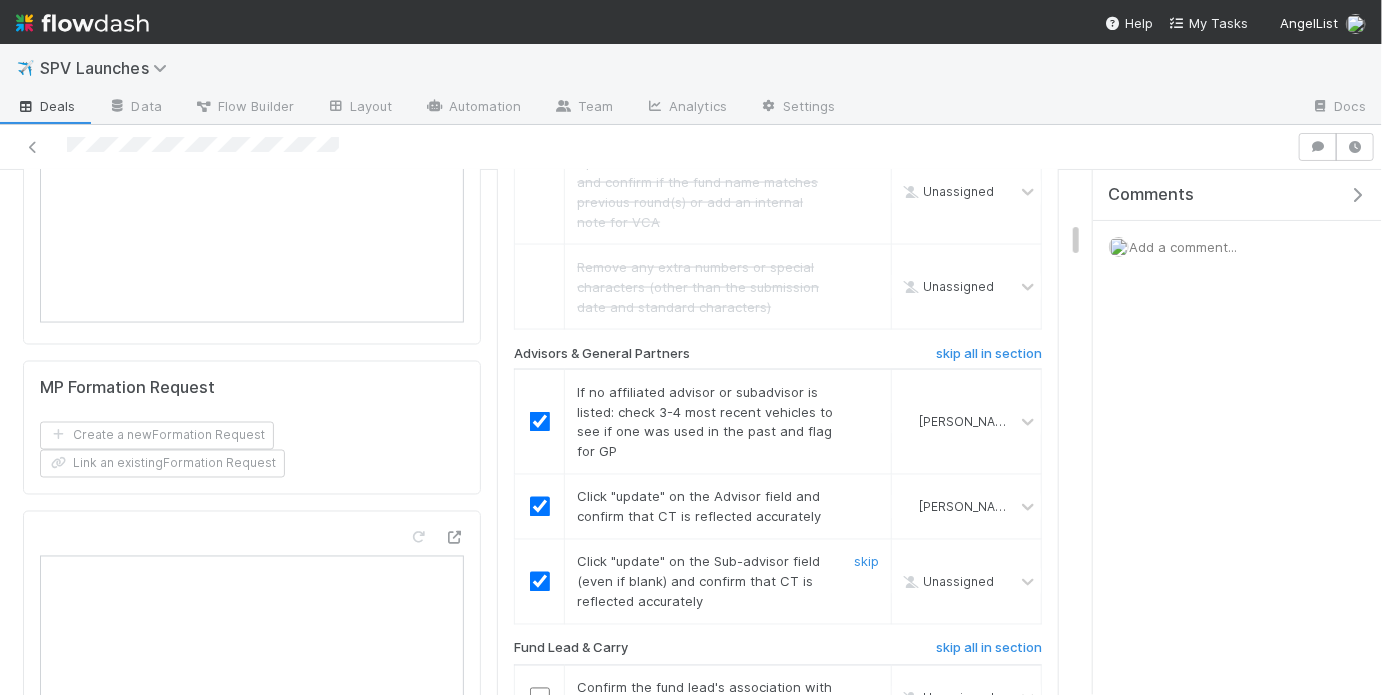 checkbox on "true" 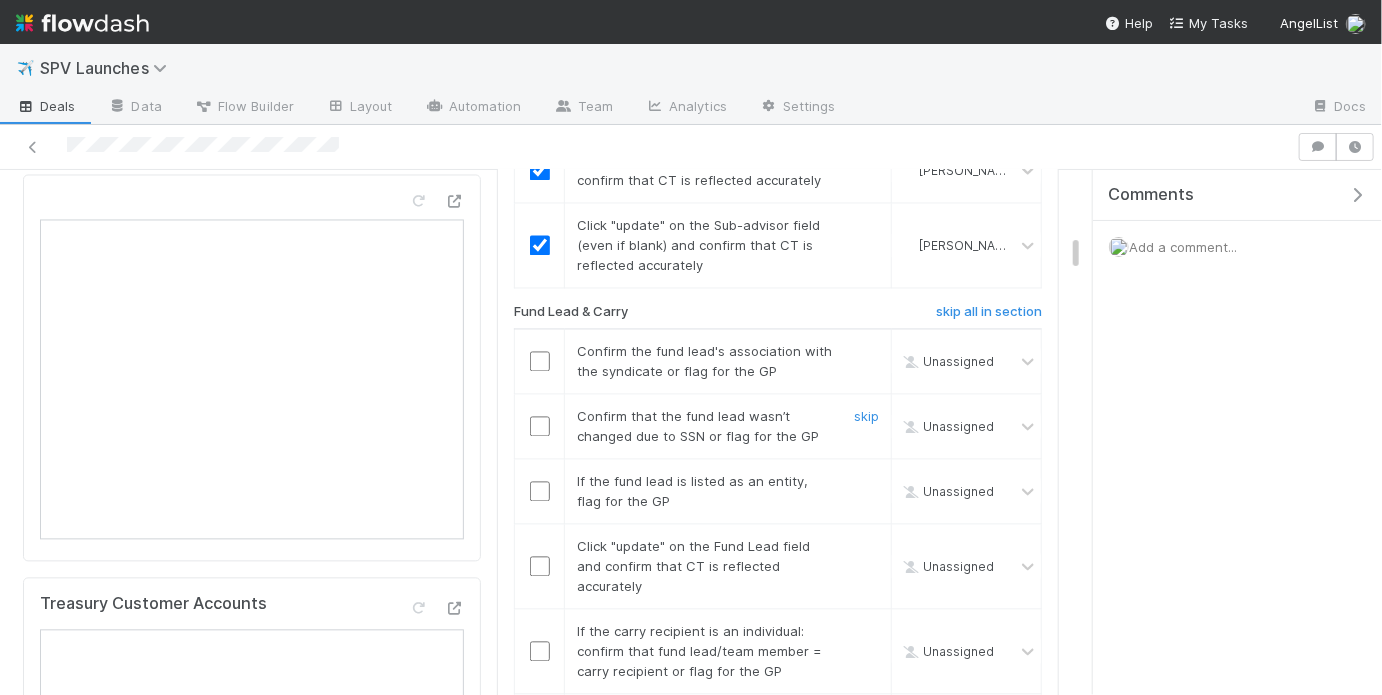 scroll, scrollTop: 1804, scrollLeft: 0, axis: vertical 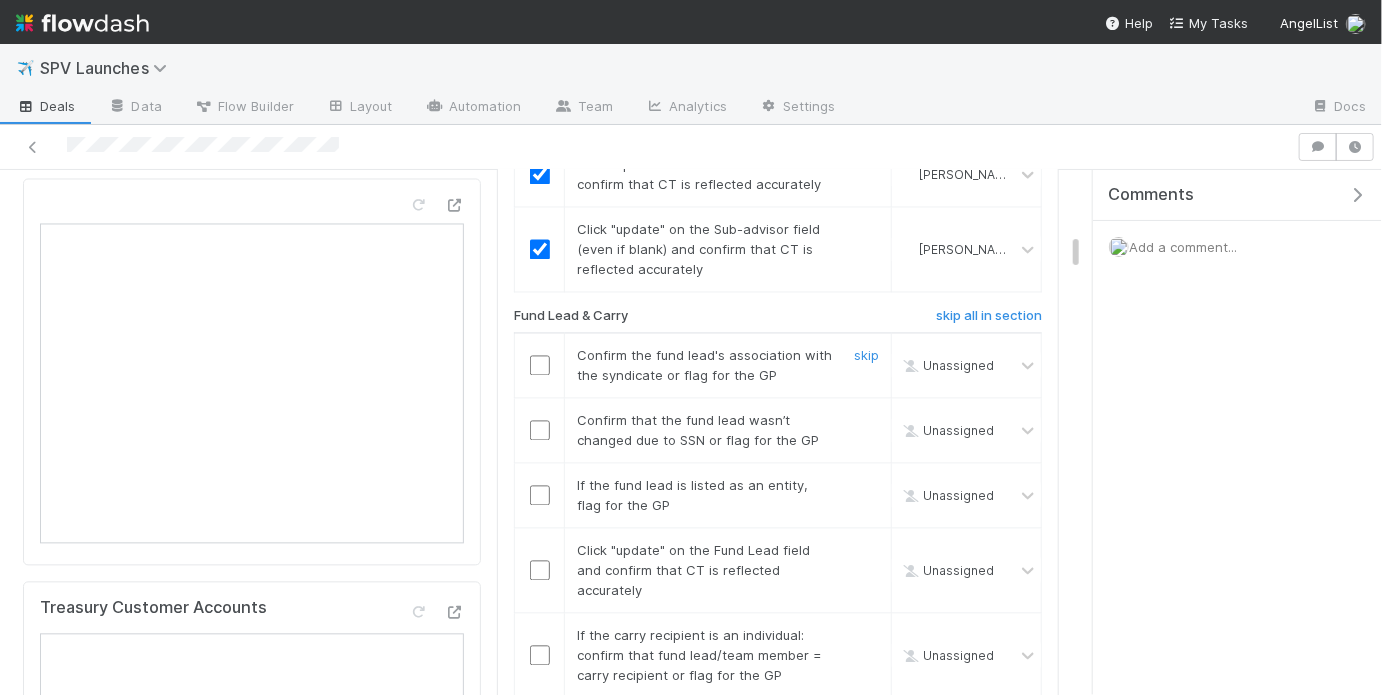 click at bounding box center (540, 366) 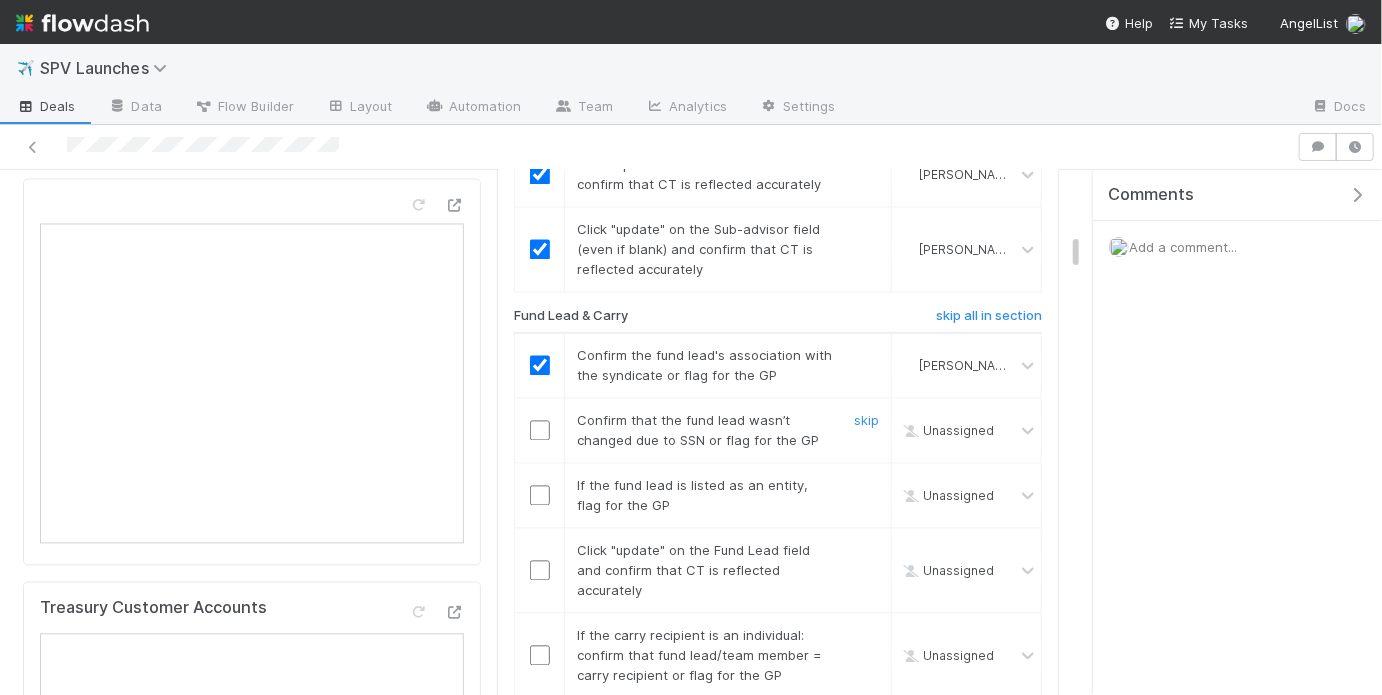 click at bounding box center [540, 431] 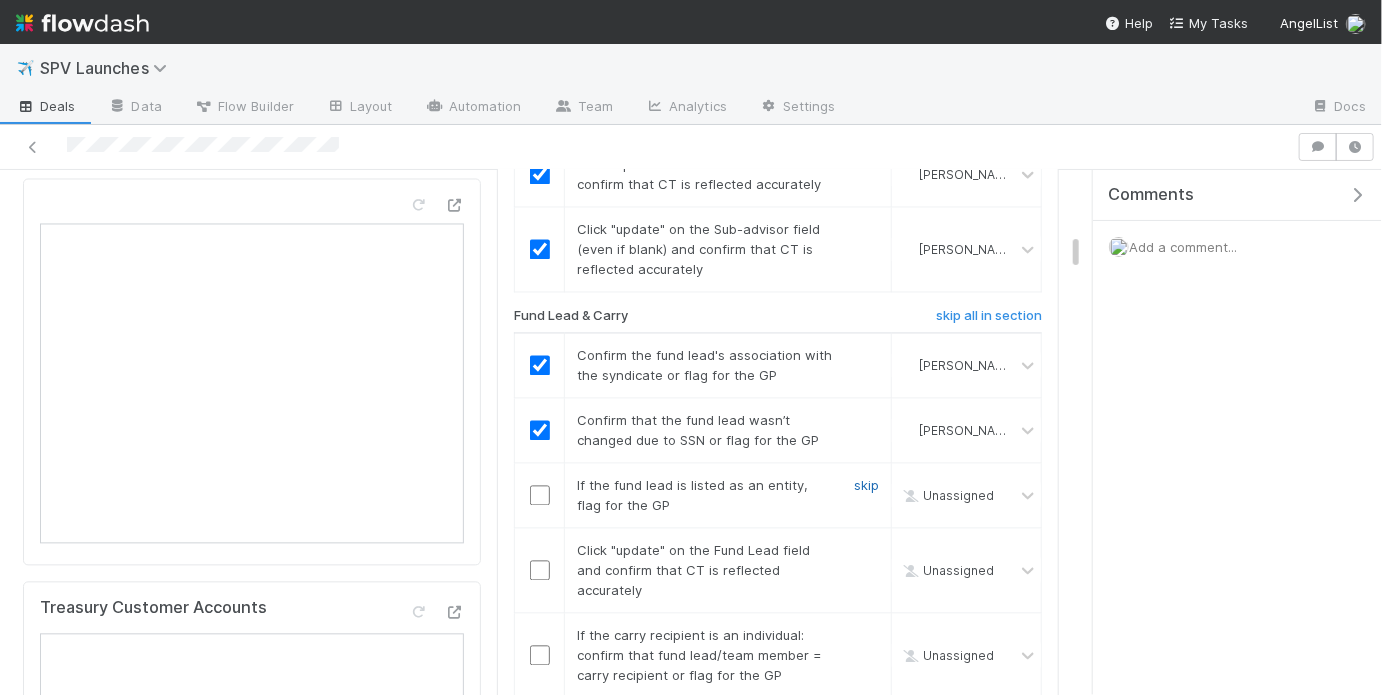 click on "skip" at bounding box center (866, 486) 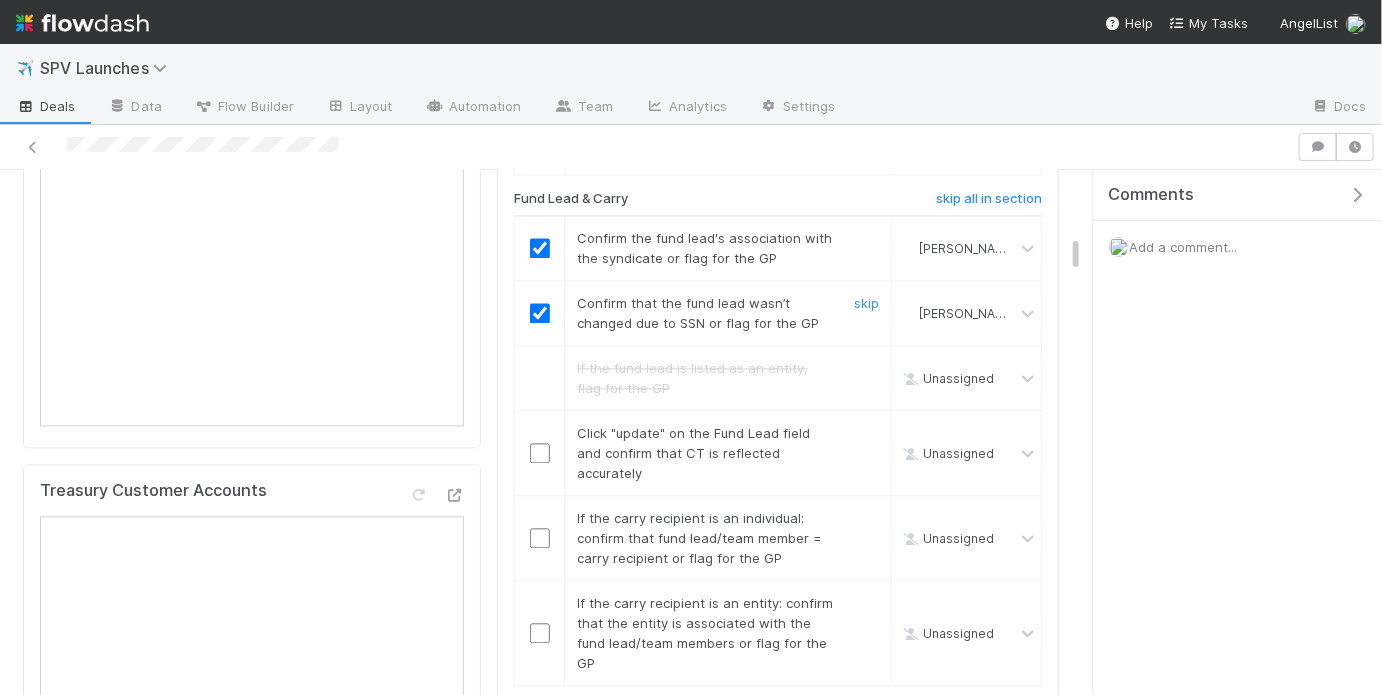 scroll, scrollTop: 1942, scrollLeft: 0, axis: vertical 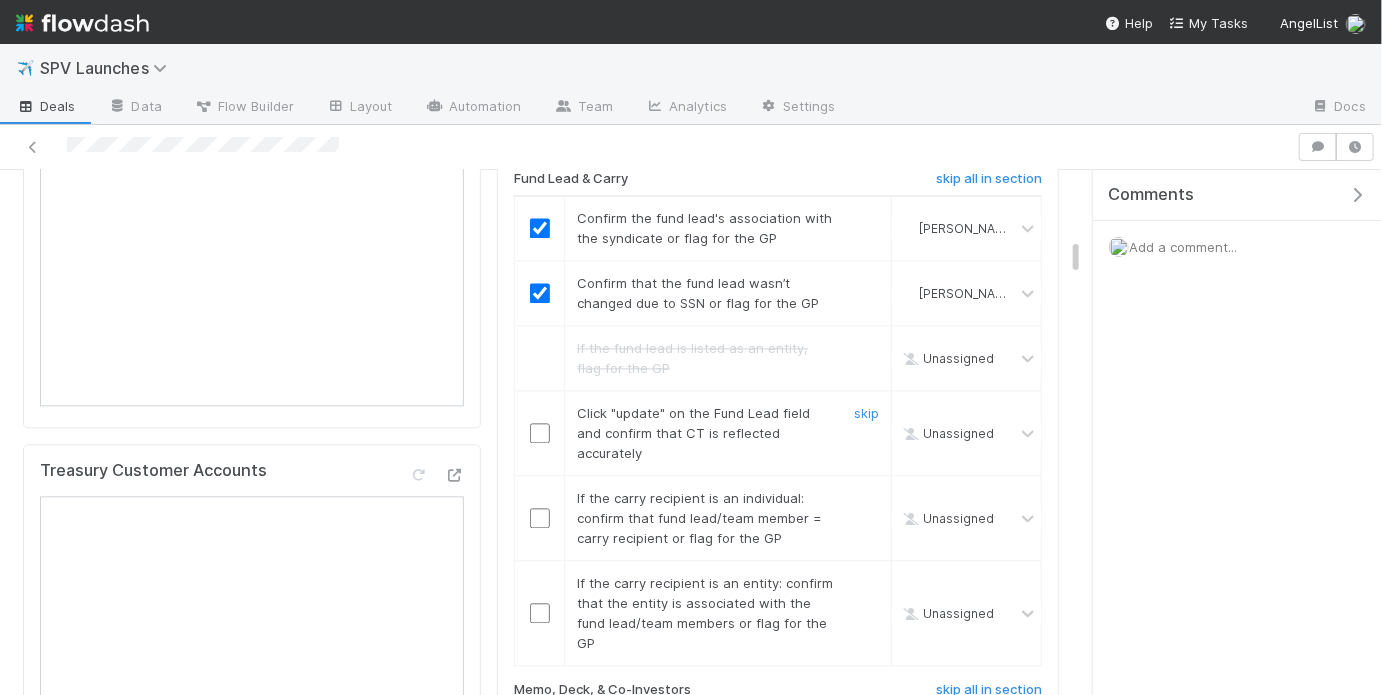 click at bounding box center [540, 433] 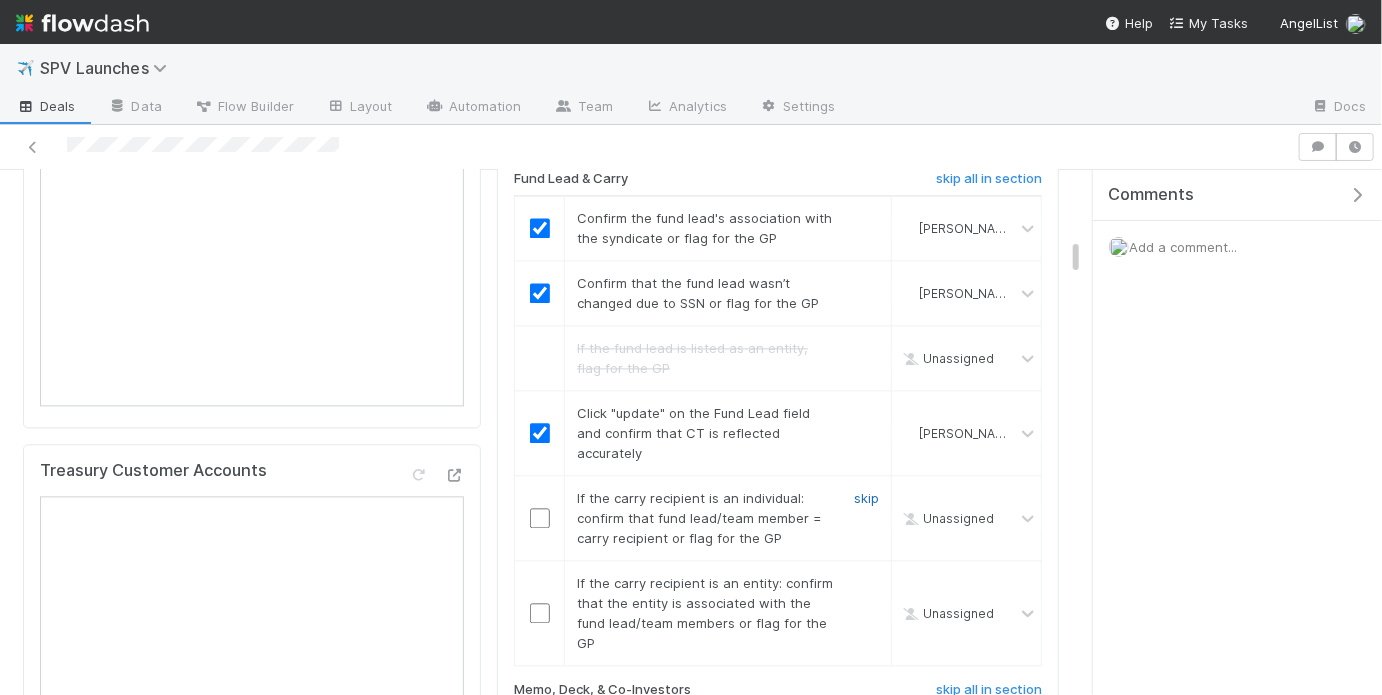 click on "skip" at bounding box center (866, 498) 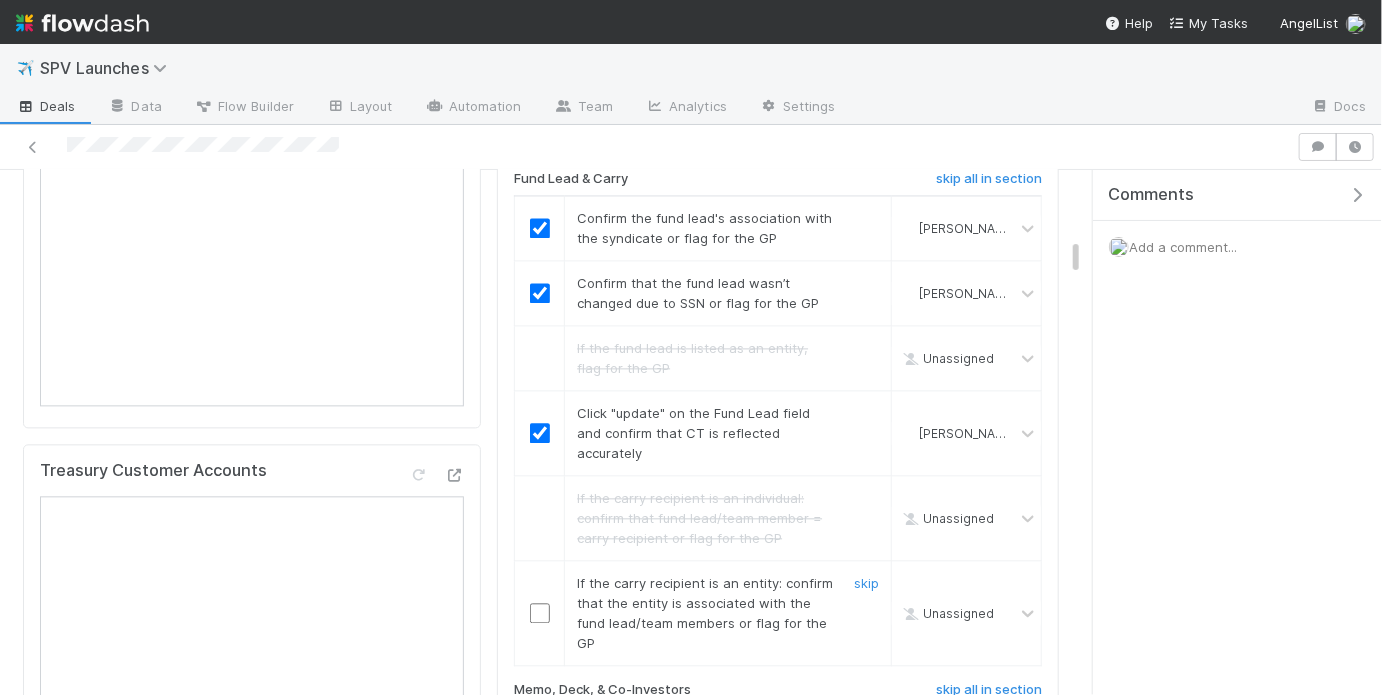 click at bounding box center [540, 613] 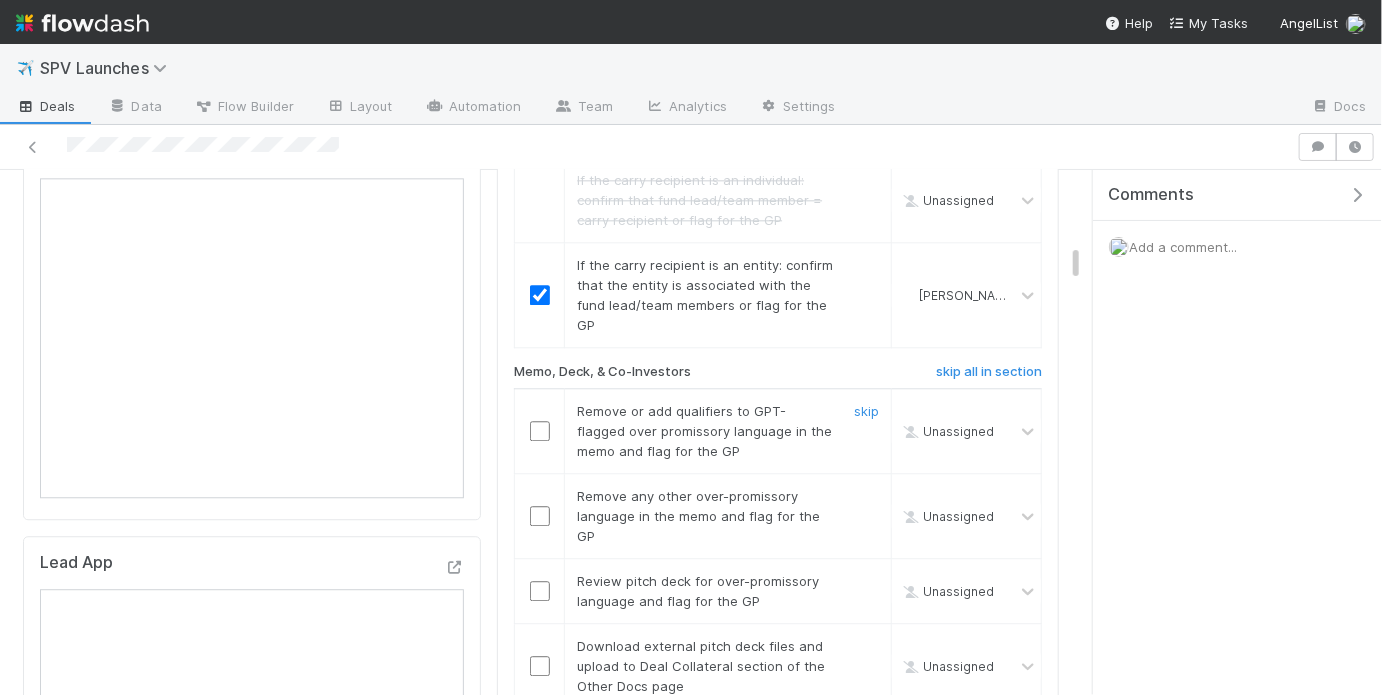 scroll, scrollTop: 2273, scrollLeft: 0, axis: vertical 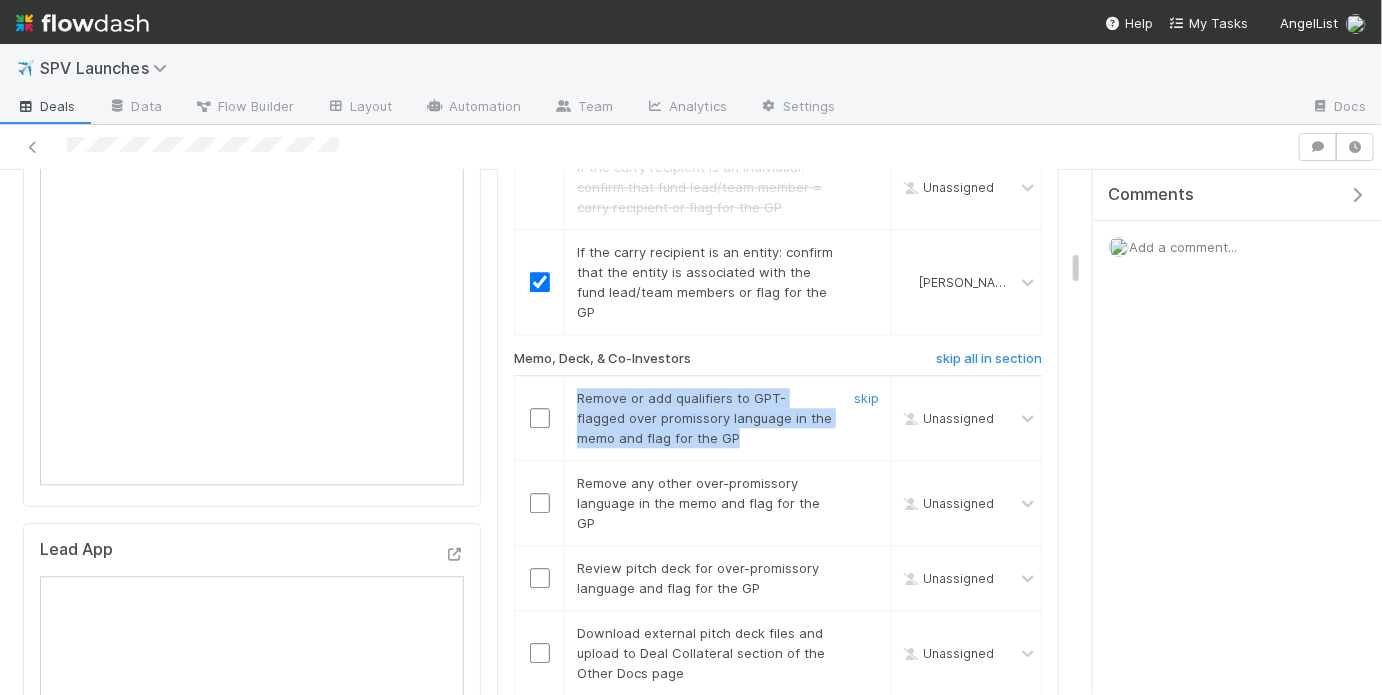 drag, startPoint x: 578, startPoint y: 332, endPoint x: 723, endPoint y: 370, distance: 149.89664 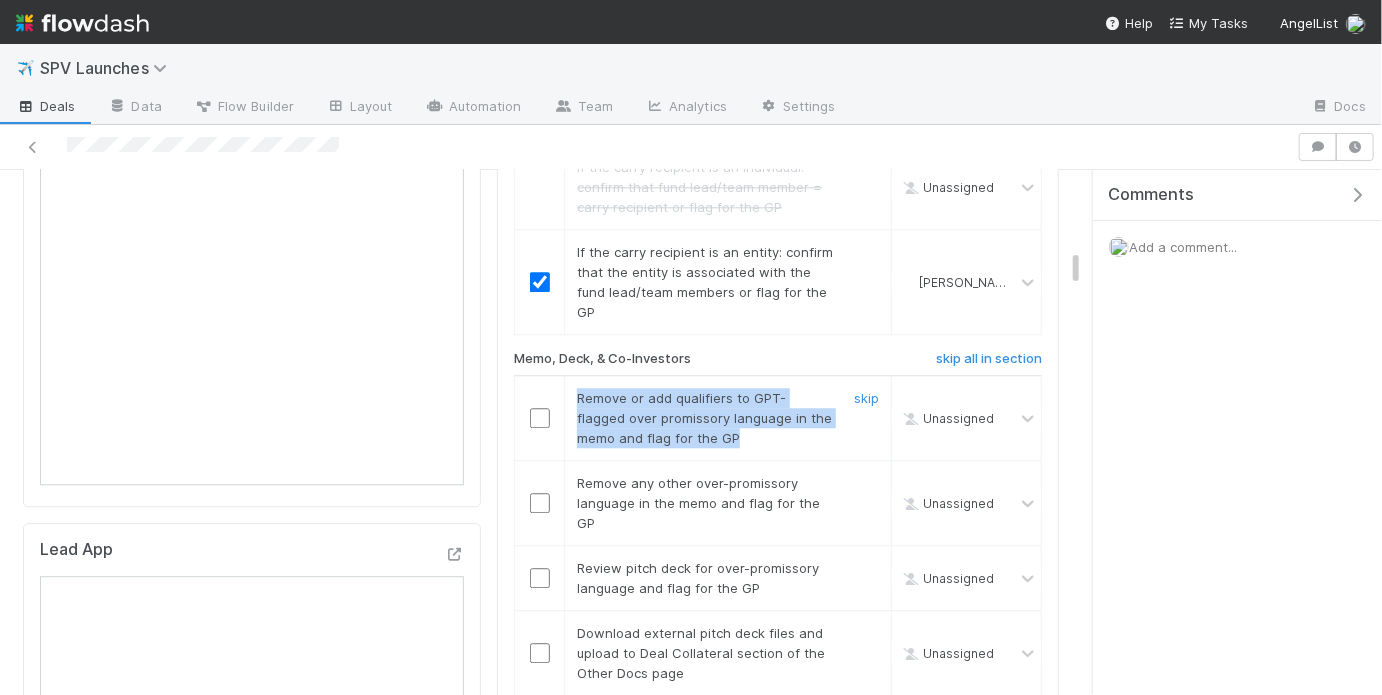 click on "Remove or add qualifiers to GPT-flagged over promissory language in the memo and flag for the GP" at bounding box center [698, 418] 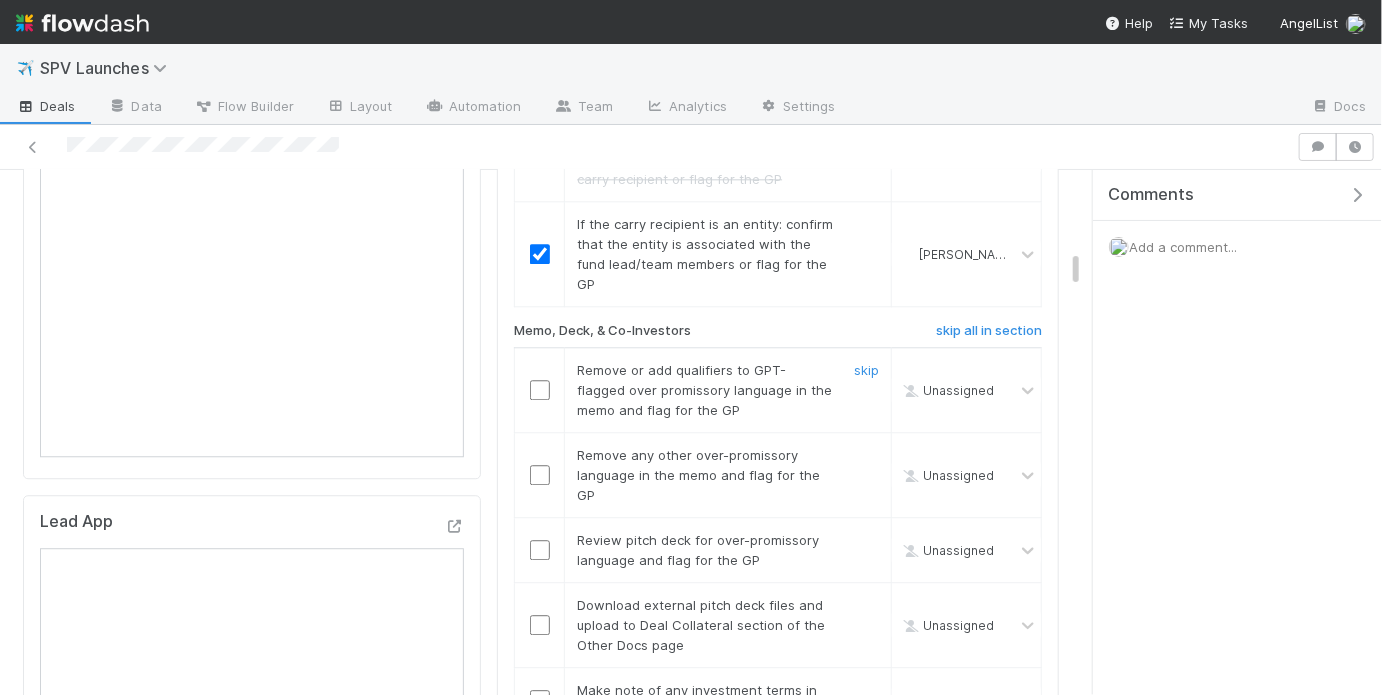 scroll, scrollTop: 2294, scrollLeft: 0, axis: vertical 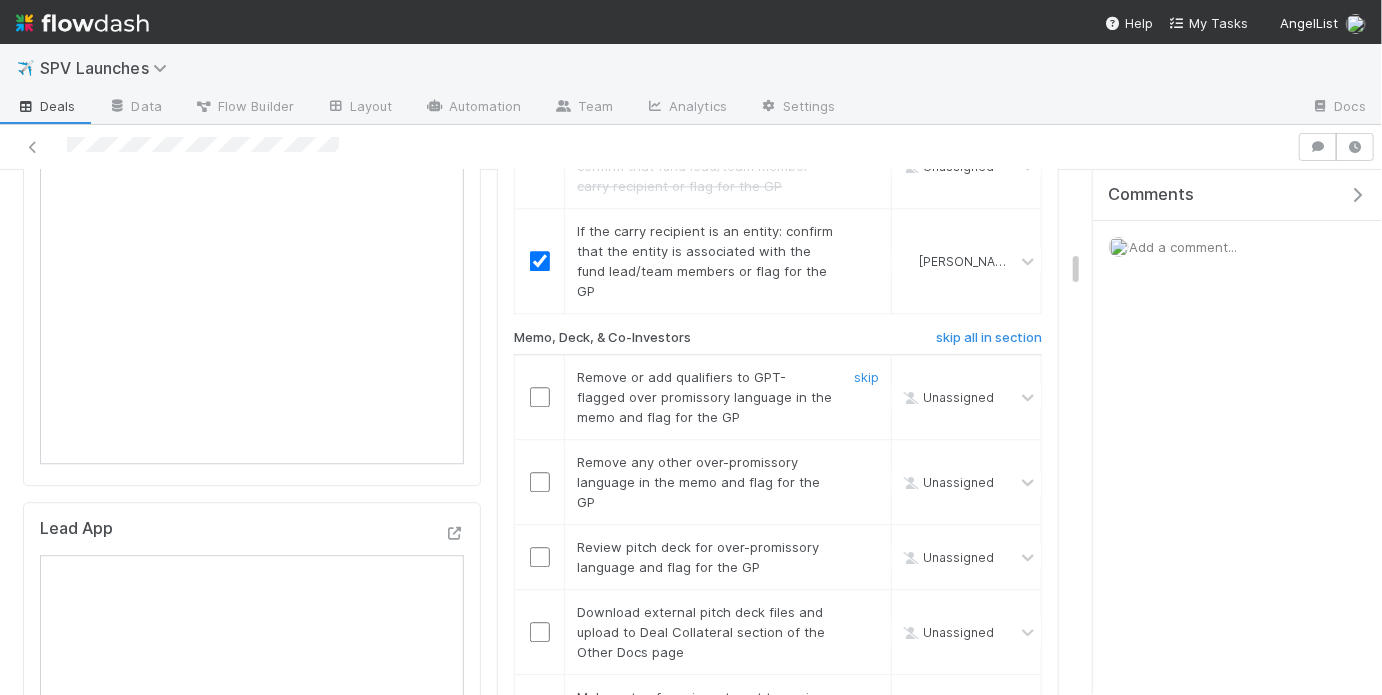 click at bounding box center [540, 397] 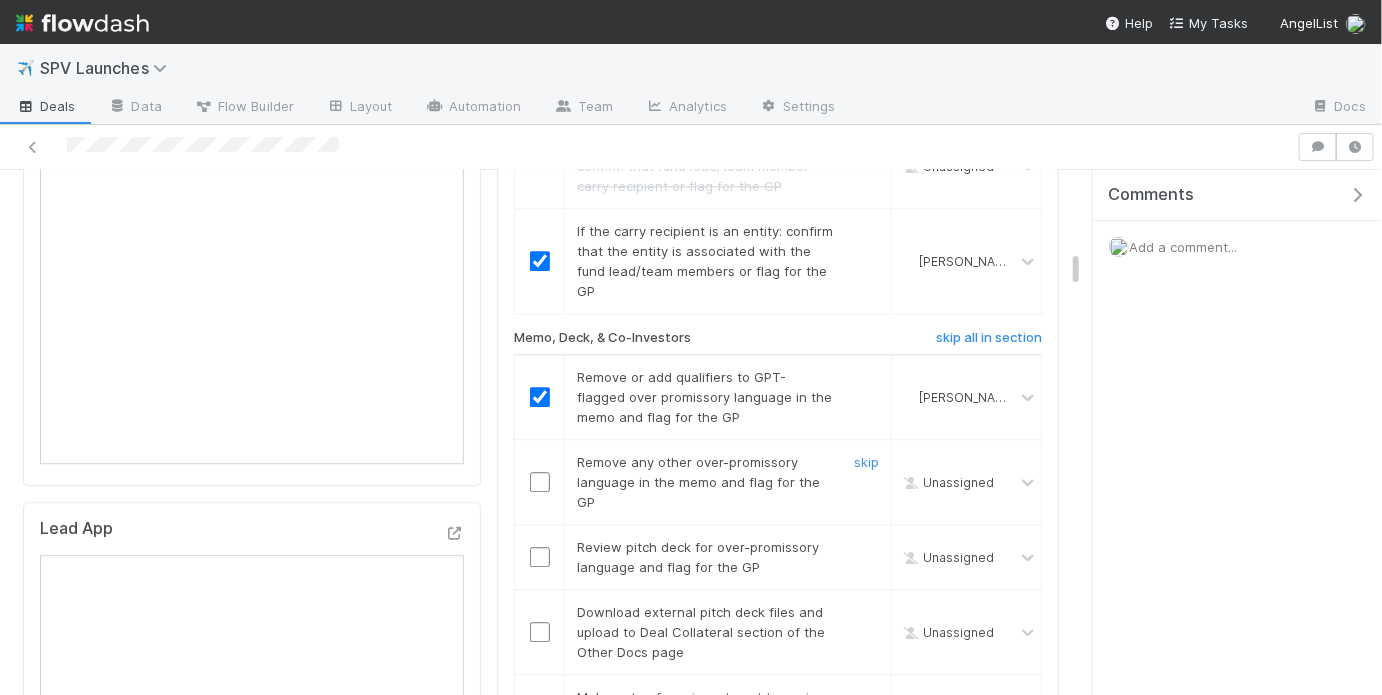 click at bounding box center [540, 482] 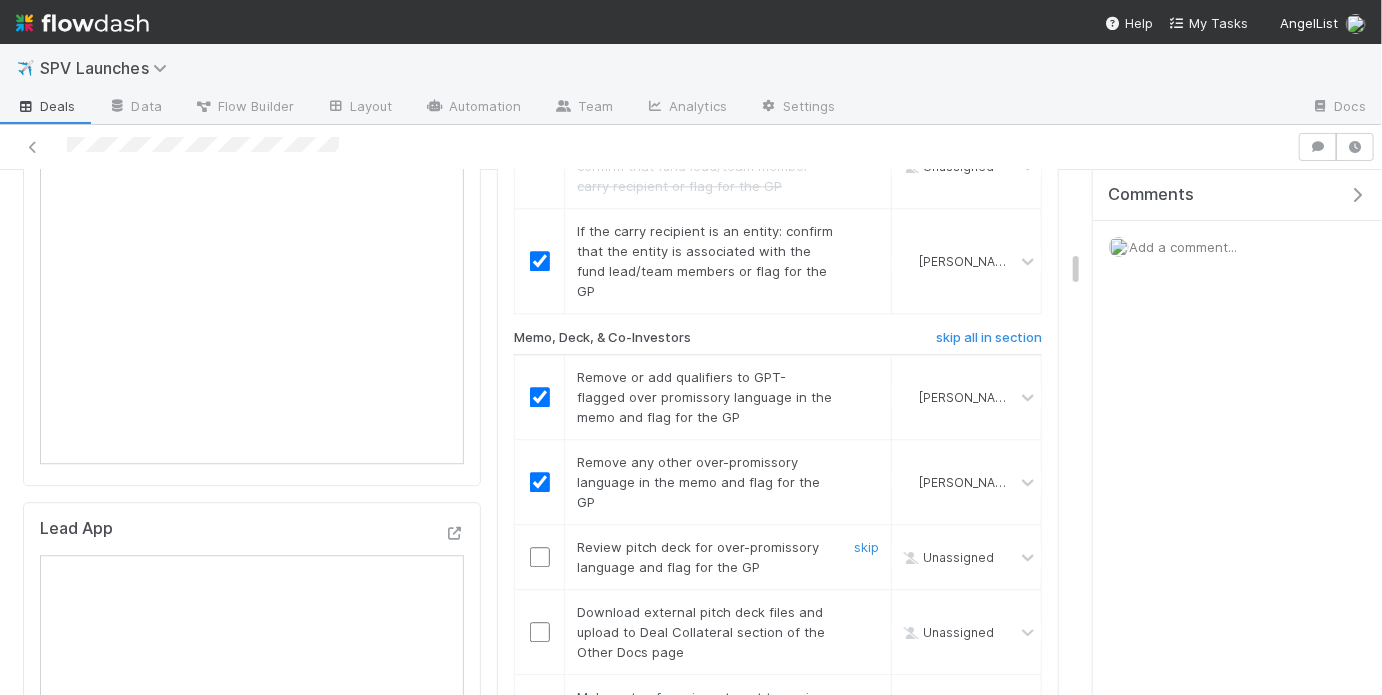 click at bounding box center (539, 557) 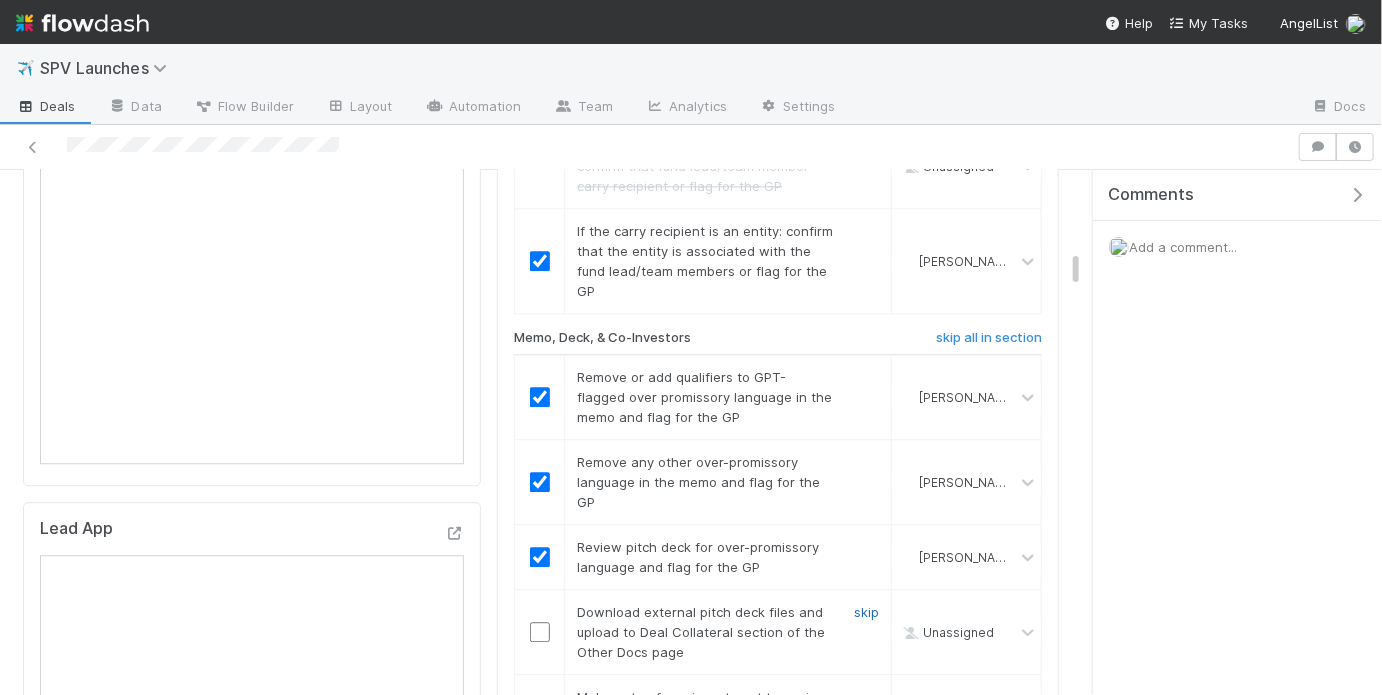 click on "skip" at bounding box center [866, 612] 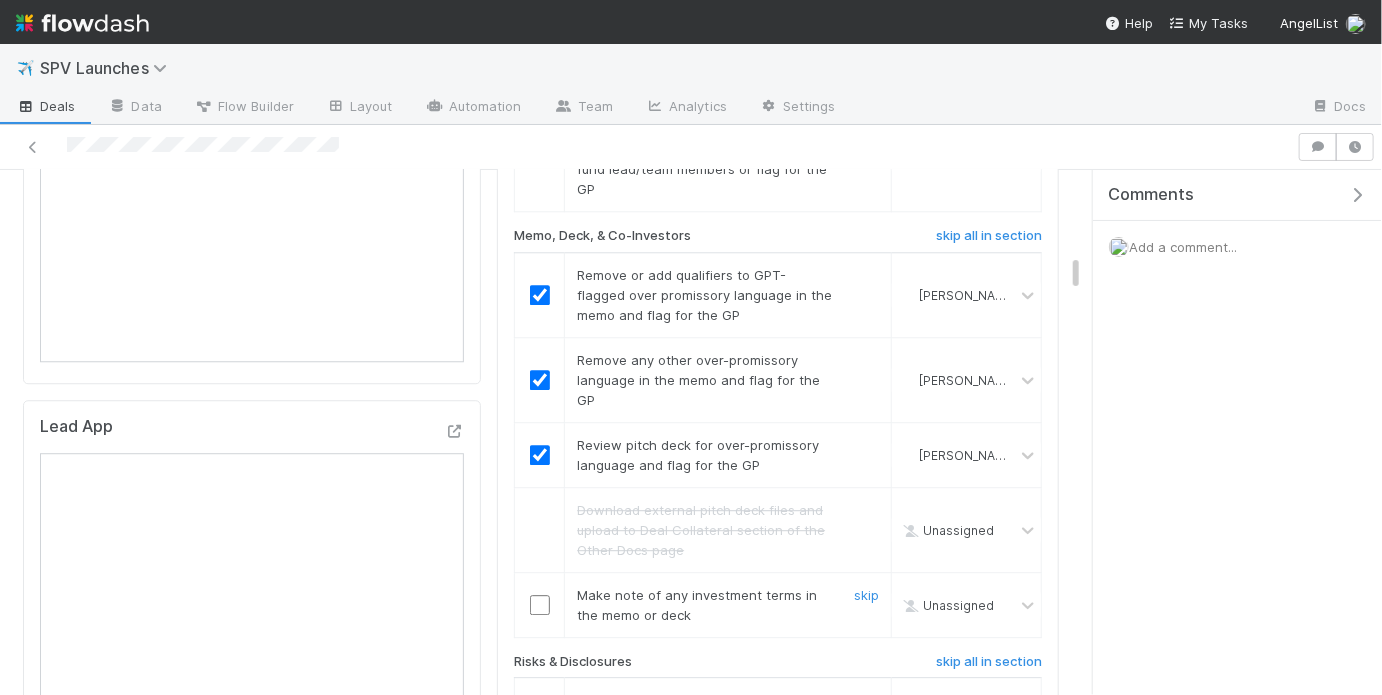 scroll, scrollTop: 2400, scrollLeft: 0, axis: vertical 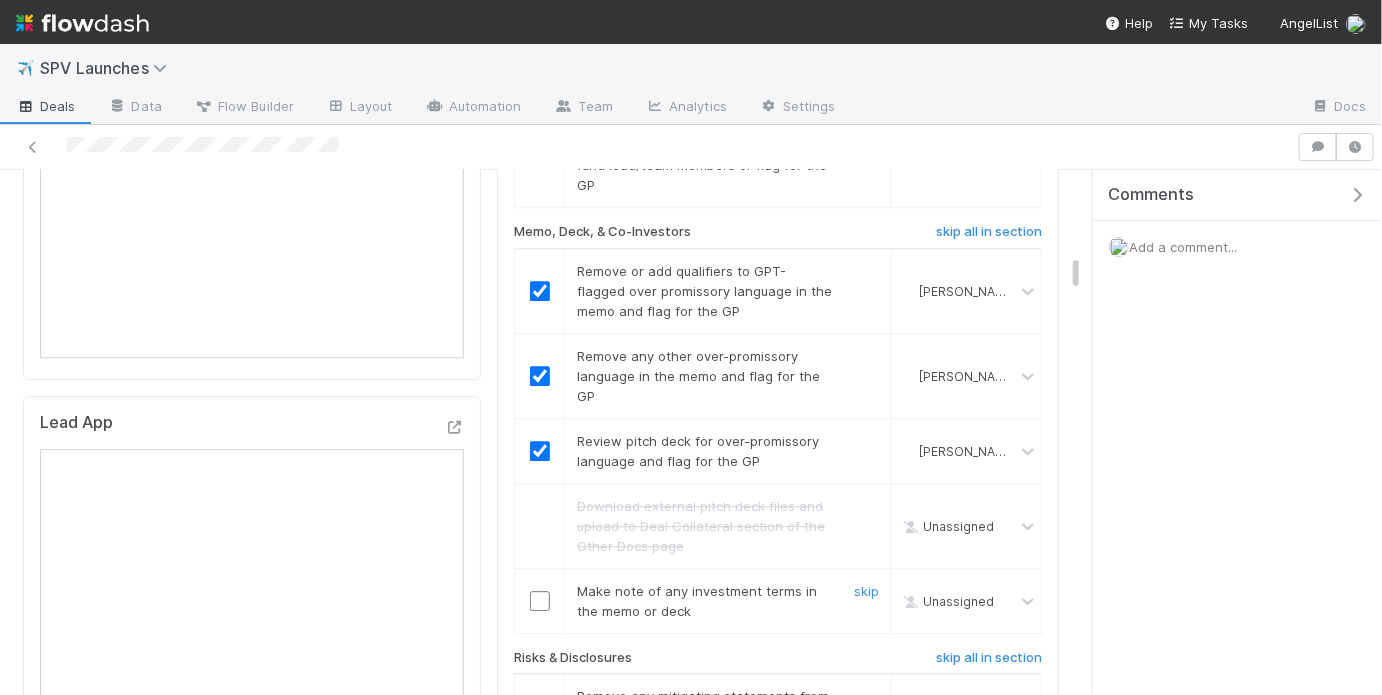 click at bounding box center [540, 601] 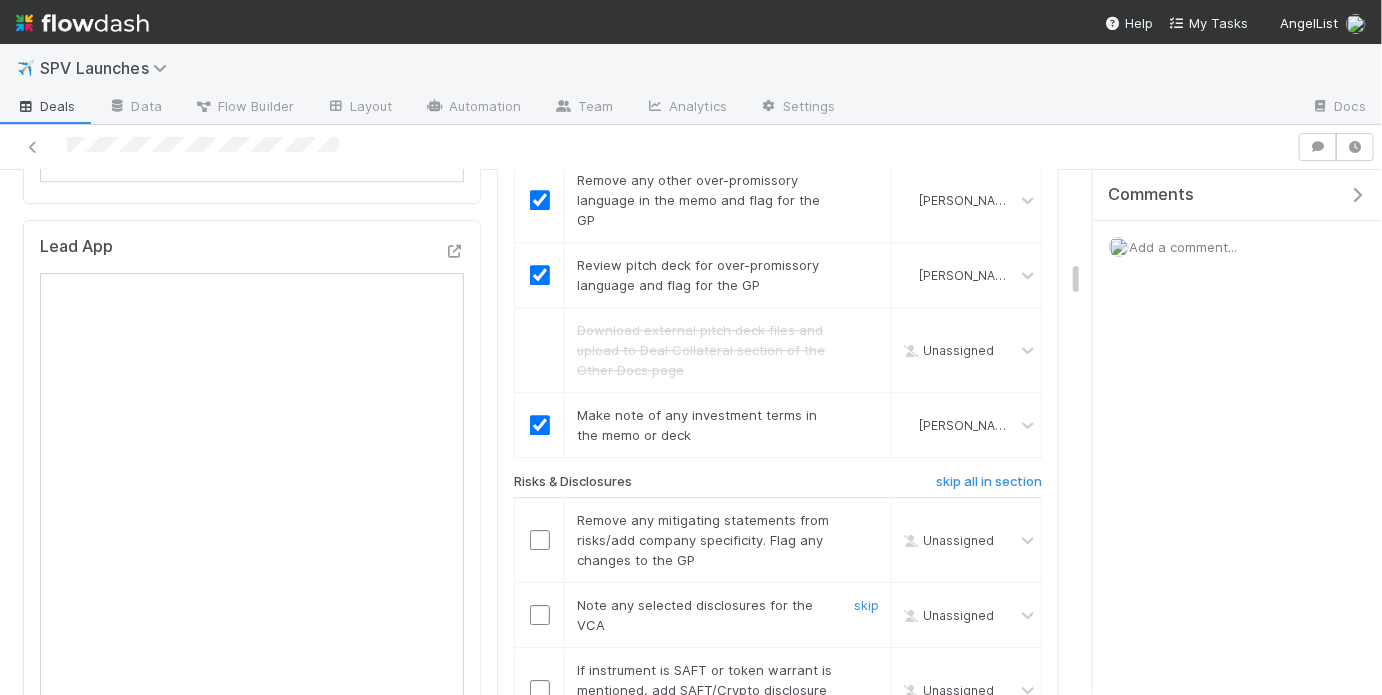 scroll, scrollTop: 2592, scrollLeft: 0, axis: vertical 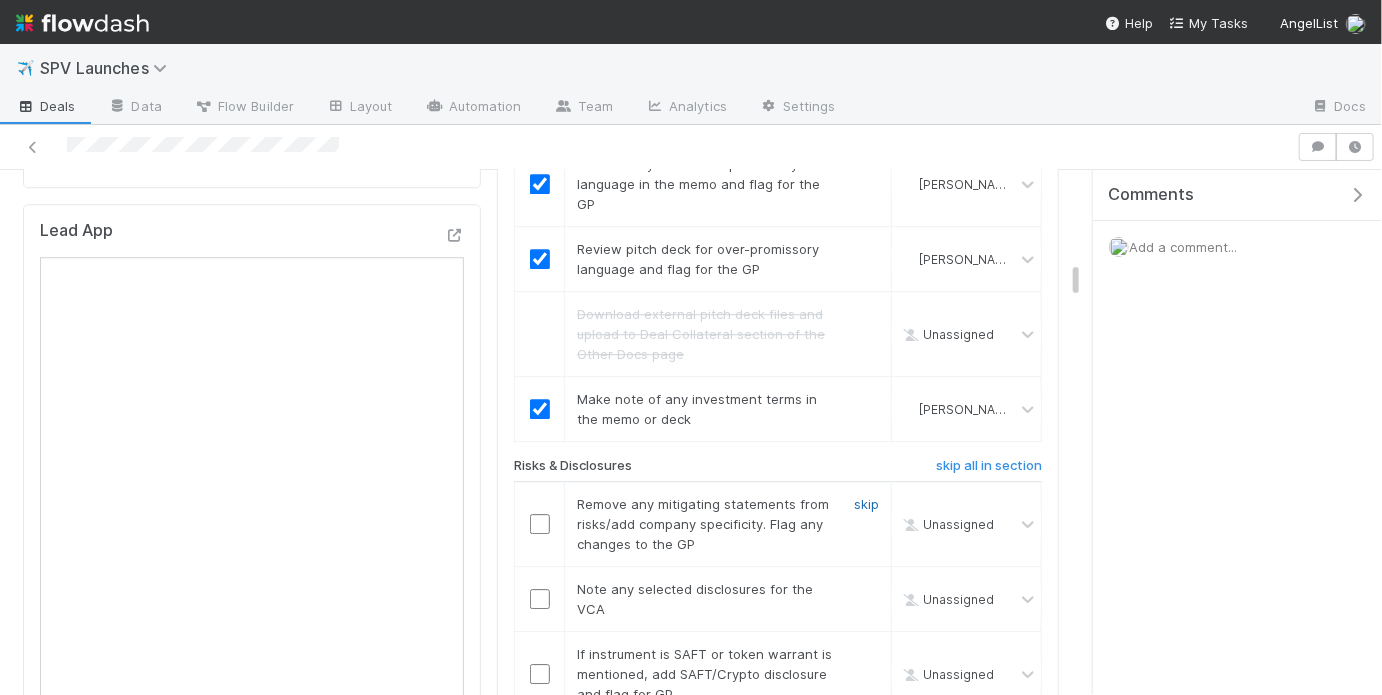 click on "skip" at bounding box center [866, 504] 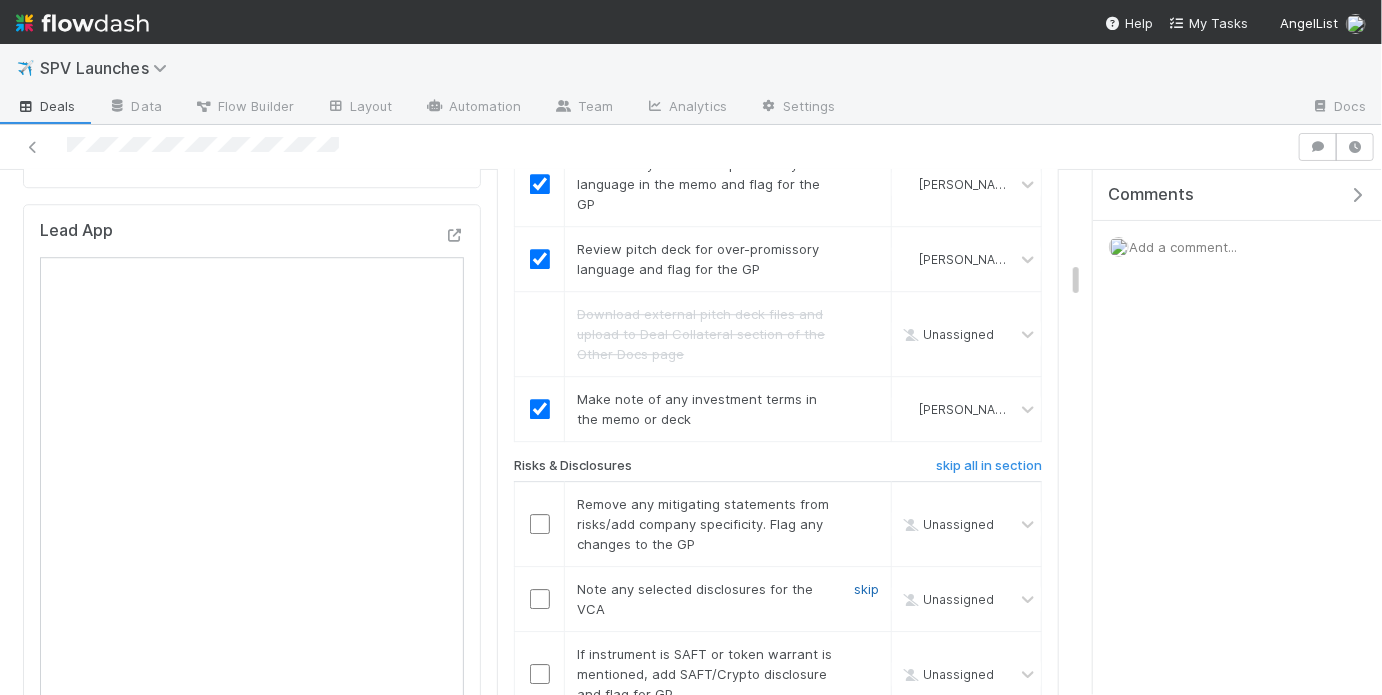 click on "skip" at bounding box center [866, 589] 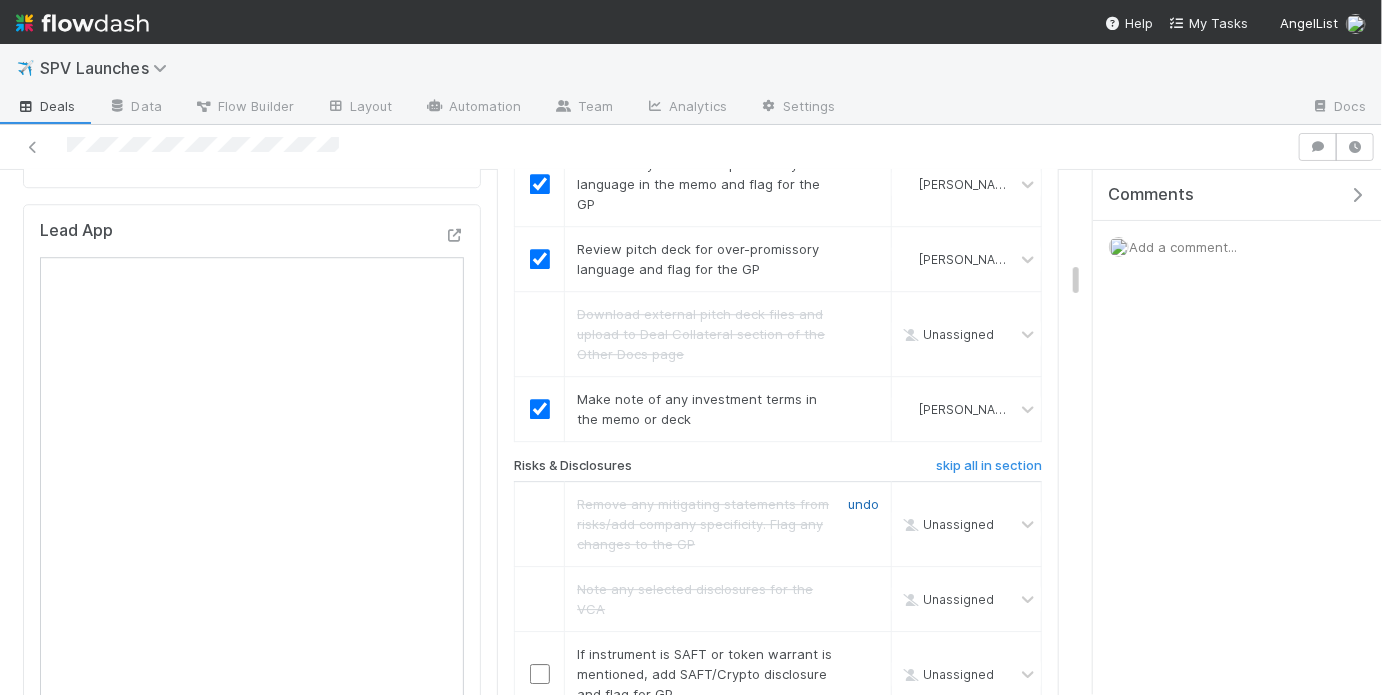 click on "undo" at bounding box center (863, 504) 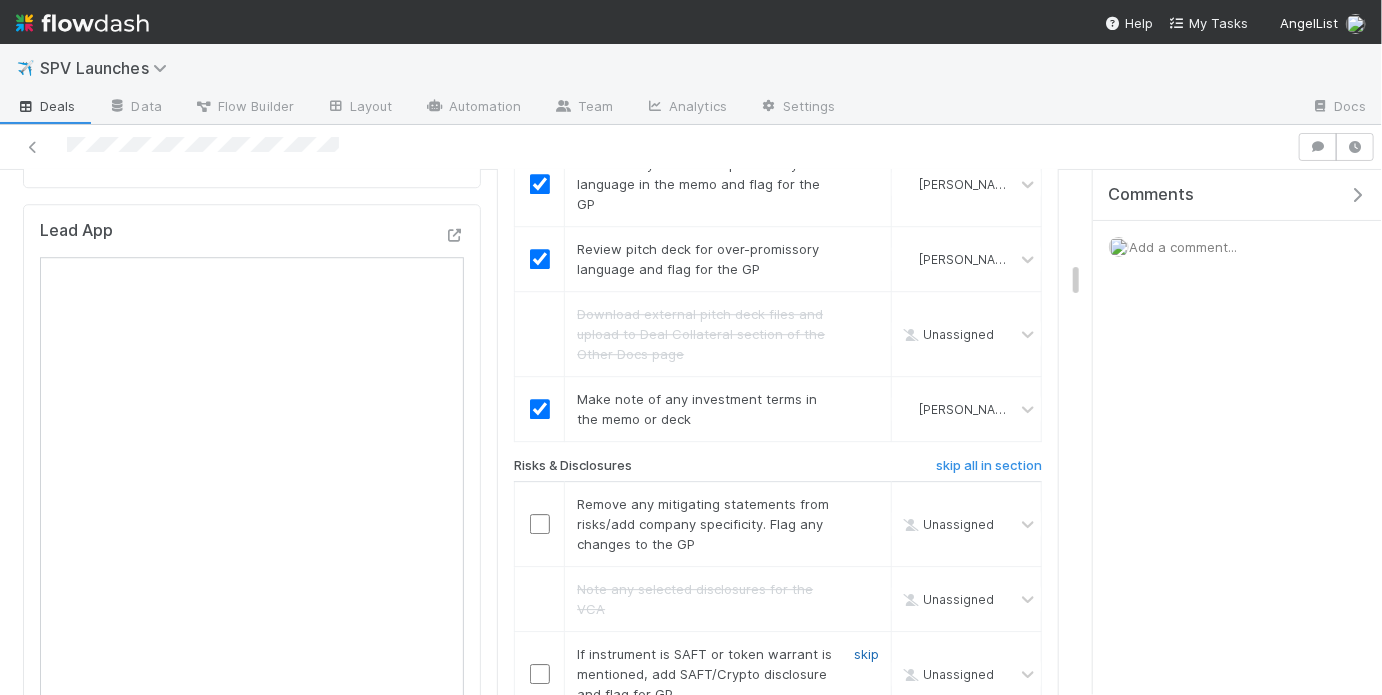 click on "skip" at bounding box center (866, 654) 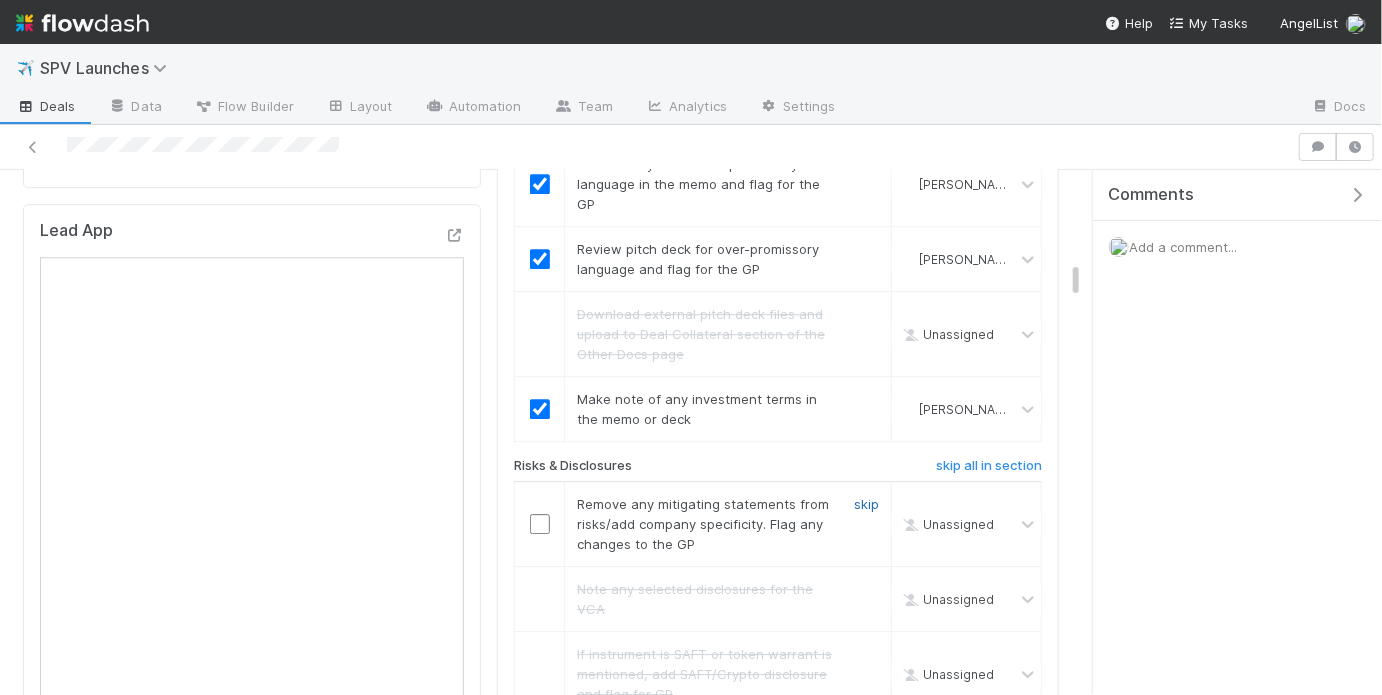click on "skip" at bounding box center [866, 504] 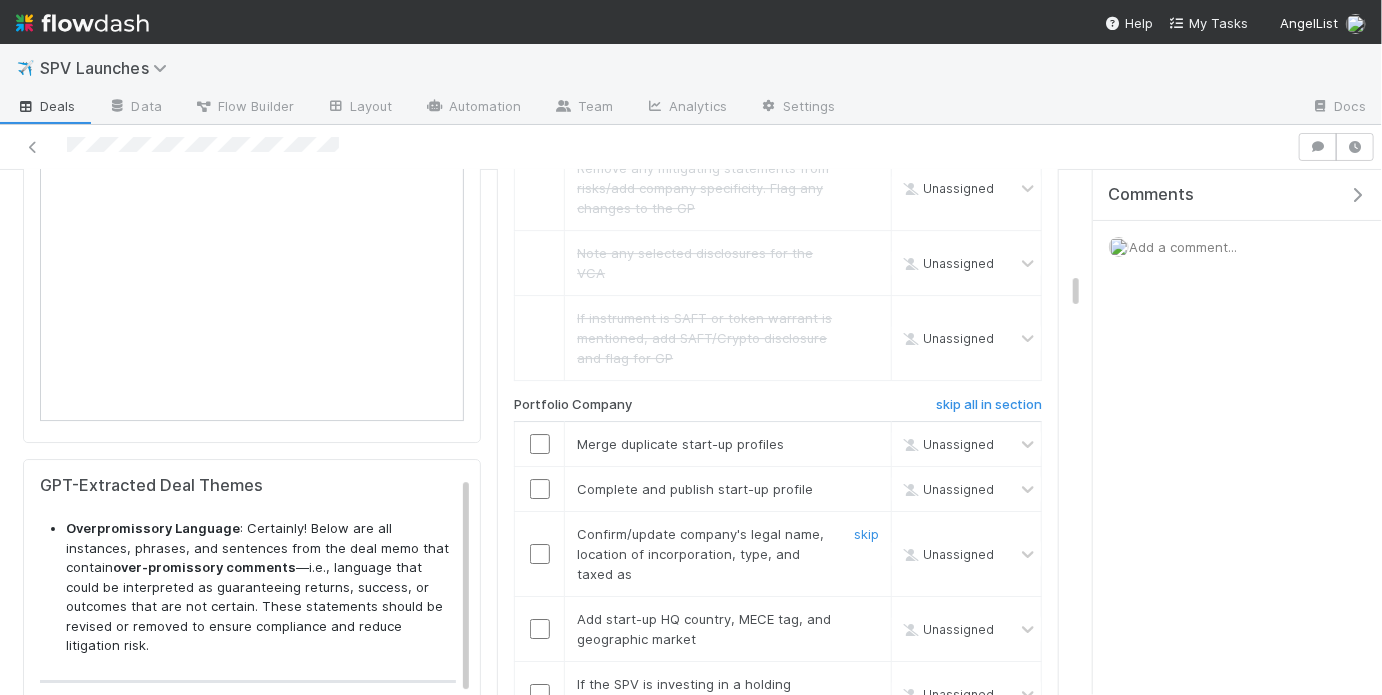 scroll, scrollTop: 2933, scrollLeft: 0, axis: vertical 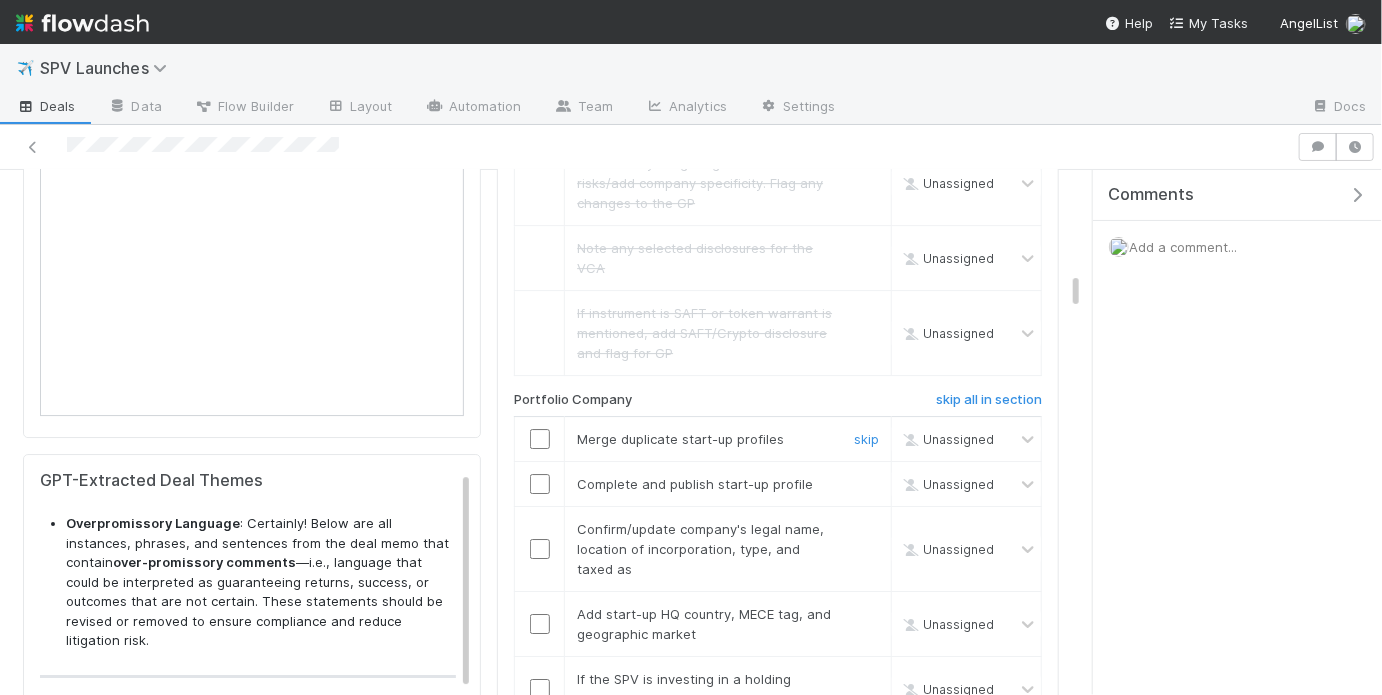 click on "skip" at bounding box center [864, 439] 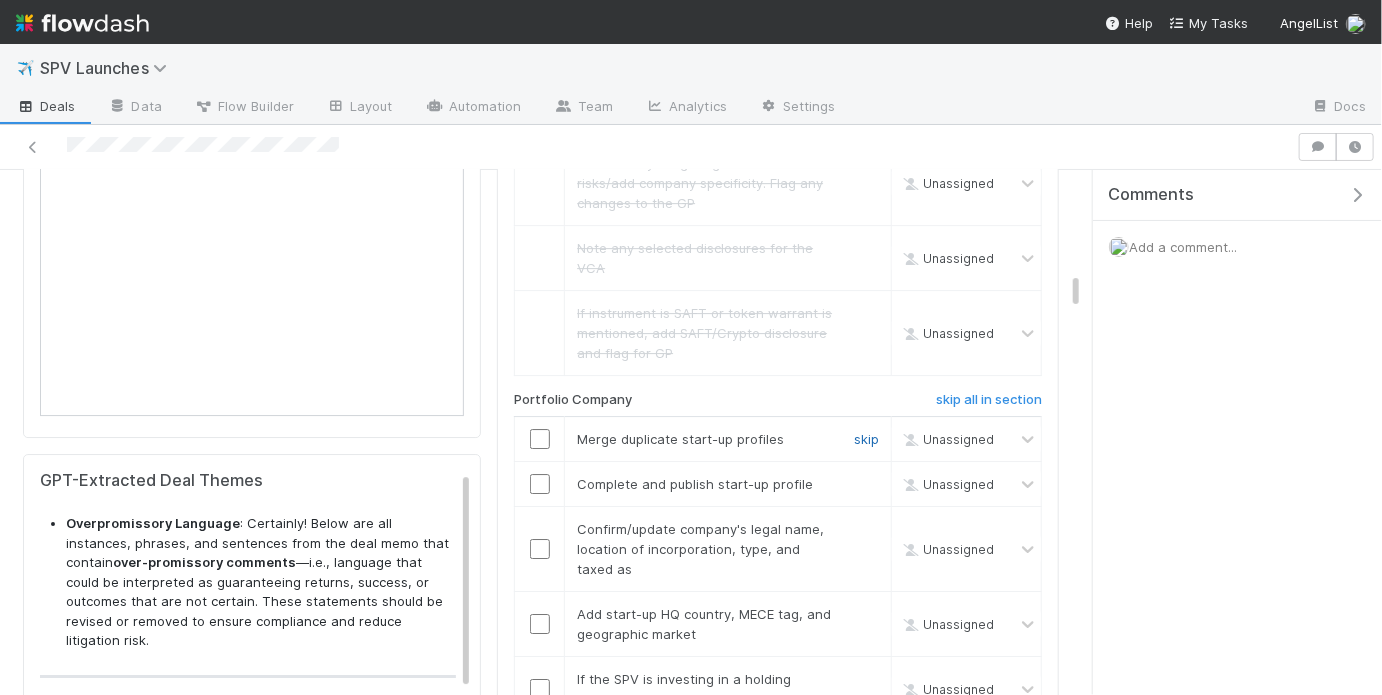 click on "skip" at bounding box center [866, 439] 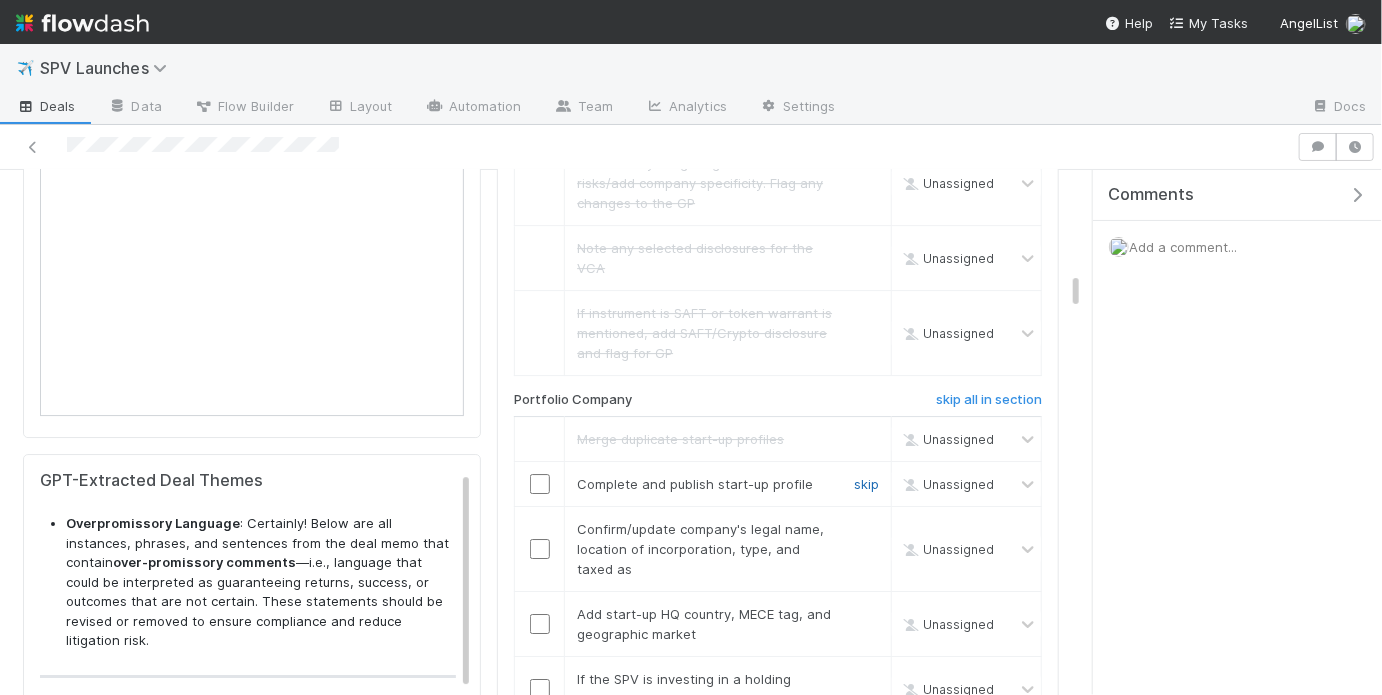 click on "skip" at bounding box center [866, 484] 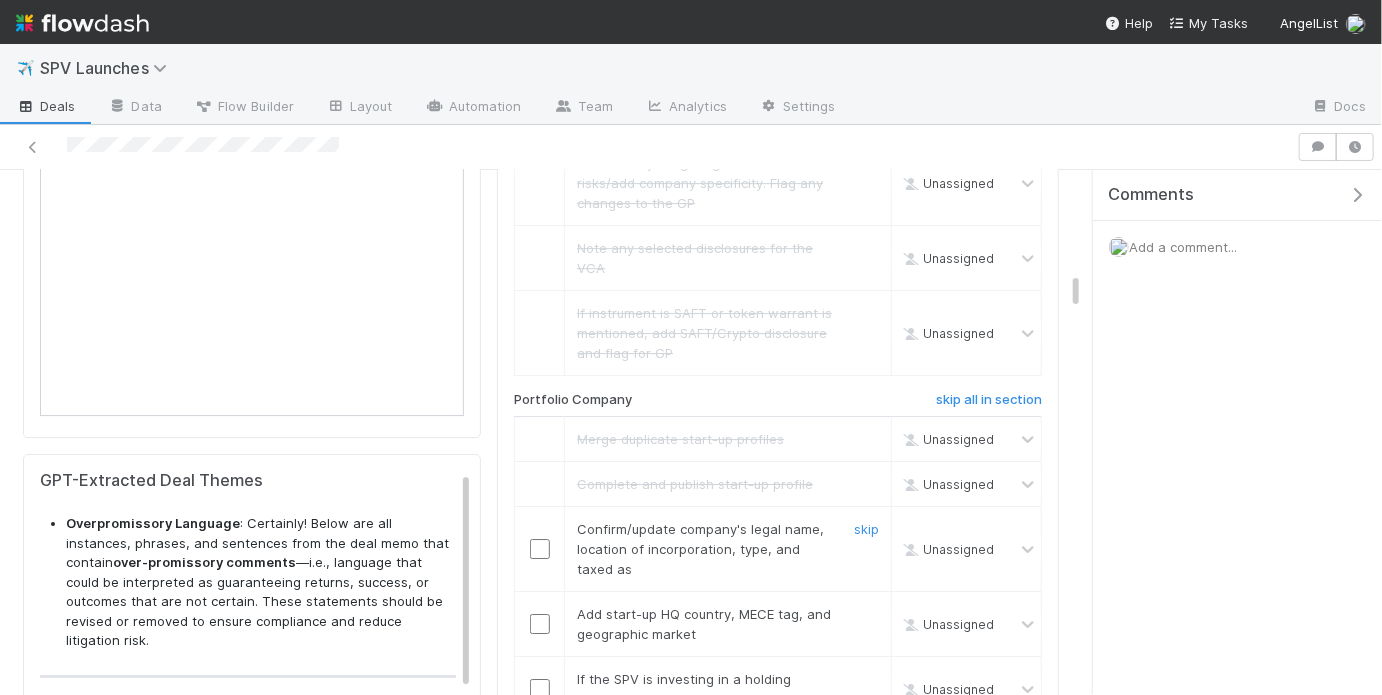 click at bounding box center [540, 549] 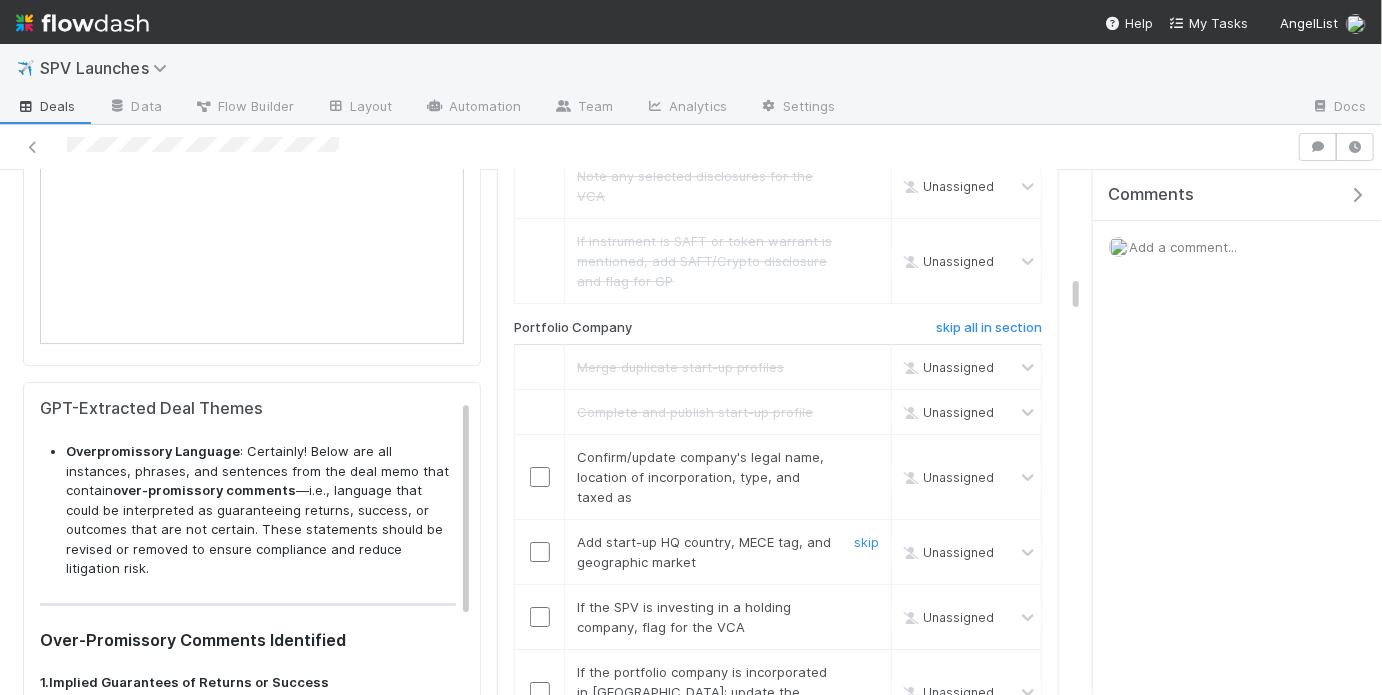 scroll, scrollTop: 3007, scrollLeft: 0, axis: vertical 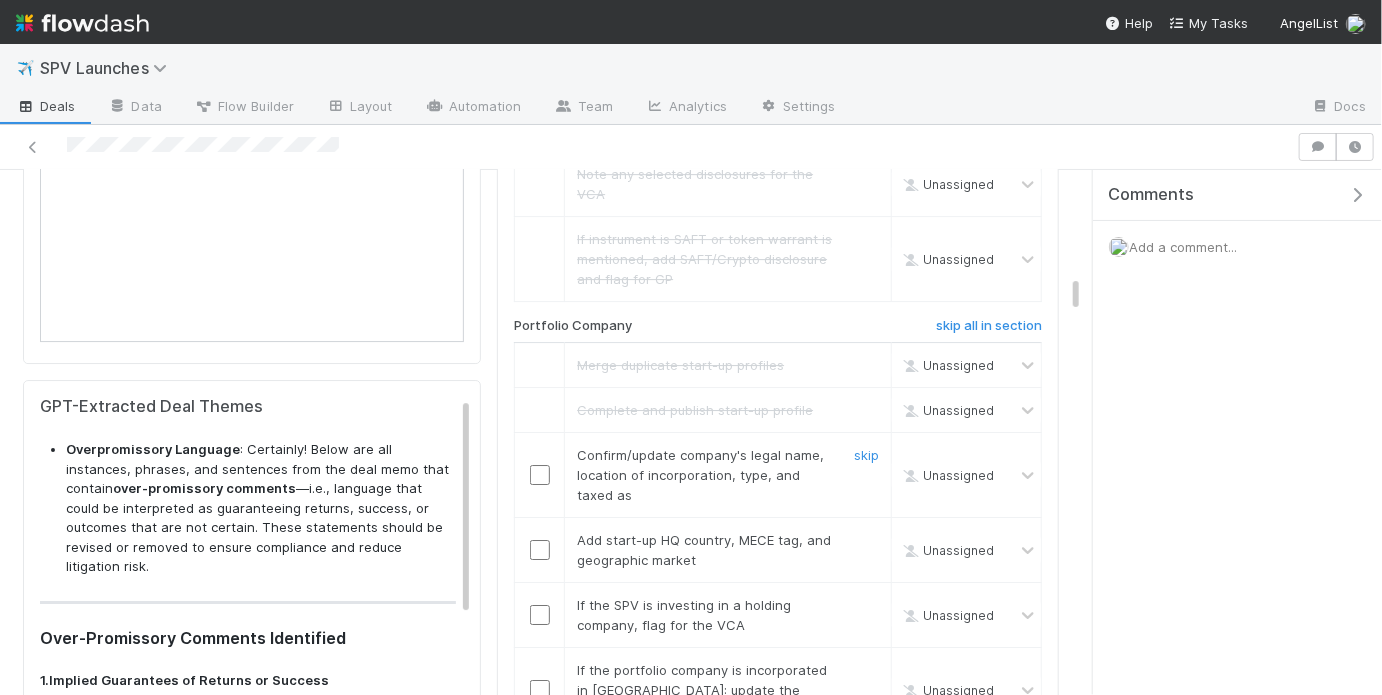 click at bounding box center (540, 475) 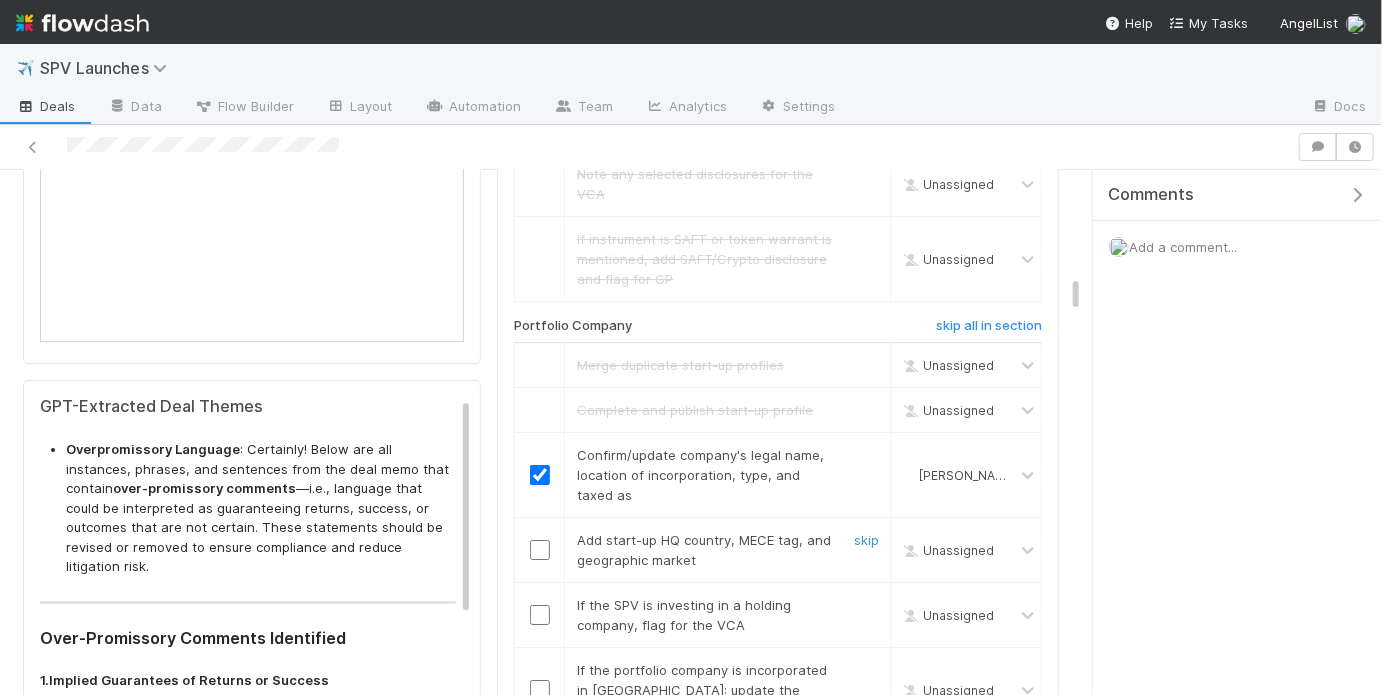click at bounding box center [540, 550] 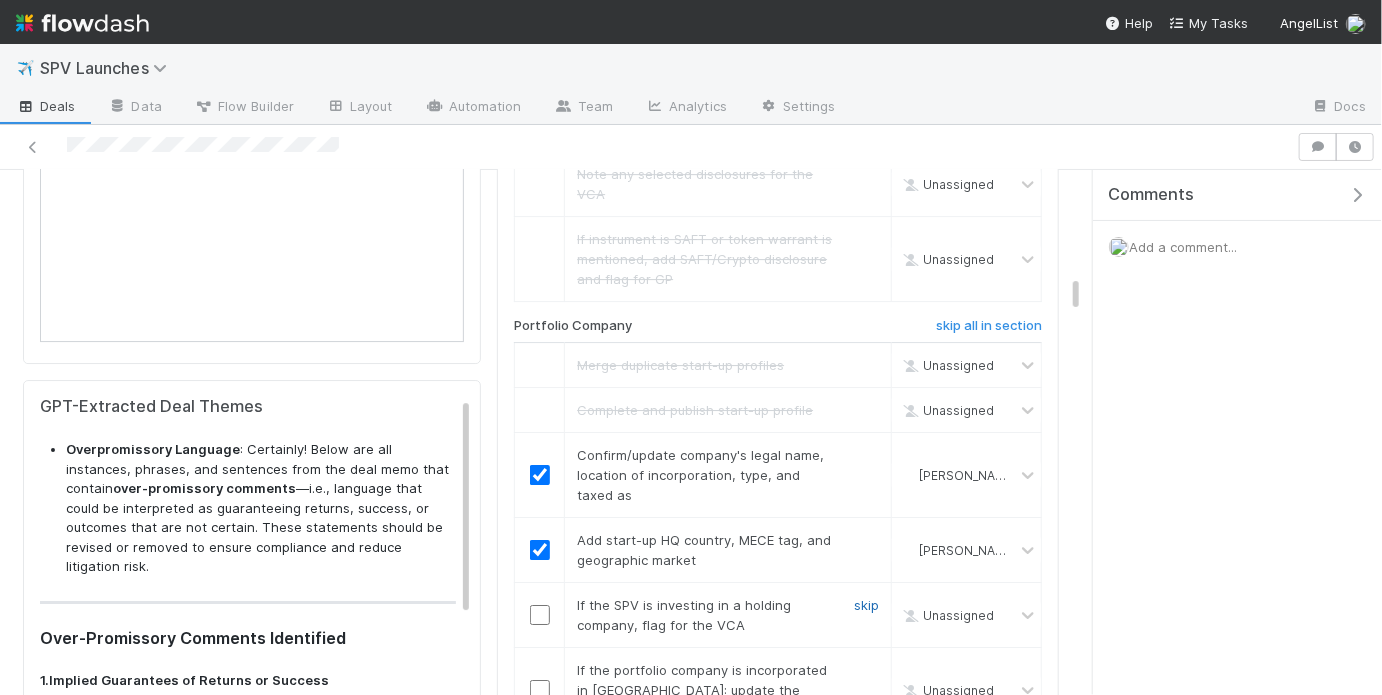 click on "skip" at bounding box center [866, 605] 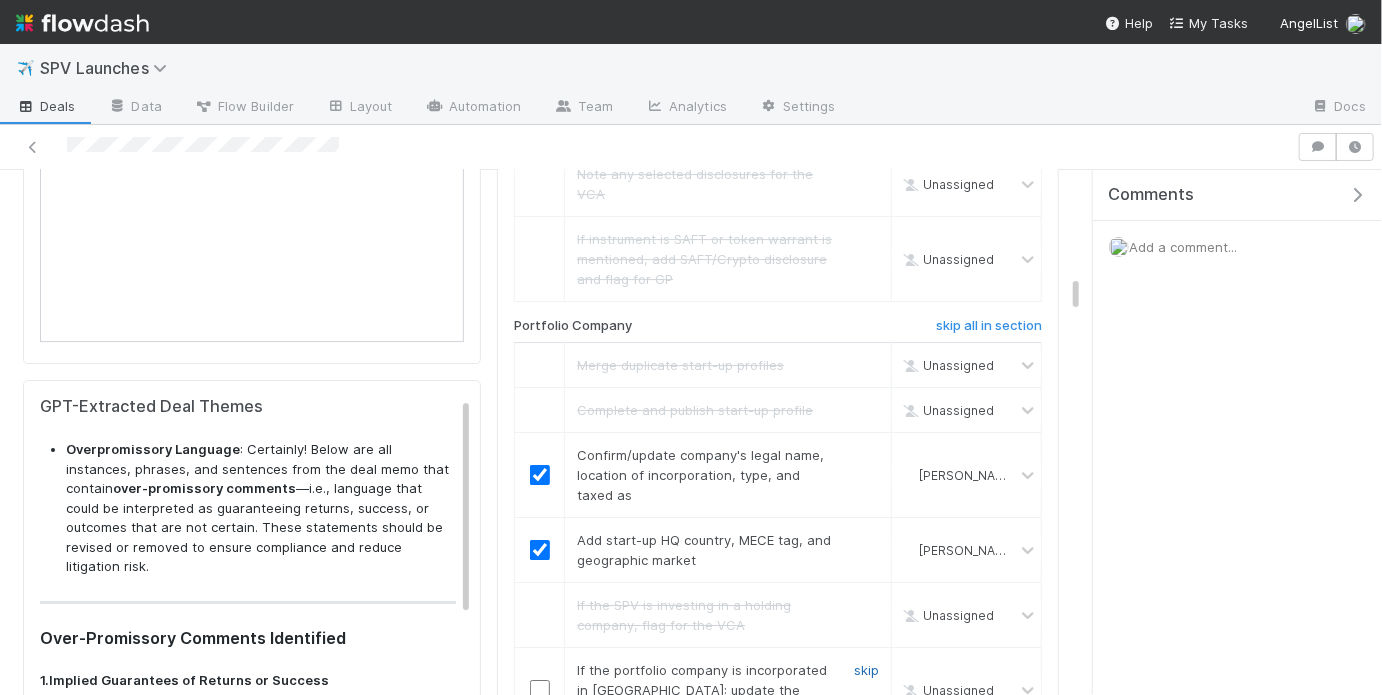 click on "skip" at bounding box center (866, 670) 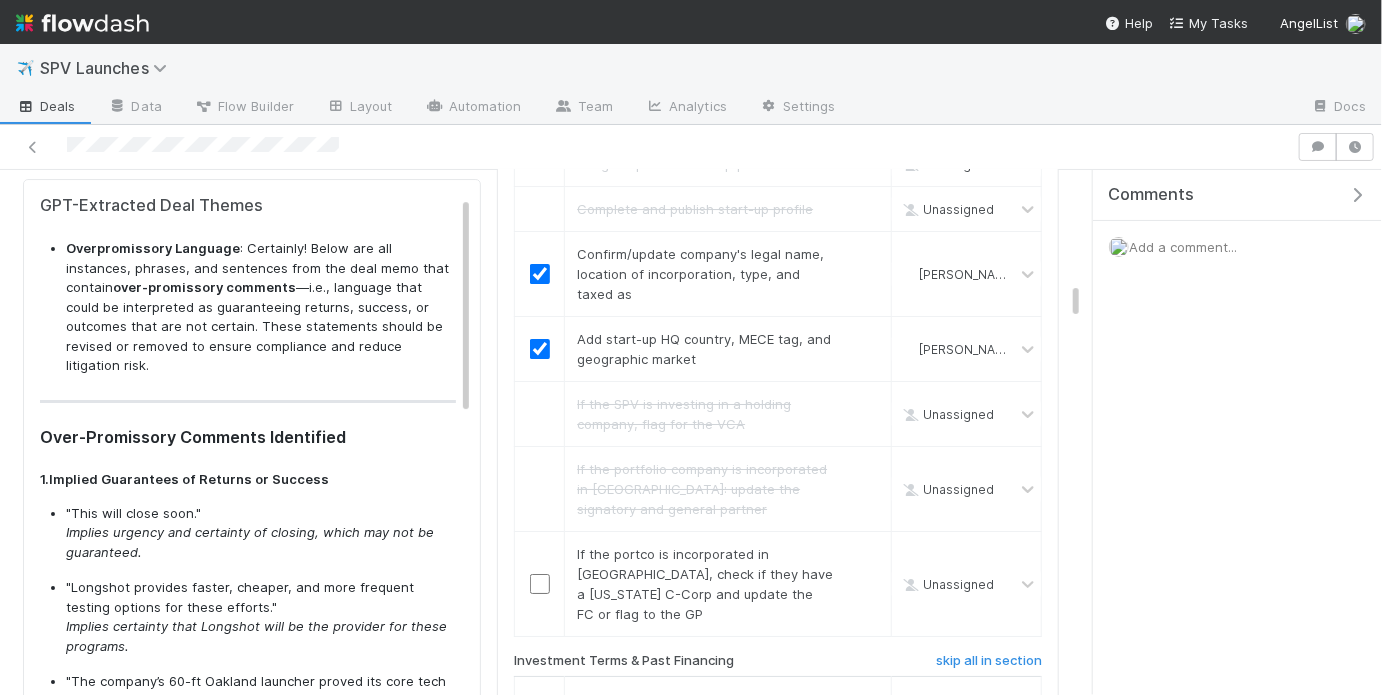 scroll, scrollTop: 3212, scrollLeft: 0, axis: vertical 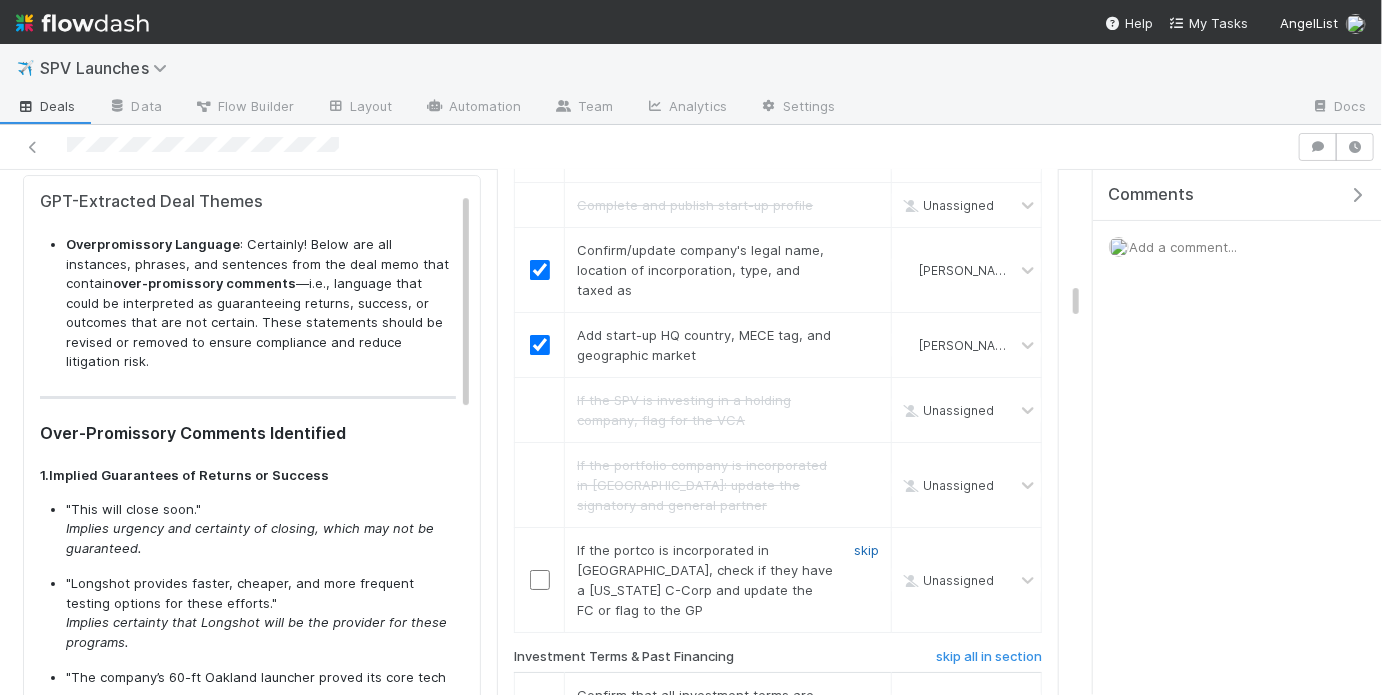 click on "skip" at bounding box center (866, 550) 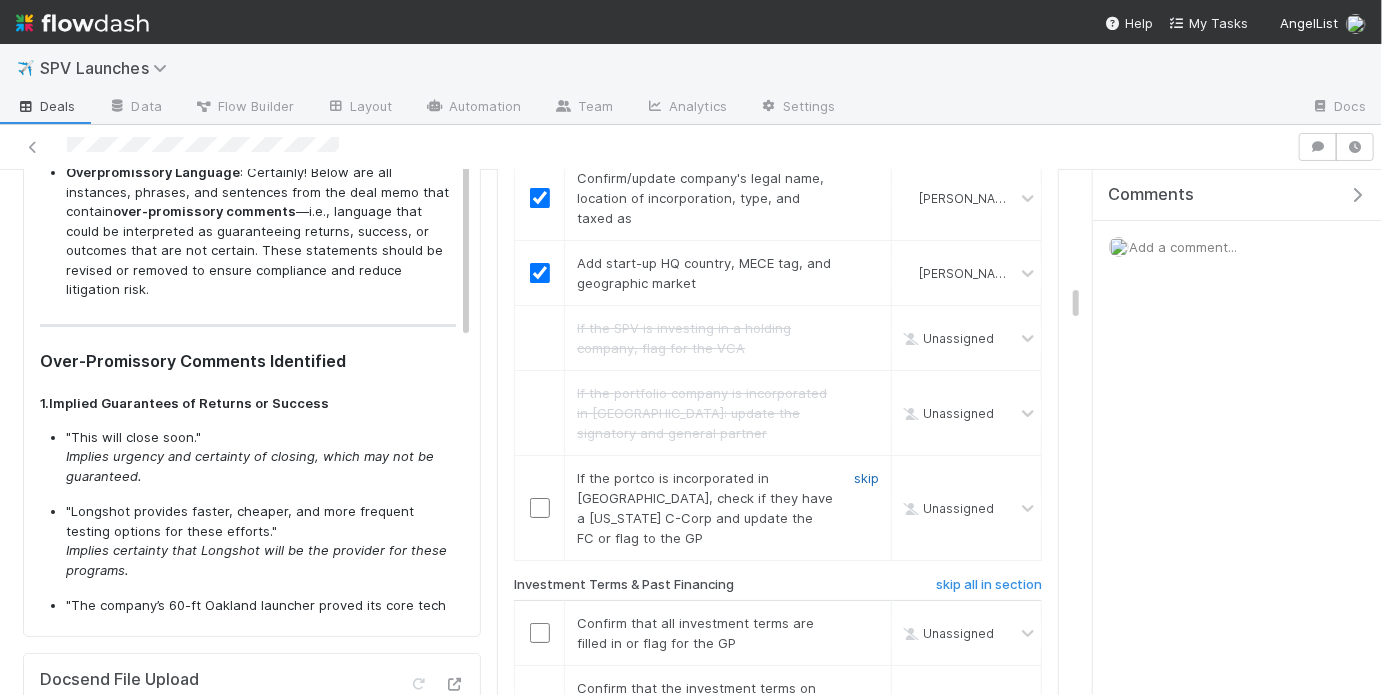 scroll, scrollTop: 3310, scrollLeft: 0, axis: vertical 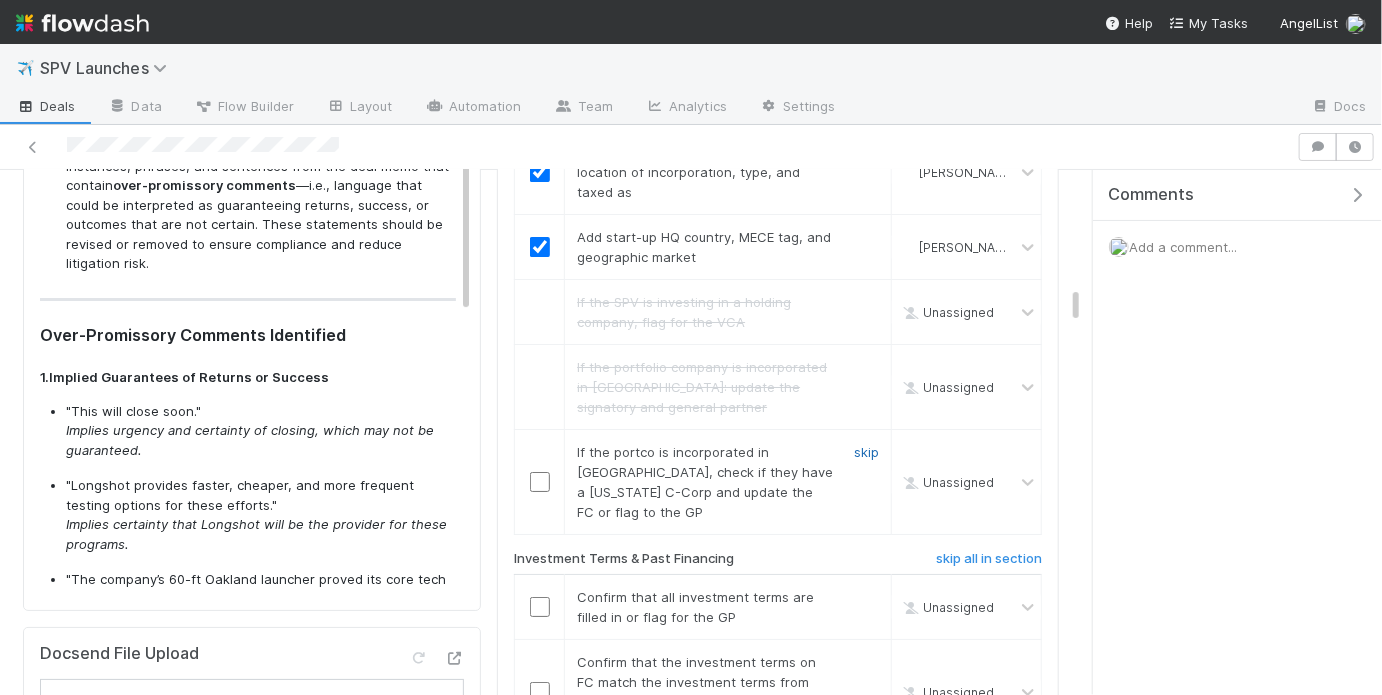 click on "skip" at bounding box center [866, 452] 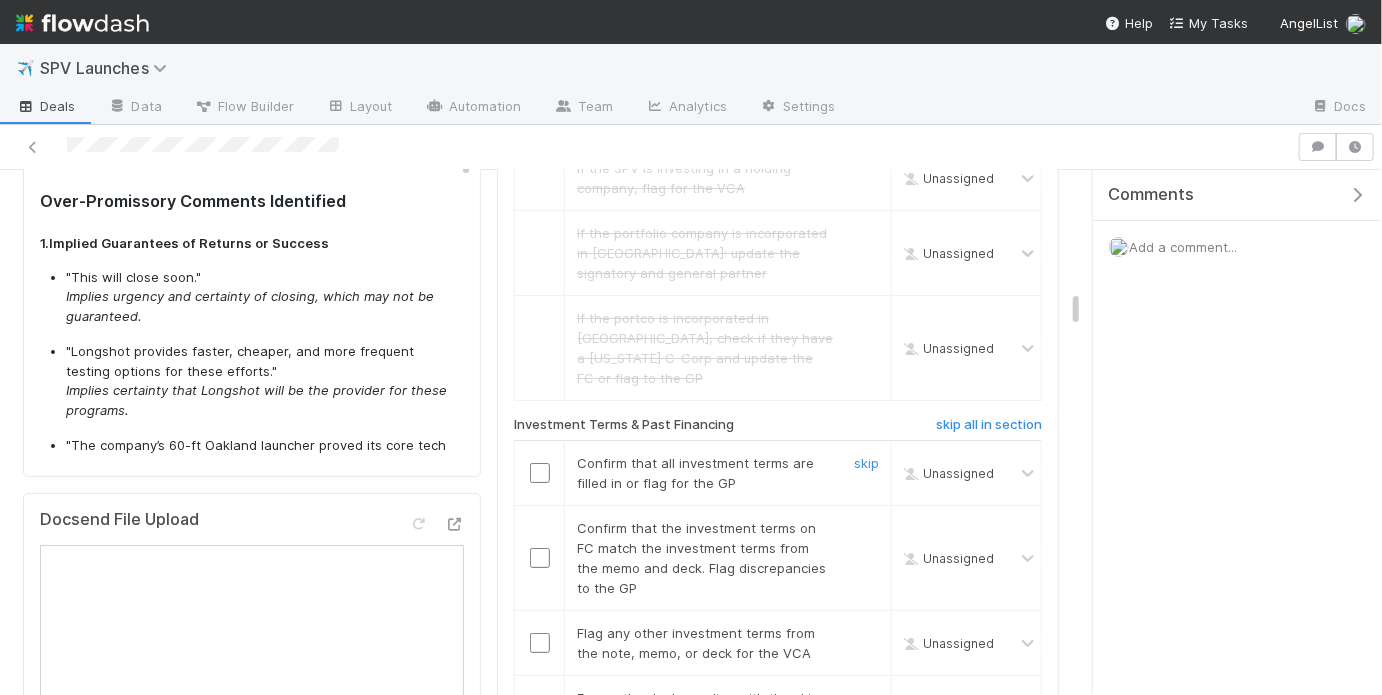 scroll, scrollTop: 3456, scrollLeft: 0, axis: vertical 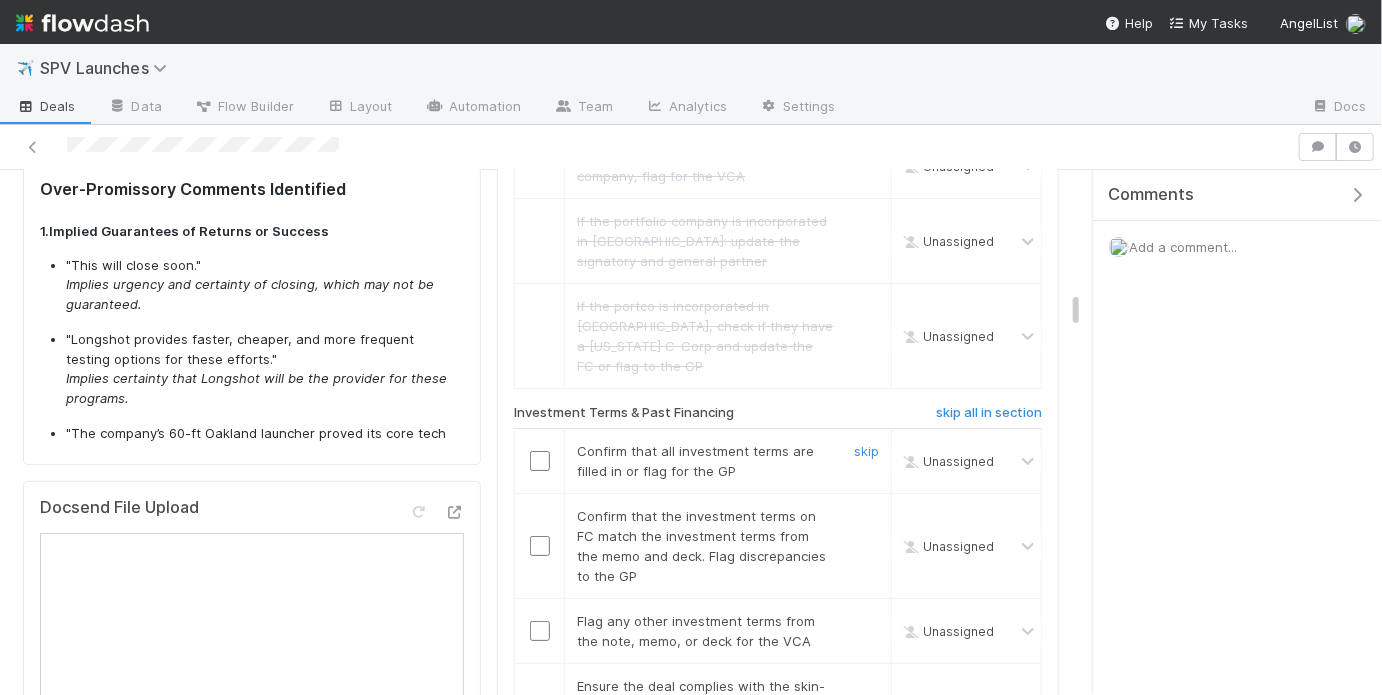 click at bounding box center [540, 461] 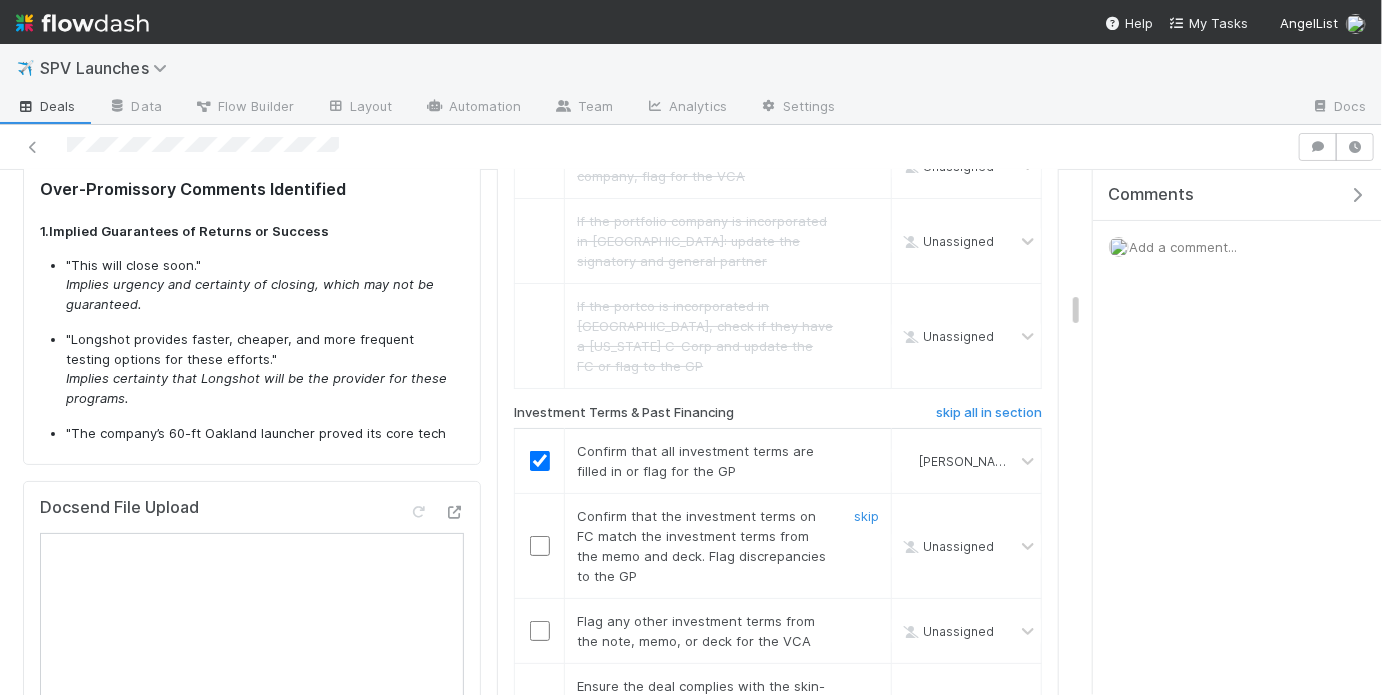 click at bounding box center (540, 546) 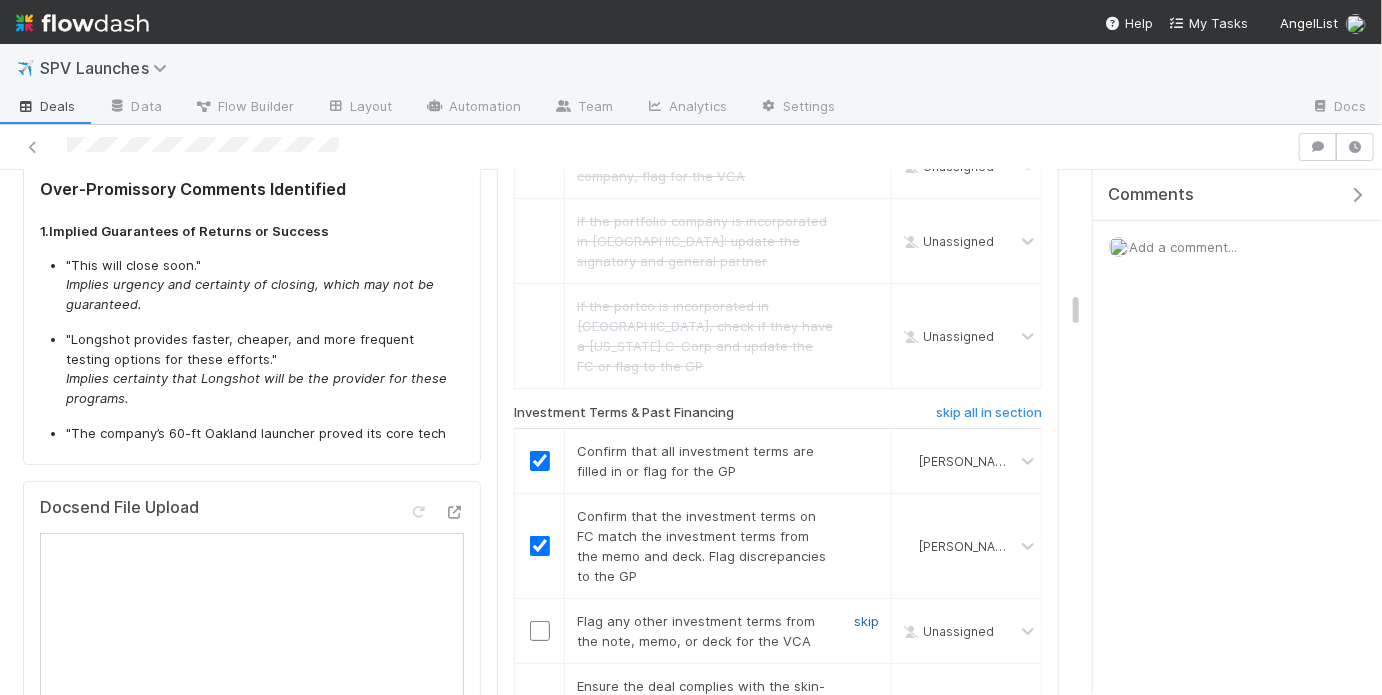 click on "skip" at bounding box center [866, 621] 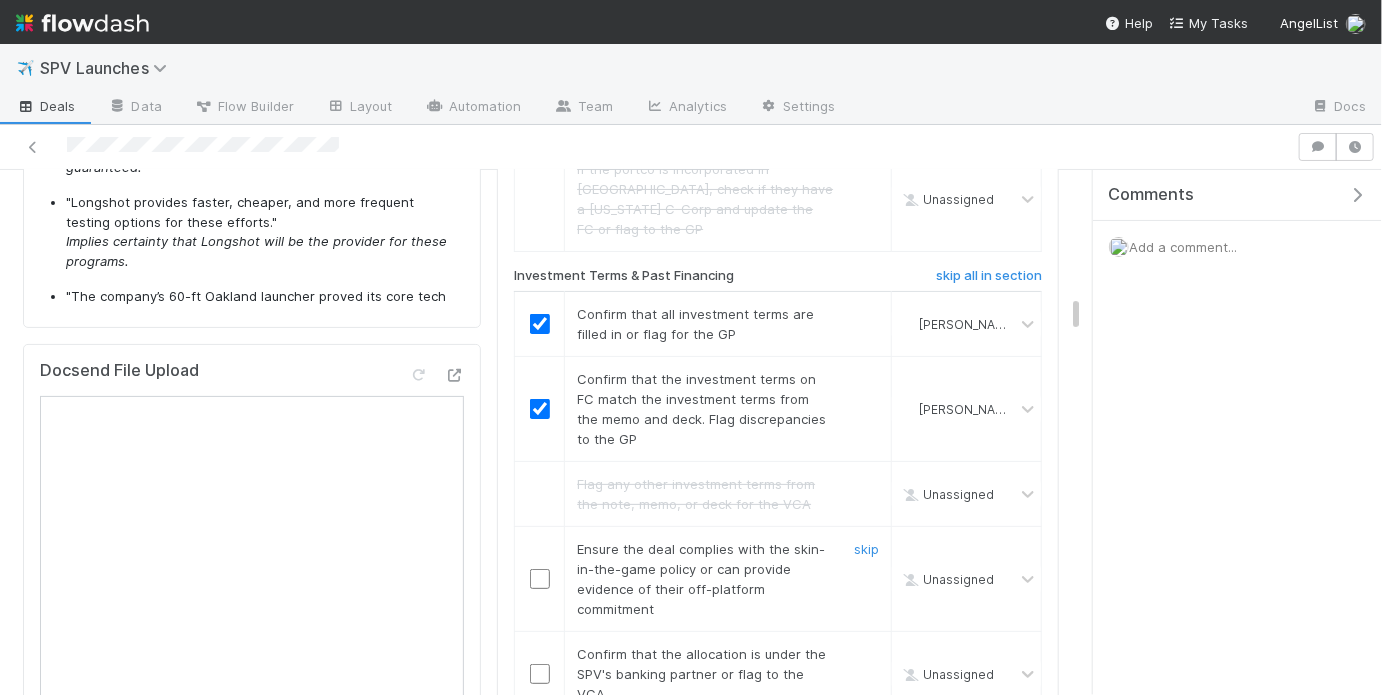 scroll, scrollTop: 3615, scrollLeft: 0, axis: vertical 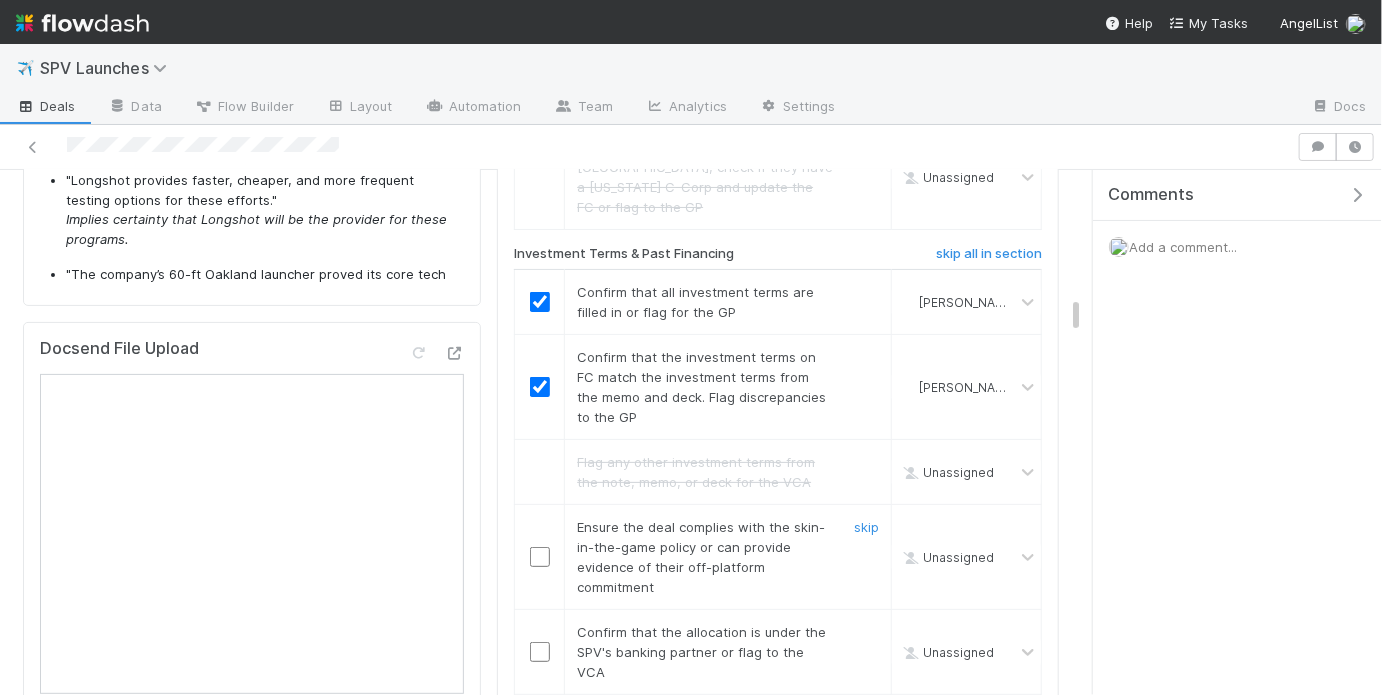 click at bounding box center [540, 557] 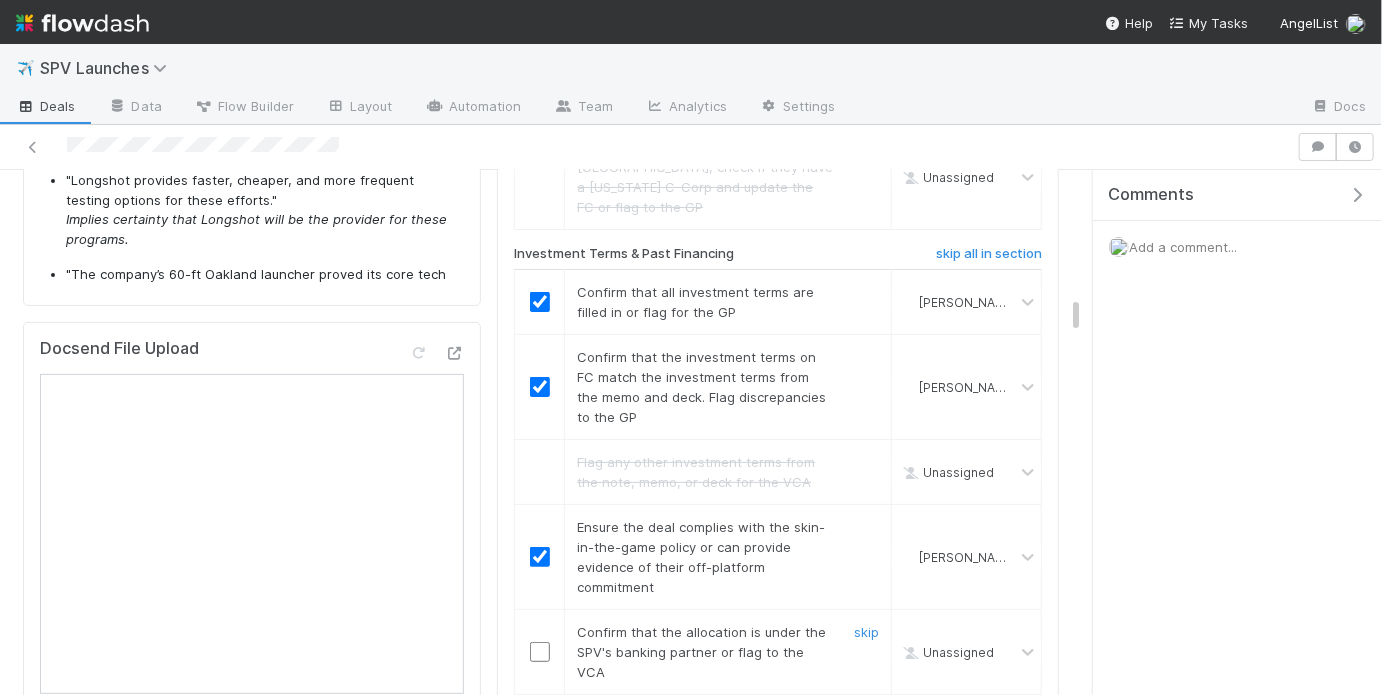 click at bounding box center (540, 652) 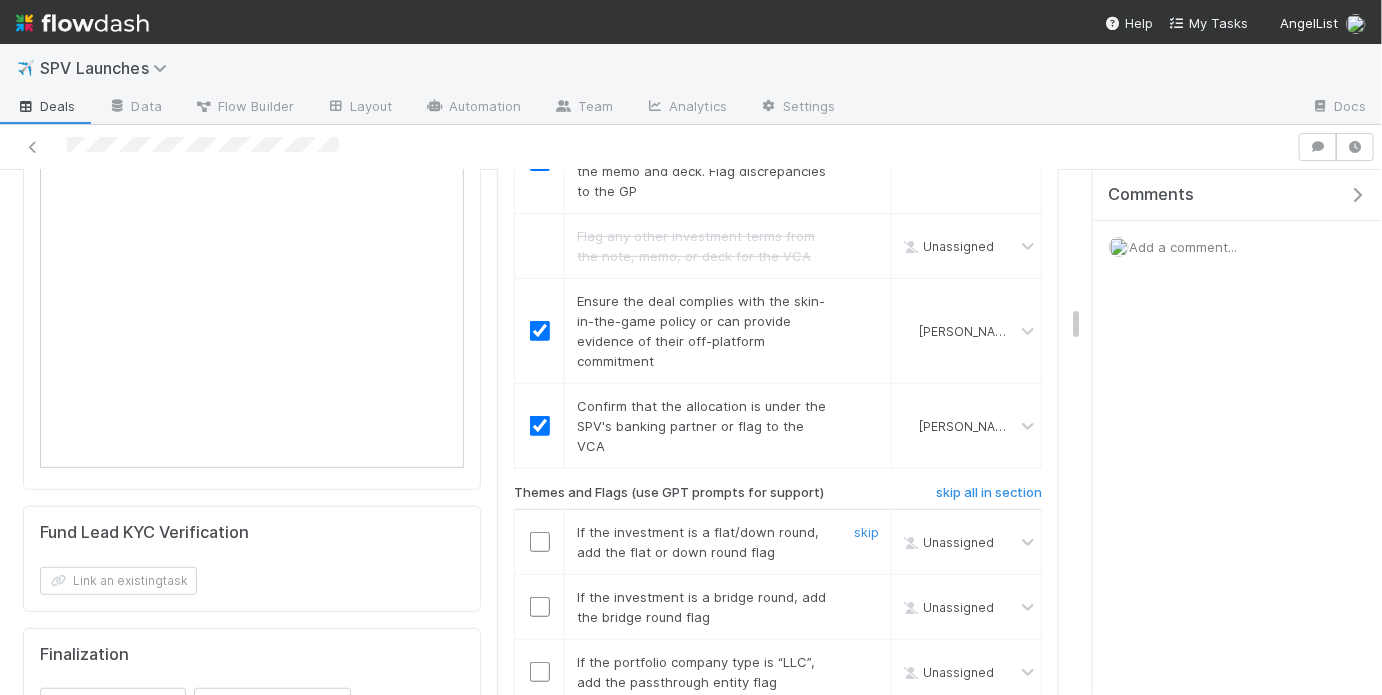 scroll, scrollTop: 3882, scrollLeft: 0, axis: vertical 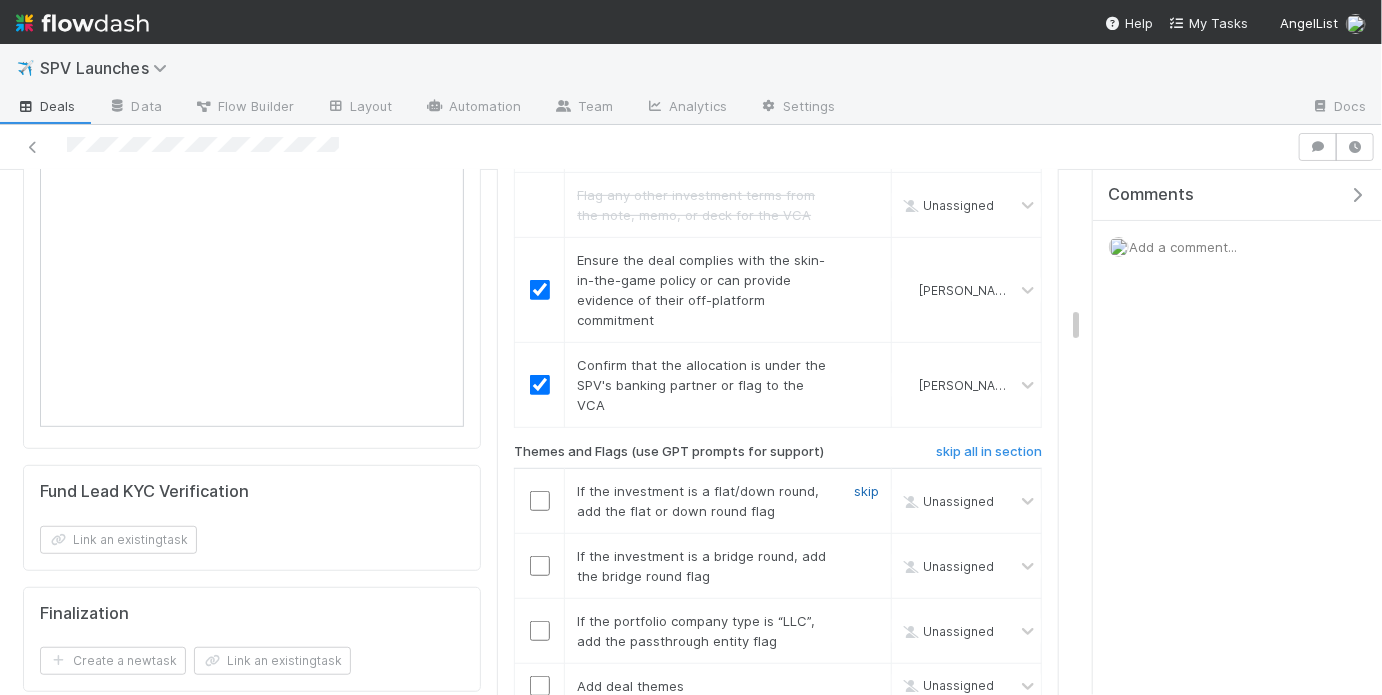 click on "skip" at bounding box center [866, 491] 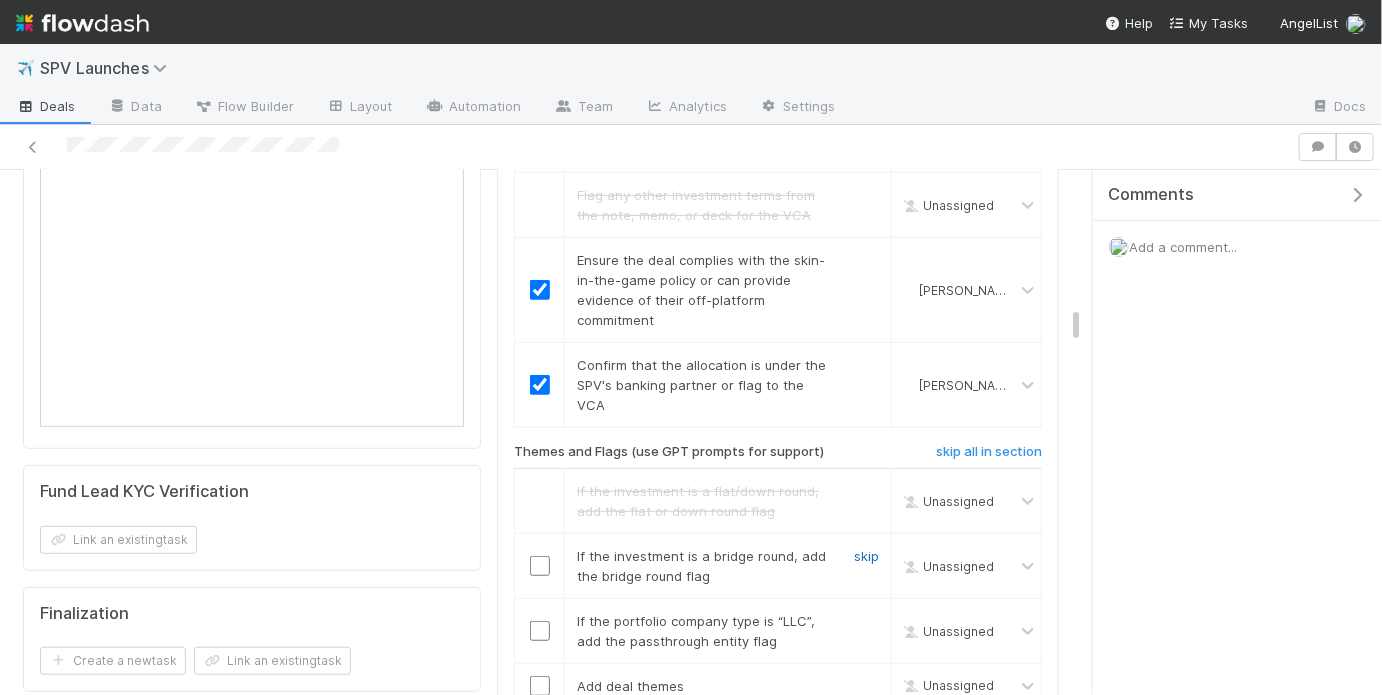 click on "skip" at bounding box center (866, 556) 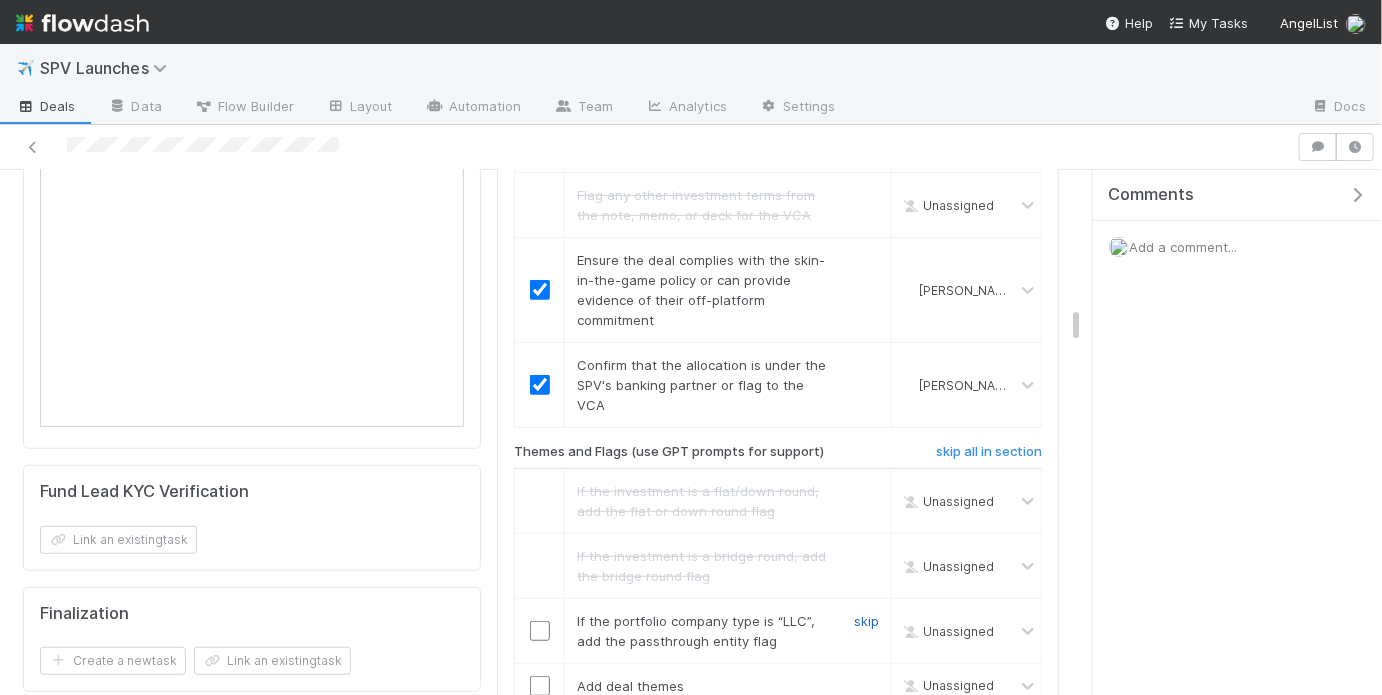 click on "skip" at bounding box center [866, 621] 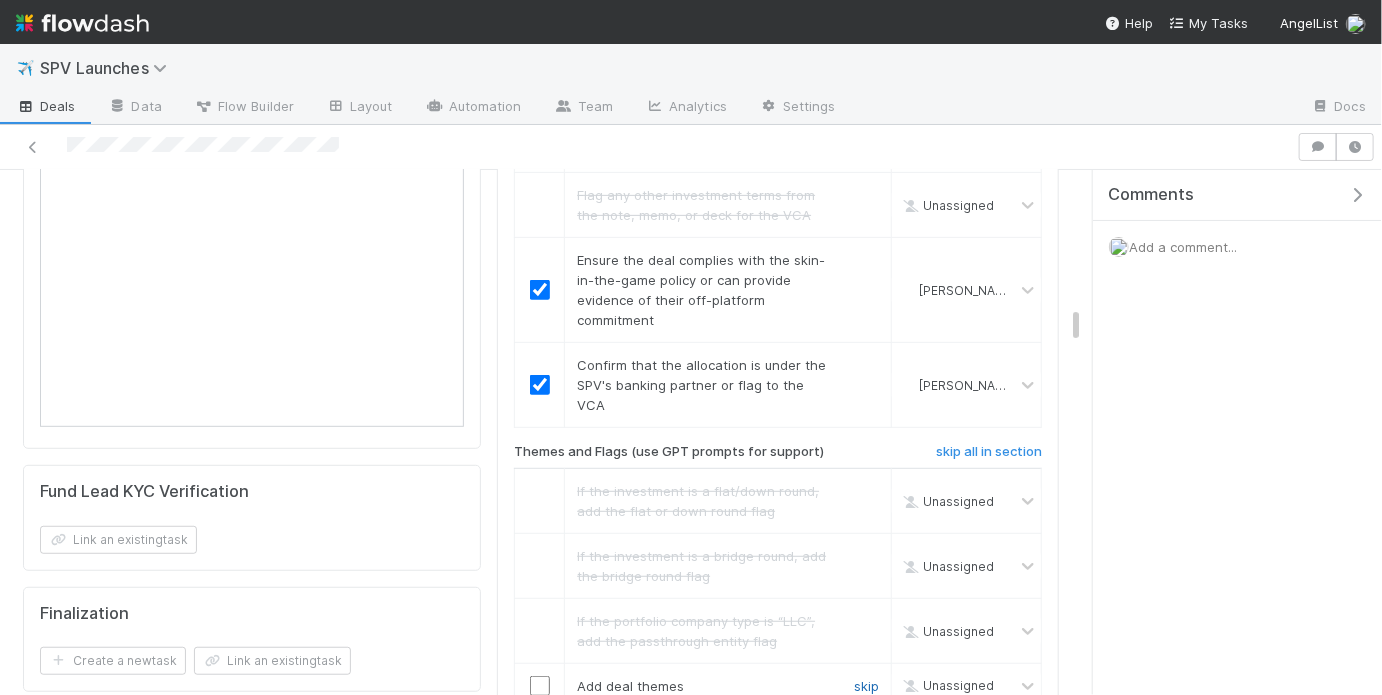 click on "skip" at bounding box center (866, 686) 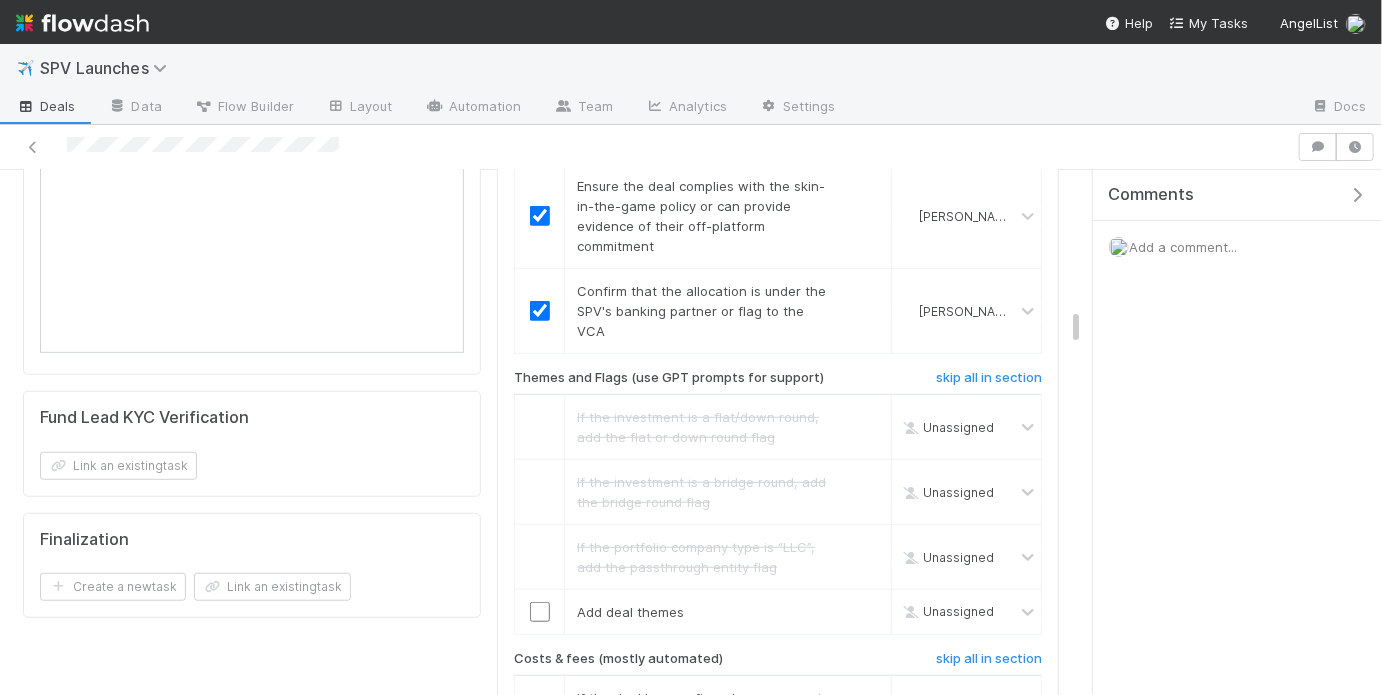 scroll, scrollTop: 3978, scrollLeft: 0, axis: vertical 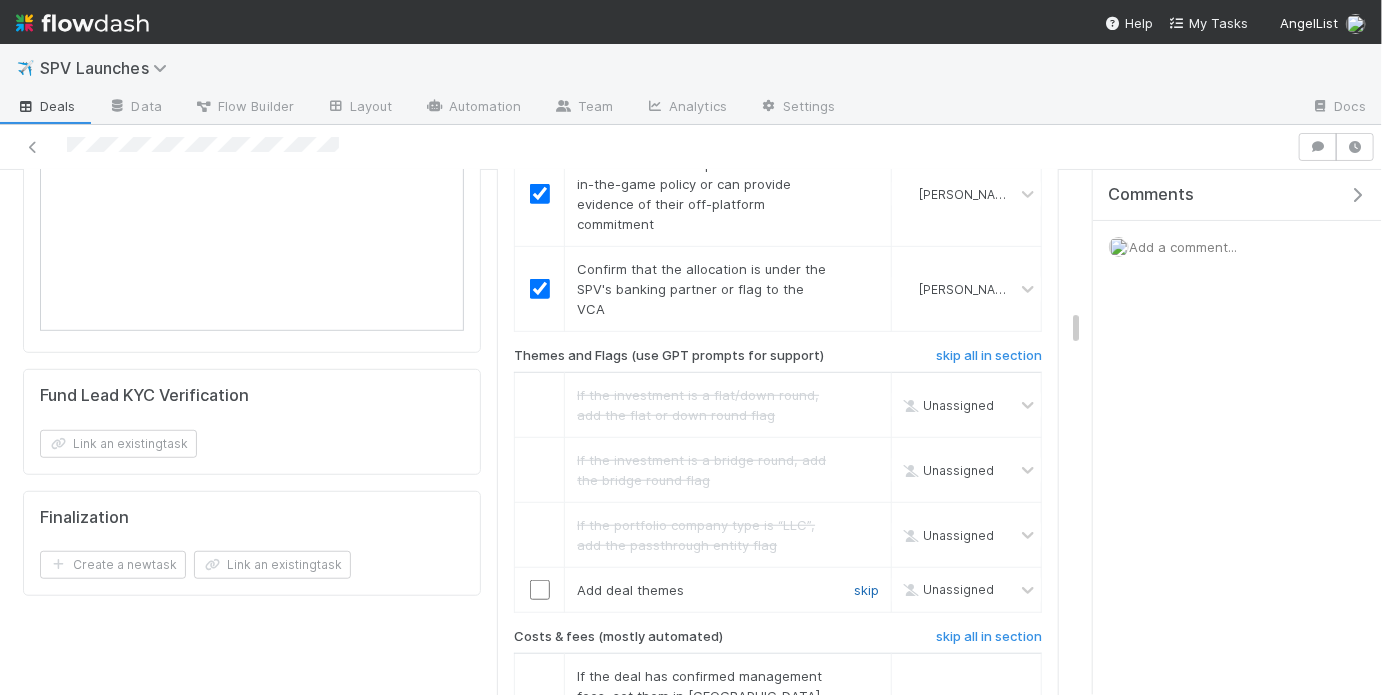 click on "skip" at bounding box center [866, 590] 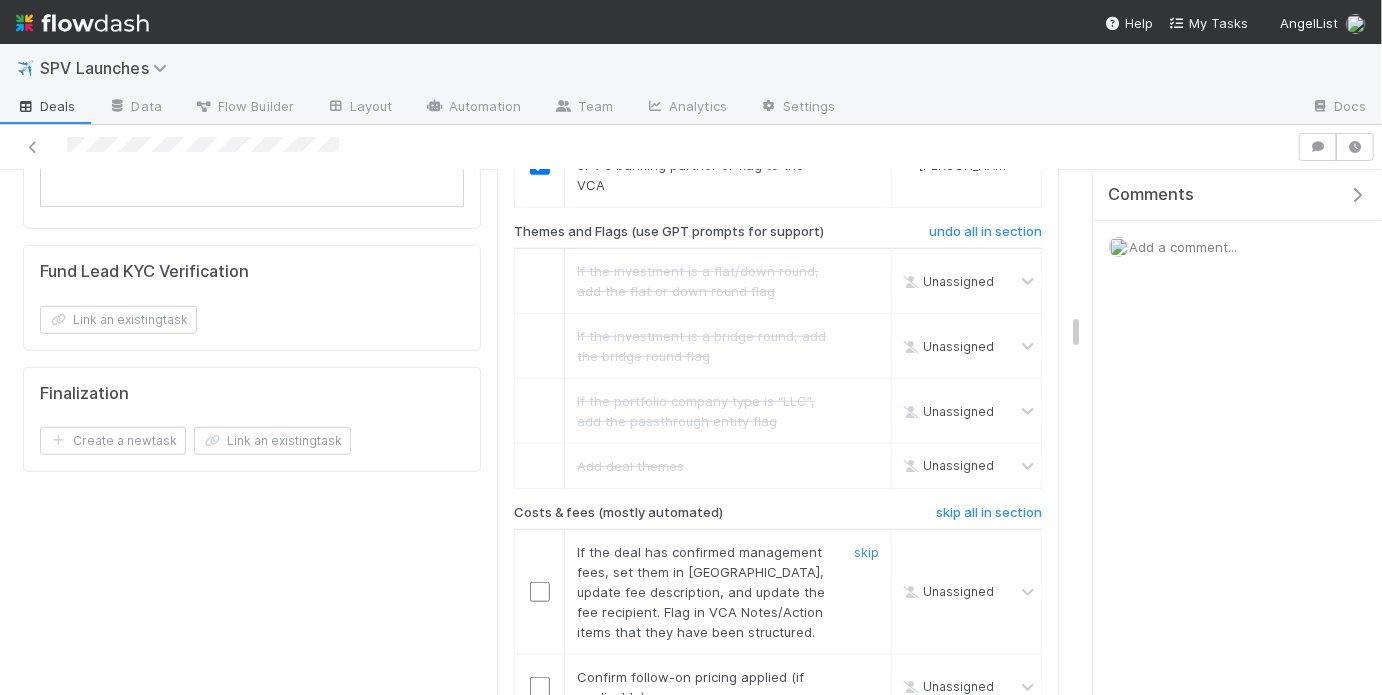 scroll, scrollTop: 4121, scrollLeft: 0, axis: vertical 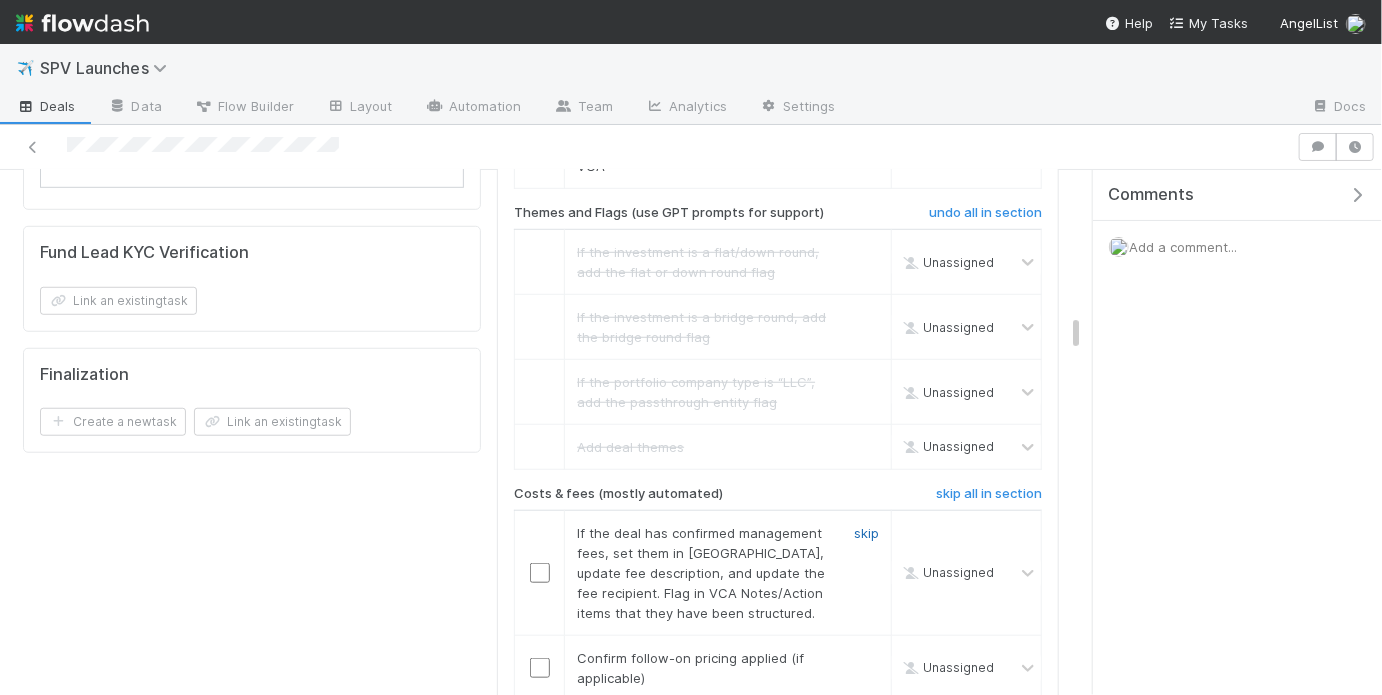 click on "skip" at bounding box center [866, 533] 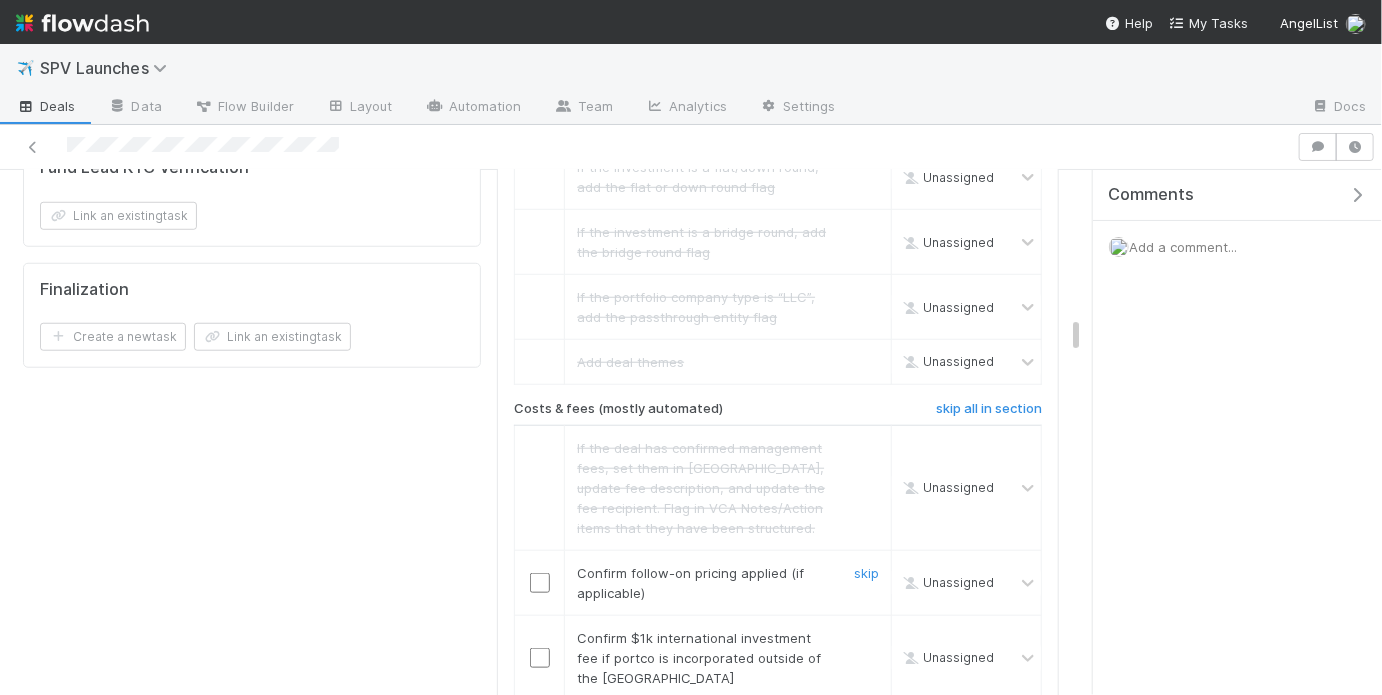 scroll, scrollTop: 4213, scrollLeft: 0, axis: vertical 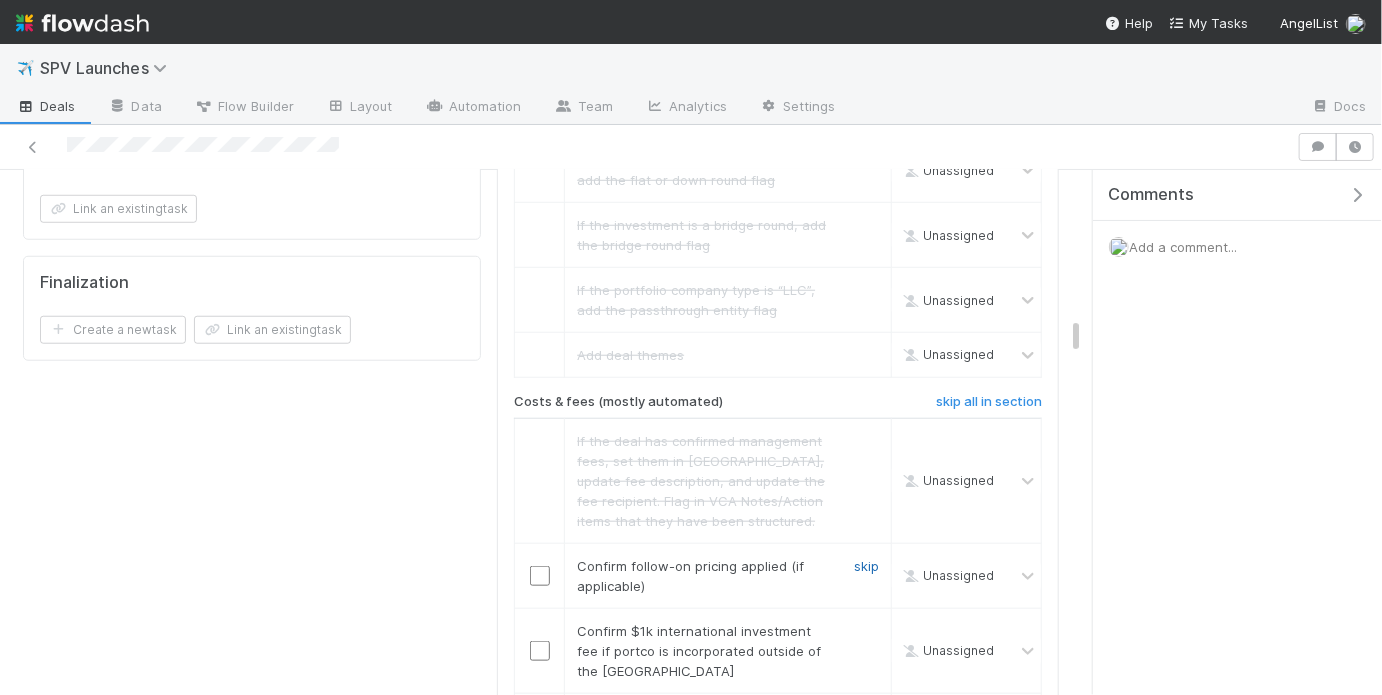 click on "skip" at bounding box center (866, 566) 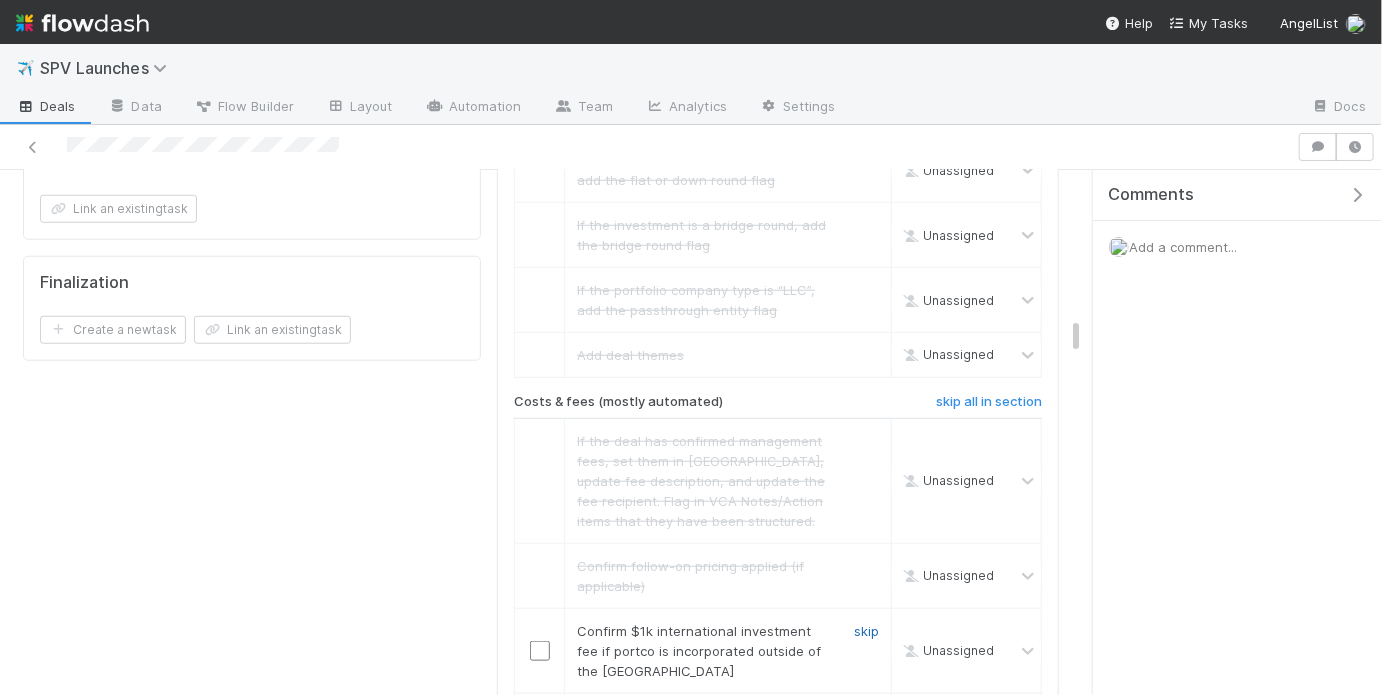 click on "skip" at bounding box center [866, 631] 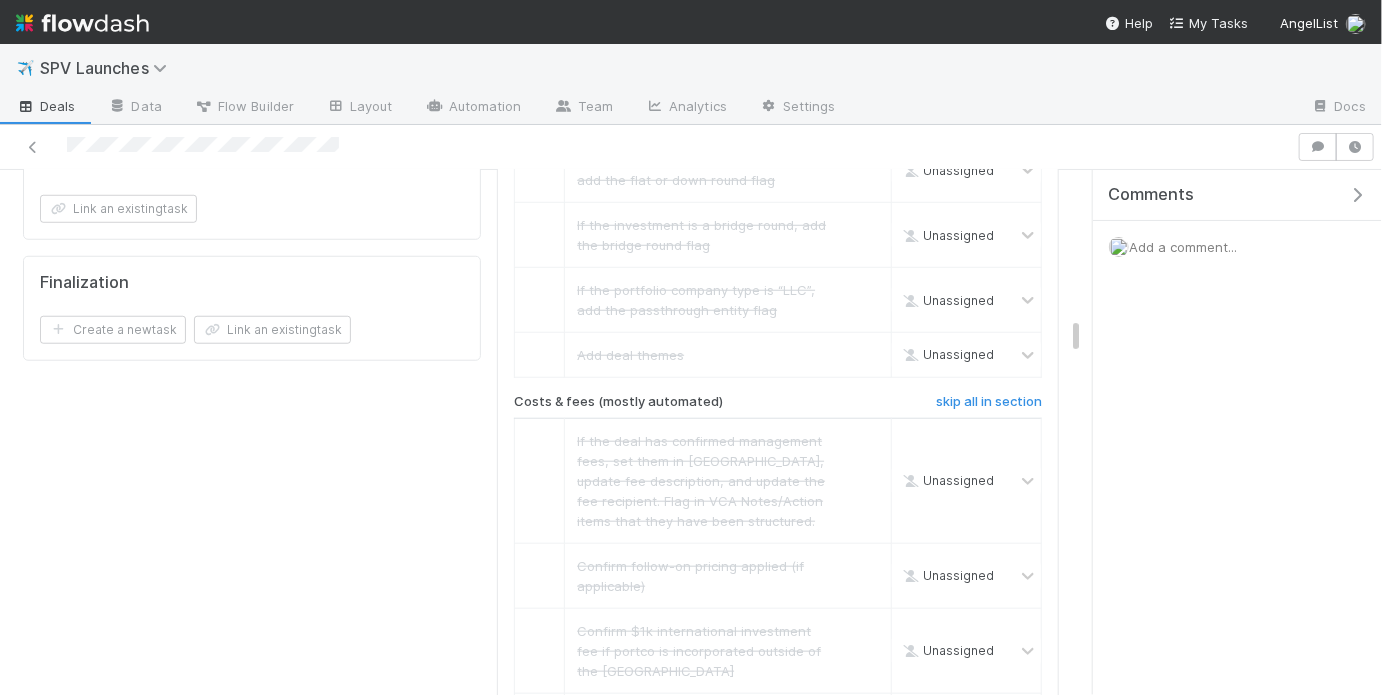 click on "skip" at bounding box center [866, 716] 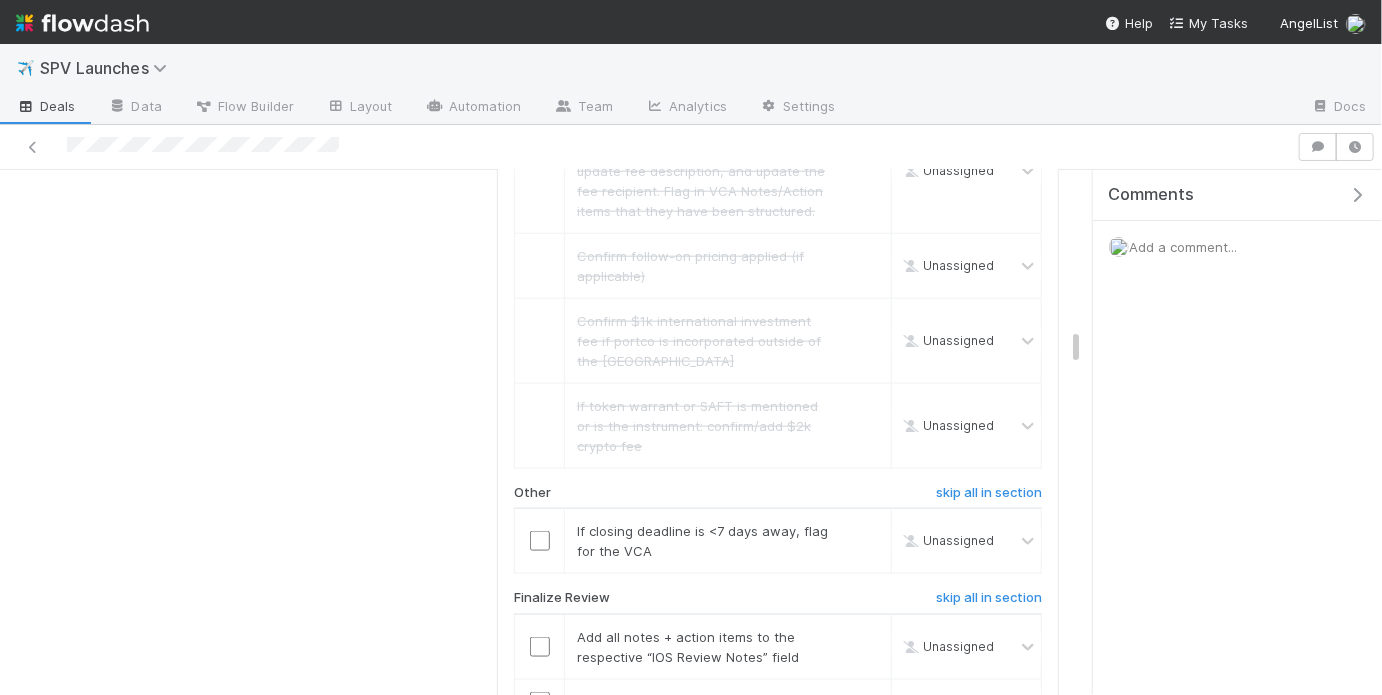 scroll, scrollTop: 4541, scrollLeft: 0, axis: vertical 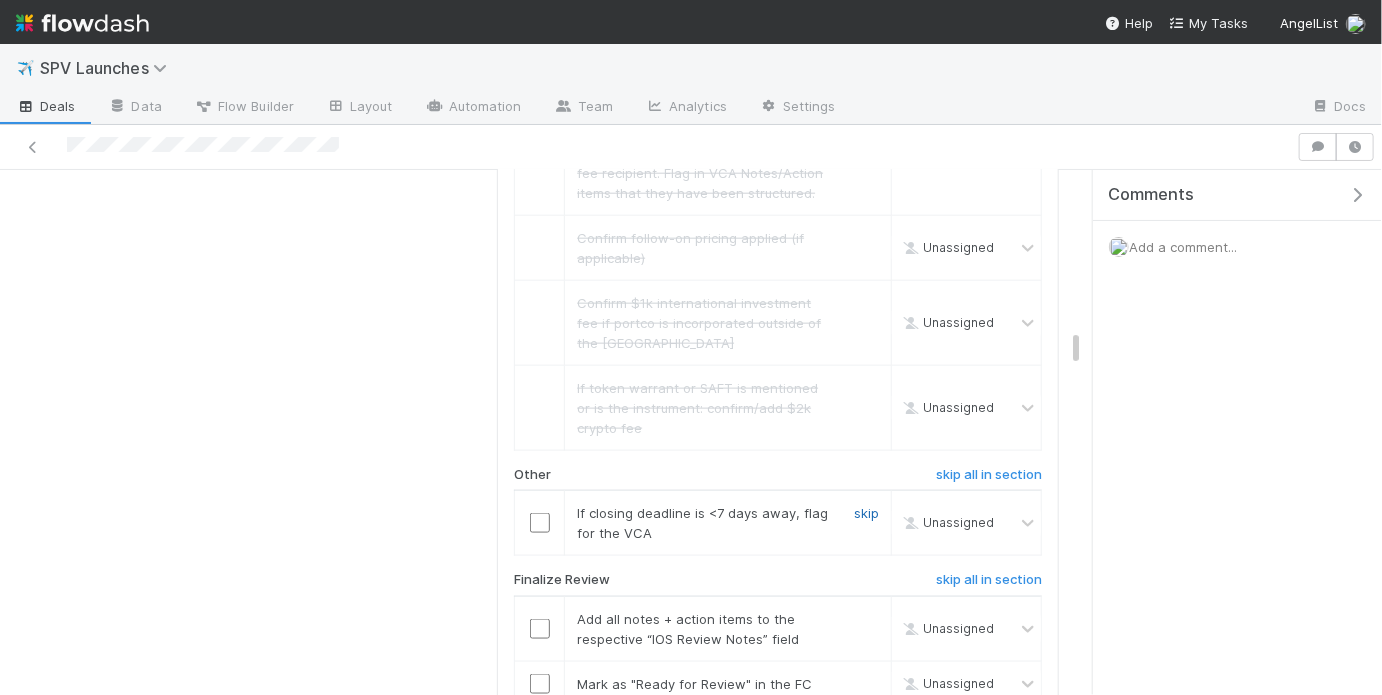click on "skip" at bounding box center [866, 513] 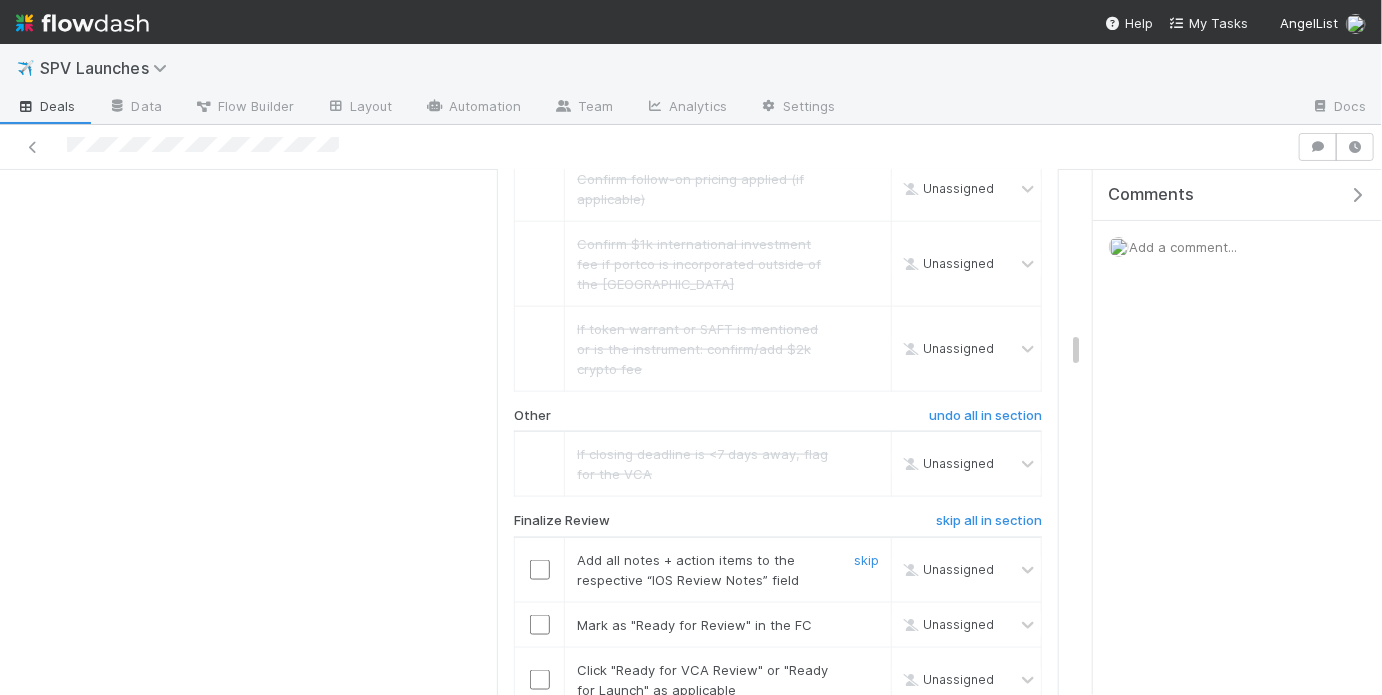 scroll, scrollTop: 4631, scrollLeft: 0, axis: vertical 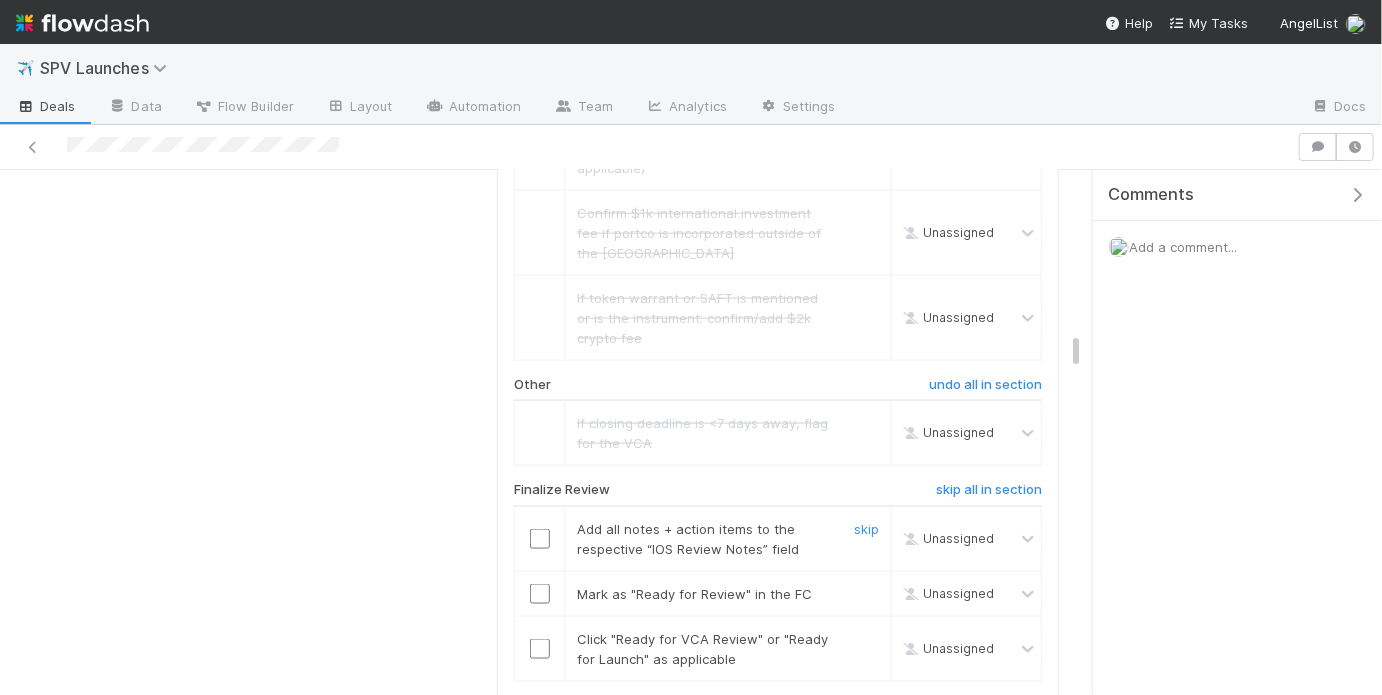 click at bounding box center (540, 539) 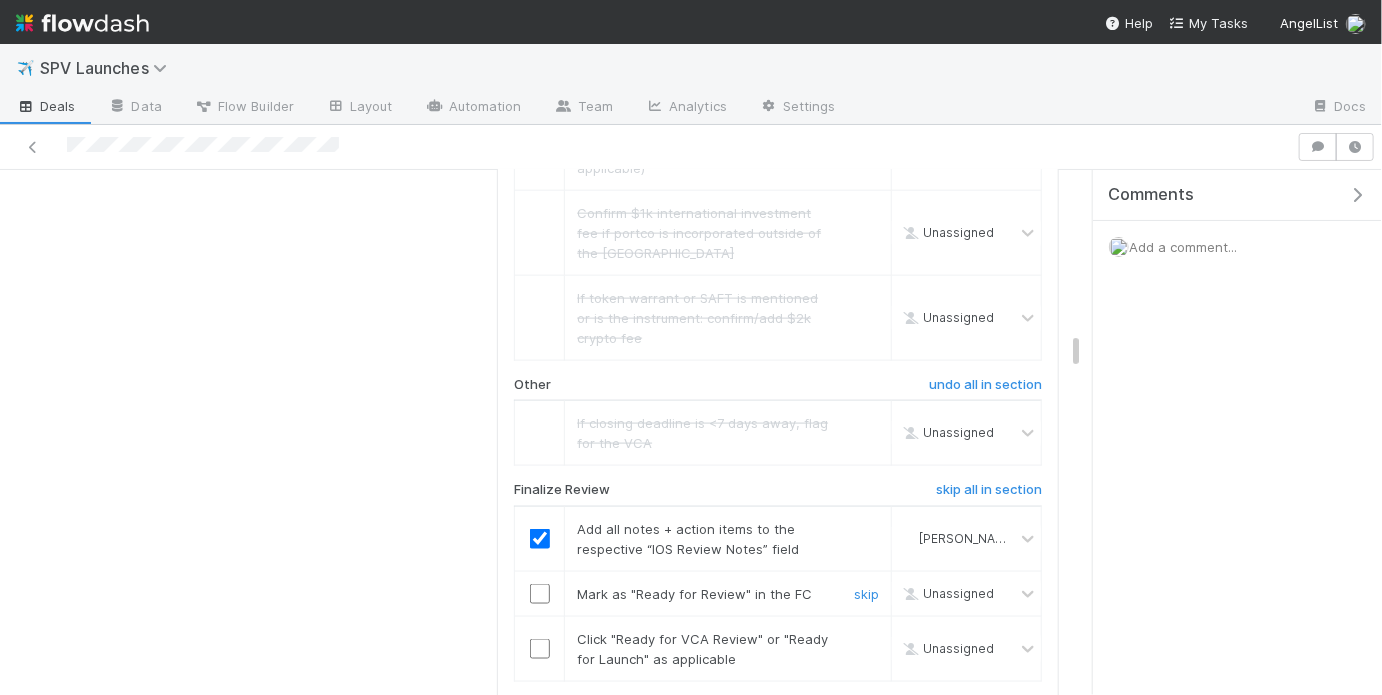 click at bounding box center [540, 594] 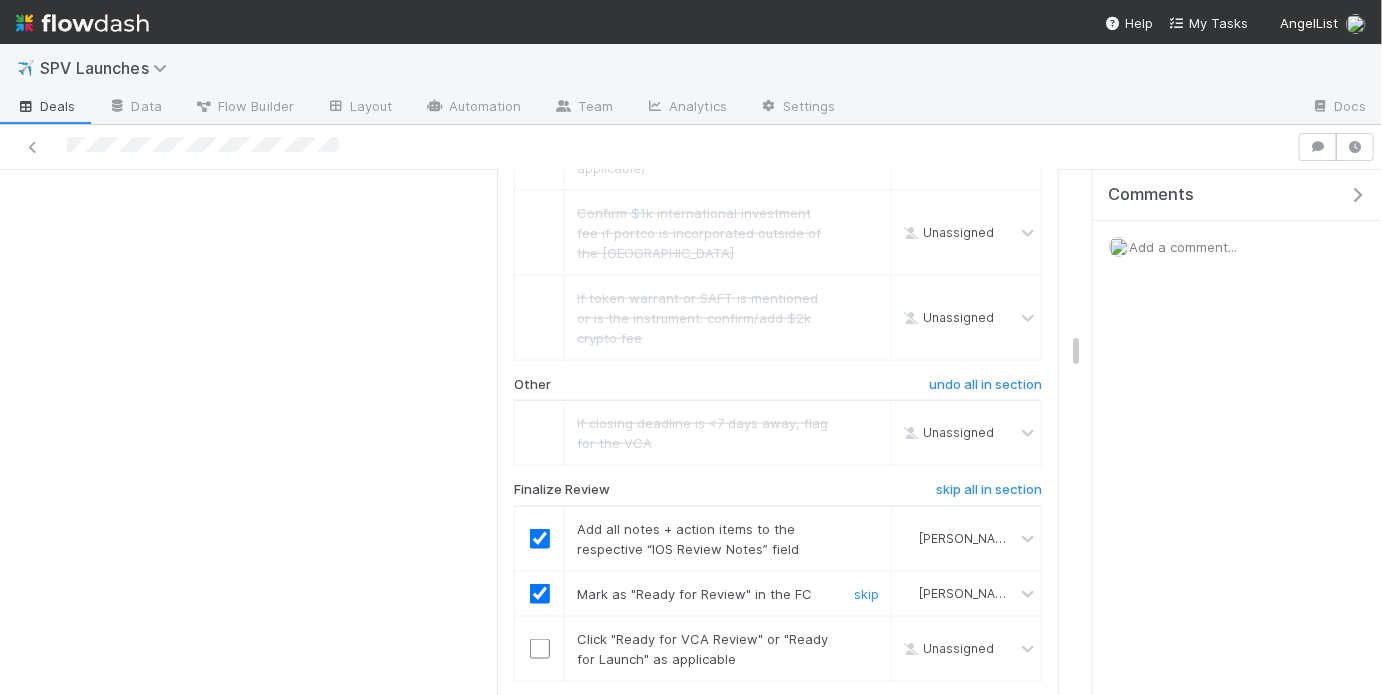 click at bounding box center (540, 649) 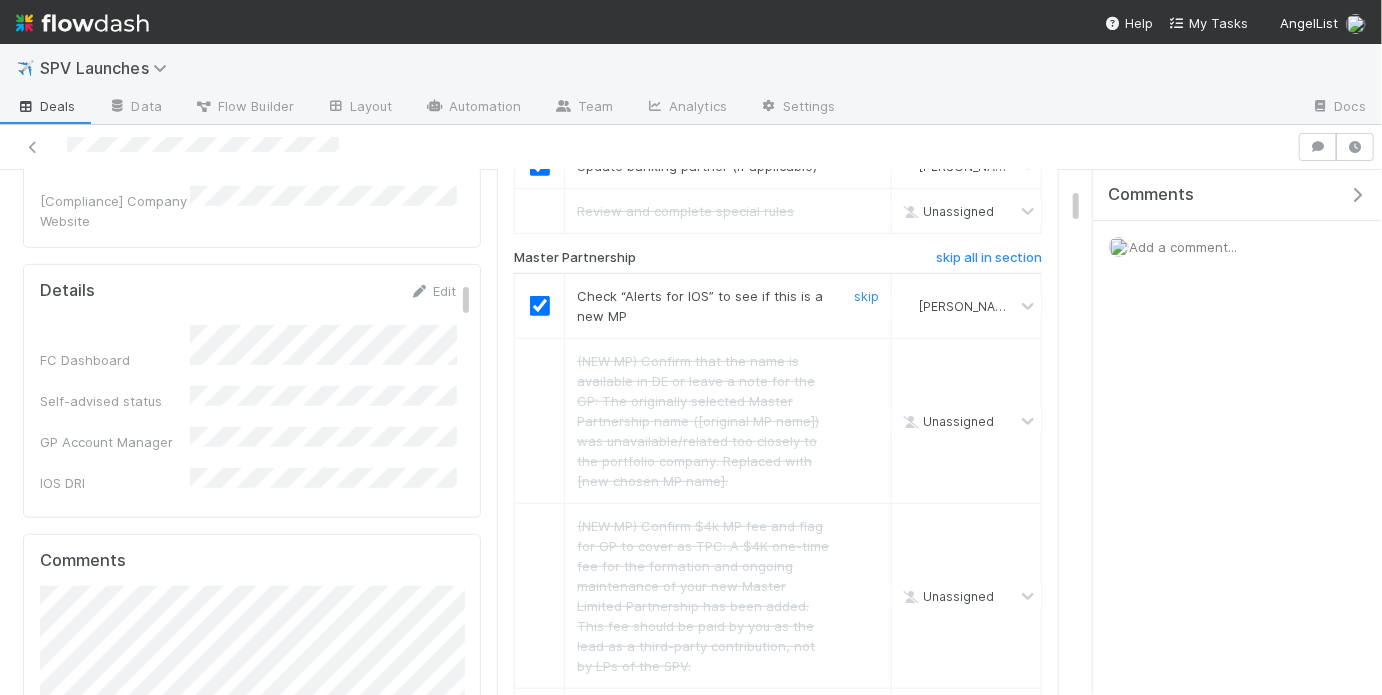 scroll, scrollTop: 0, scrollLeft: 0, axis: both 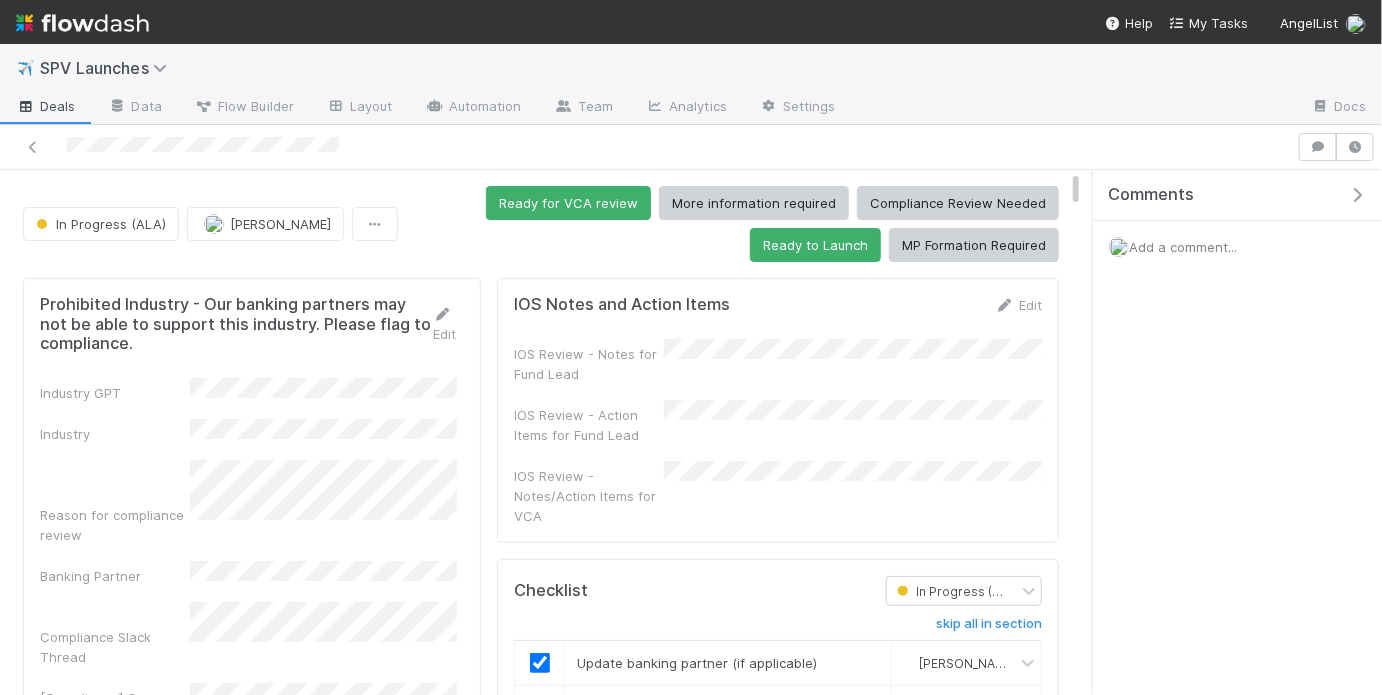 click on "IOS Review - Notes for Fund Lead  IOS Review - Action Items for Fund Lead  IOS Review - Notes/Action Items for VCA" at bounding box center [778, 432] 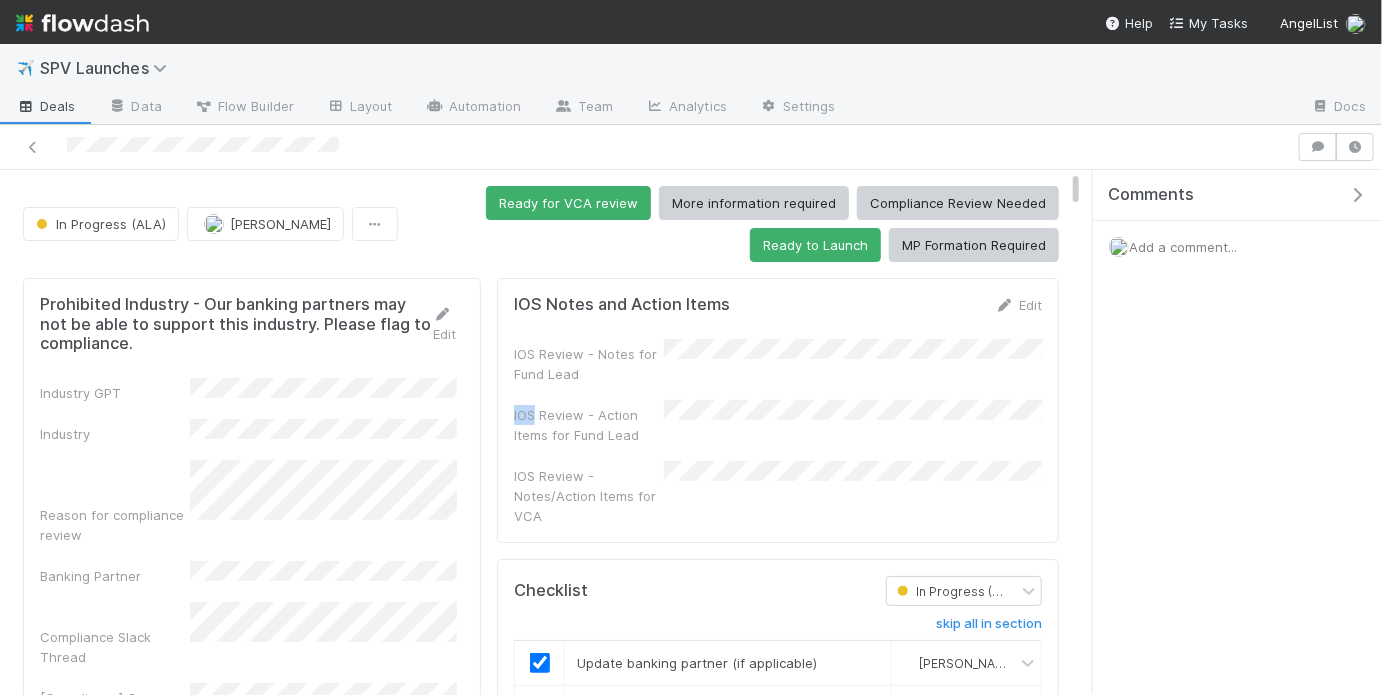 click on "IOS Review - Notes for Fund Lead  IOS Review - Action Items for Fund Lead  IOS Review - Notes/Action Items for VCA" at bounding box center [778, 432] 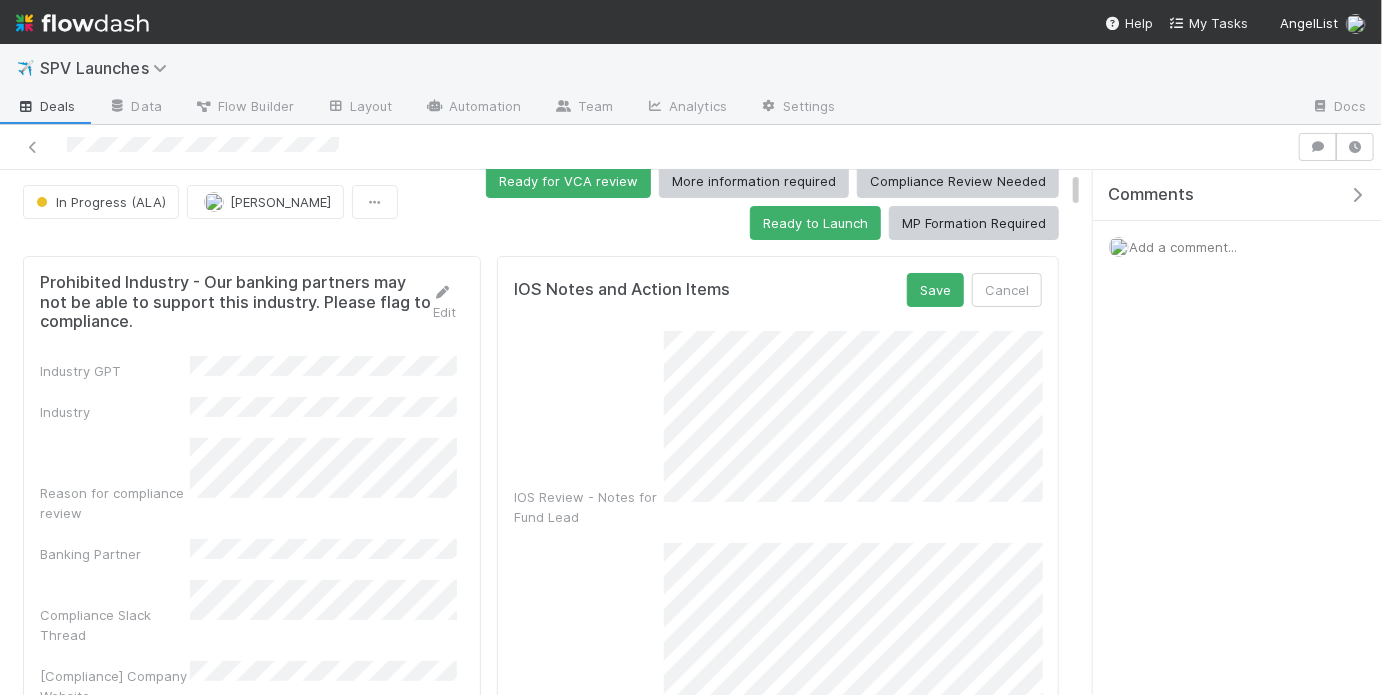 scroll, scrollTop: 20, scrollLeft: 0, axis: vertical 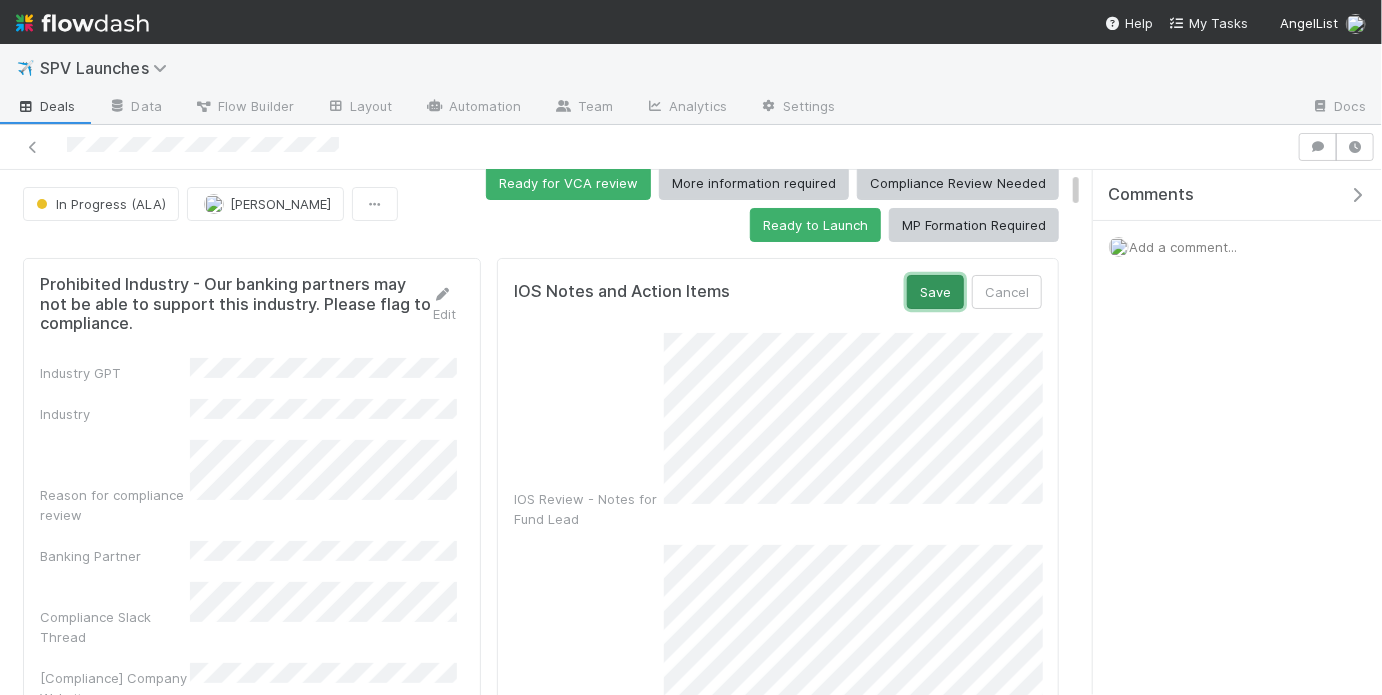 click on "Save" at bounding box center [935, 292] 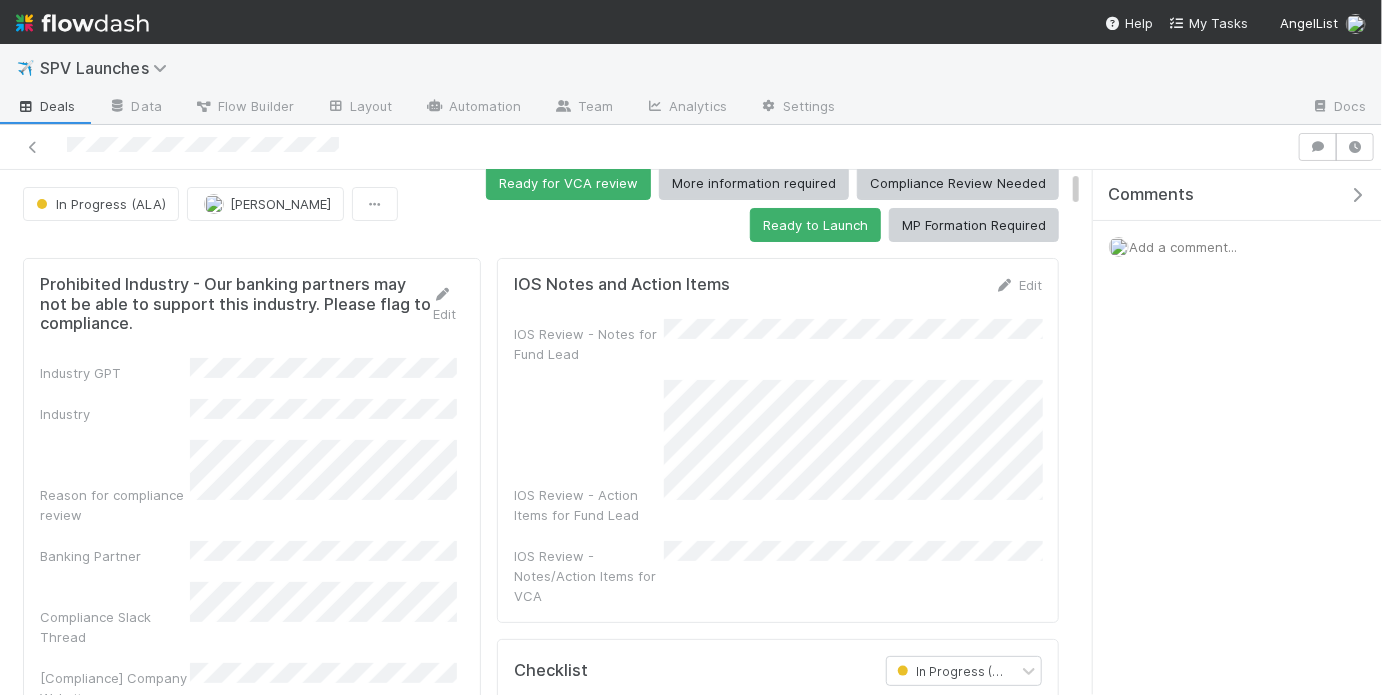 scroll, scrollTop: 0, scrollLeft: 0, axis: both 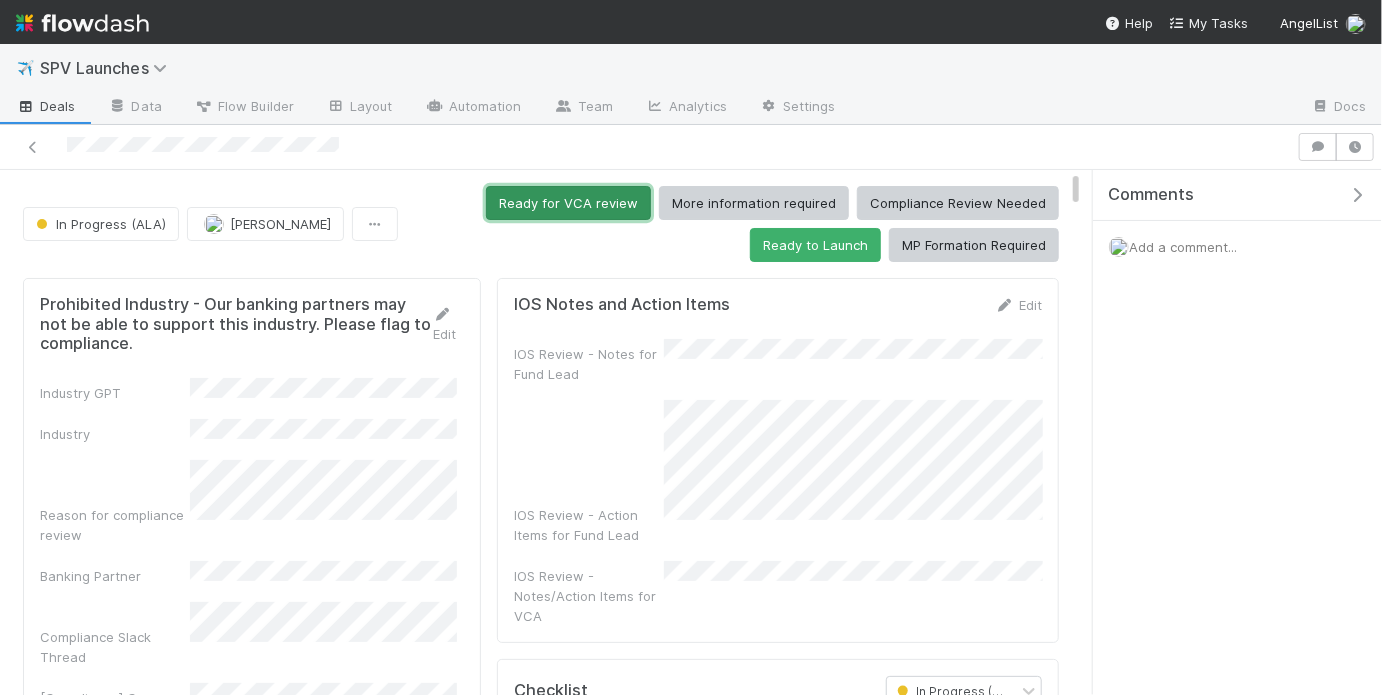click on "Ready for VCA review" at bounding box center (568, 203) 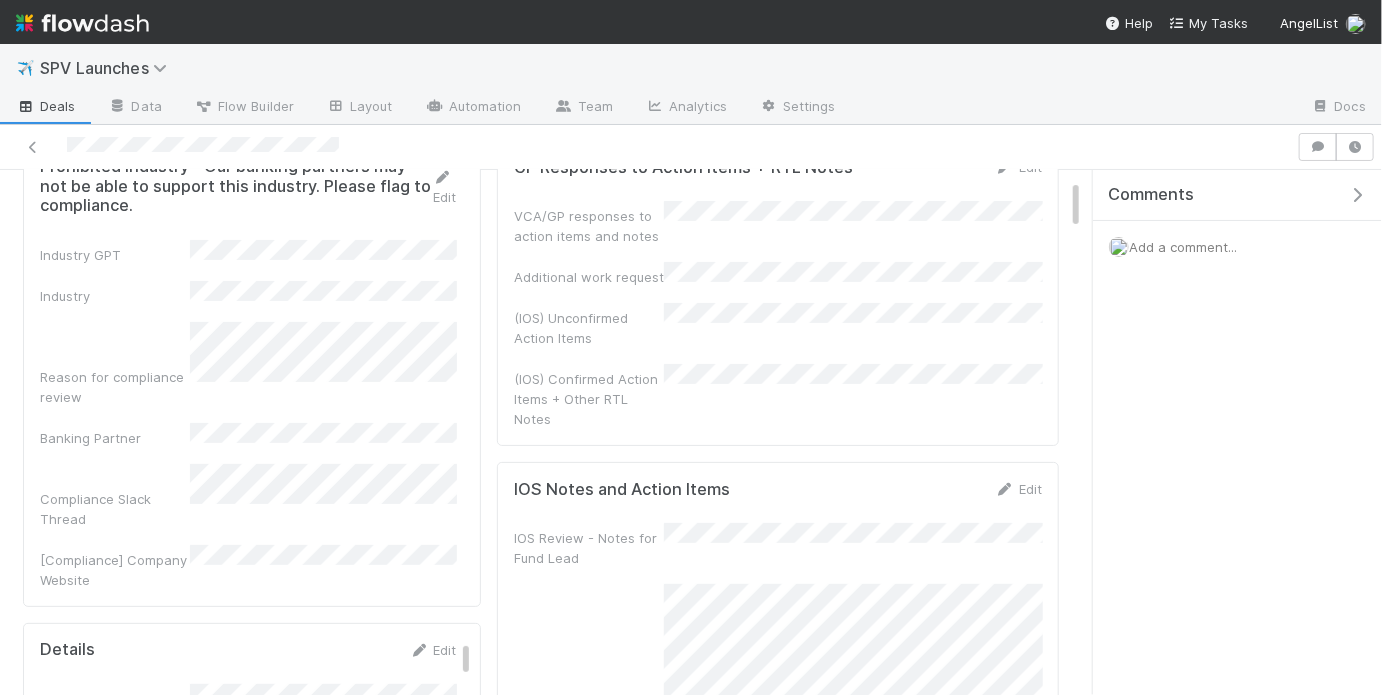scroll, scrollTop: 0, scrollLeft: 0, axis: both 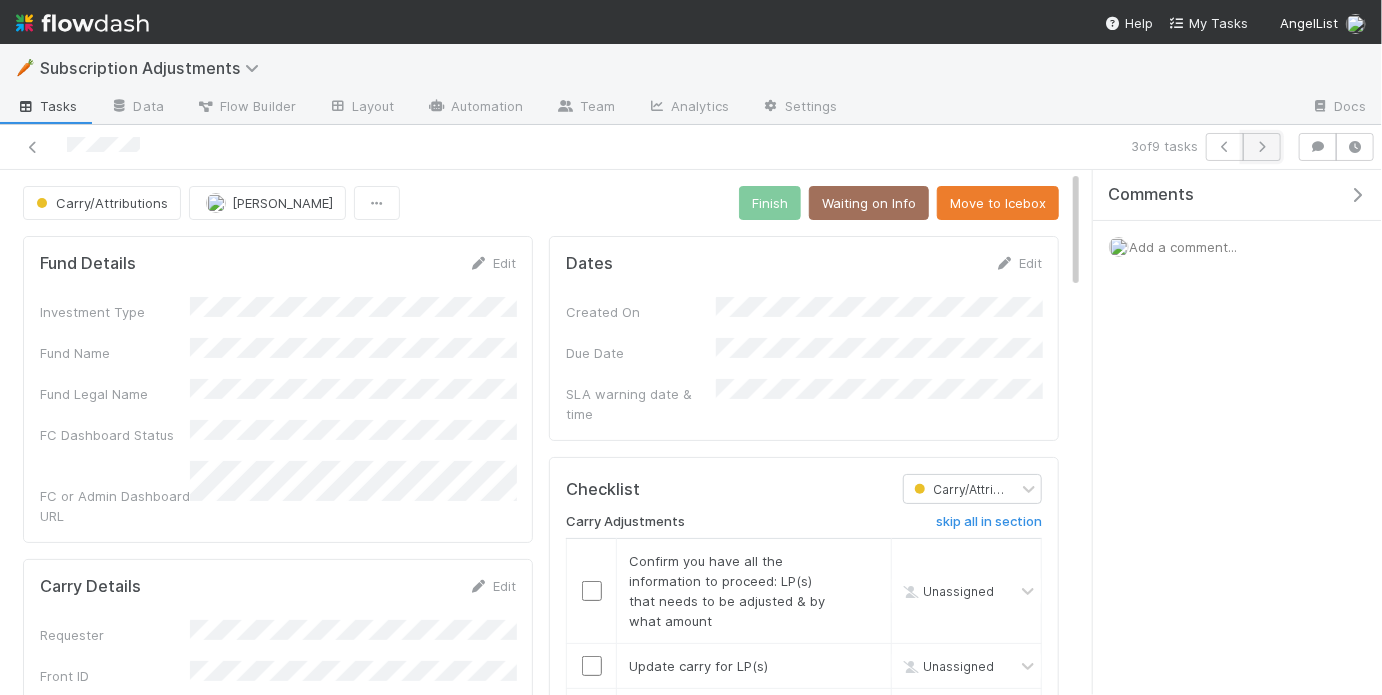 click at bounding box center (1262, 147) 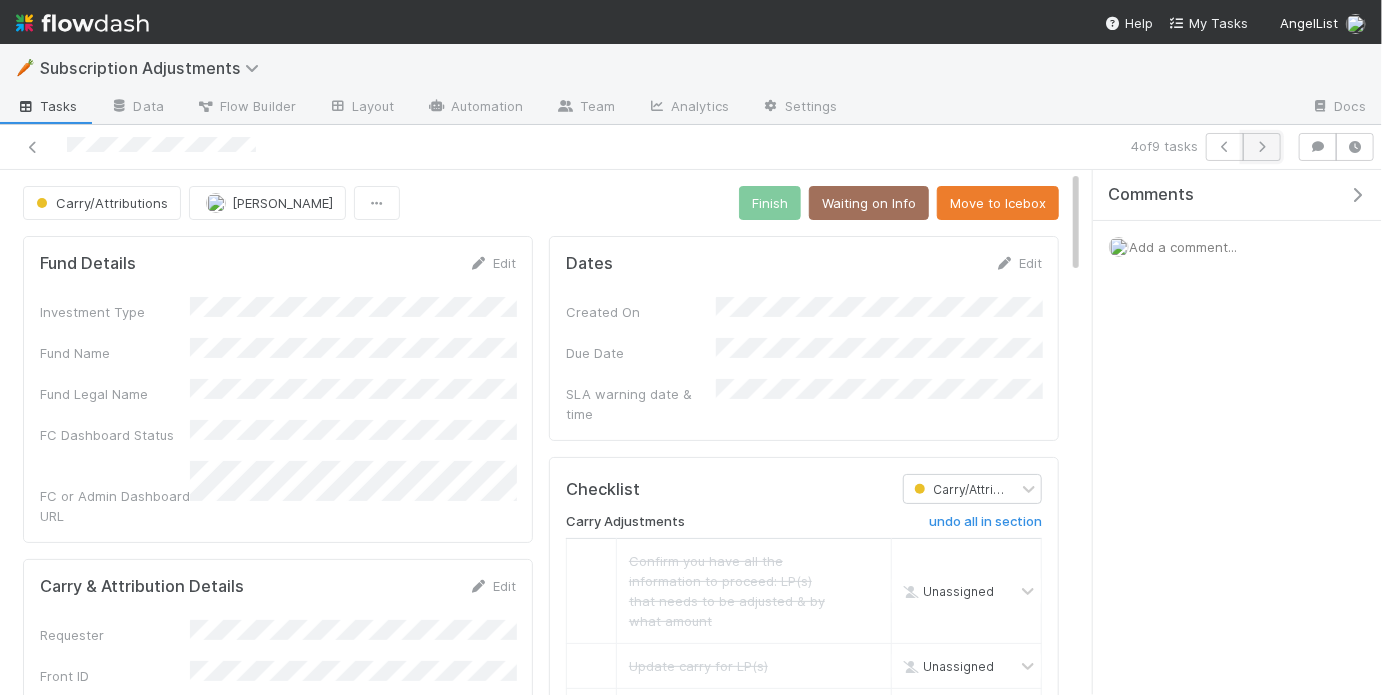 click at bounding box center (1262, 147) 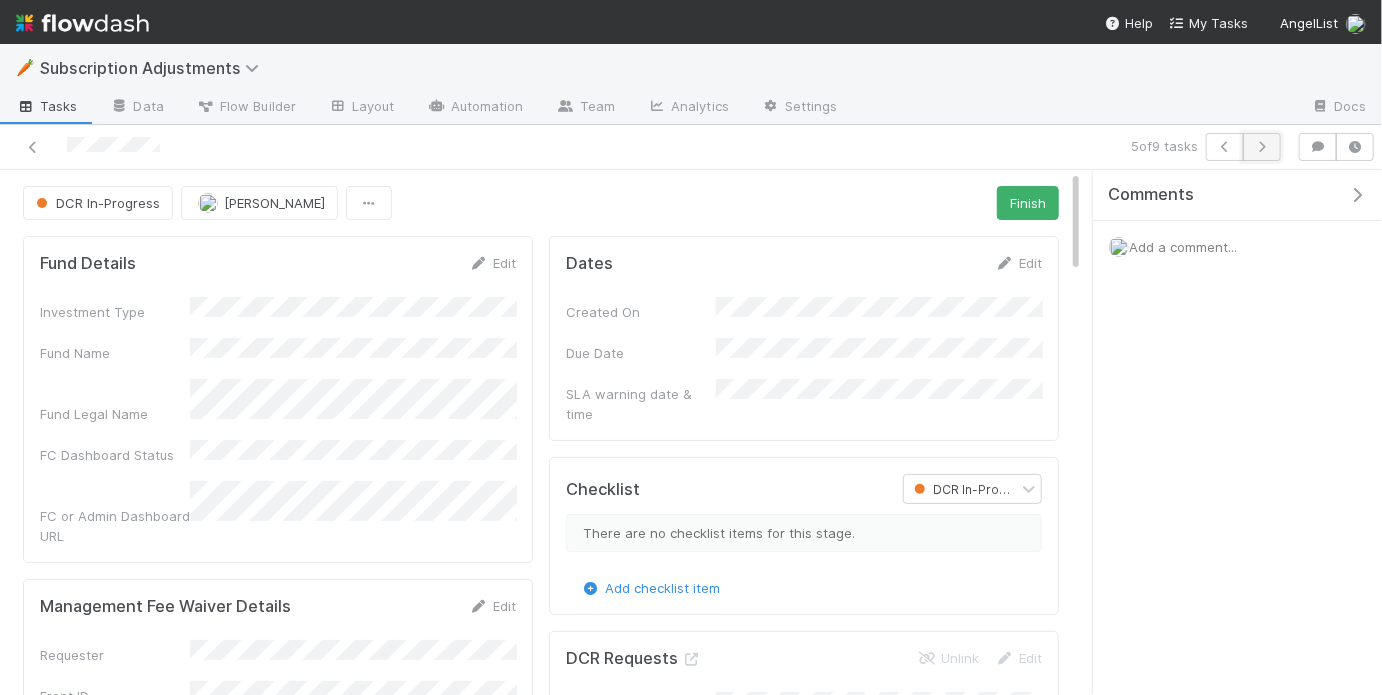 click at bounding box center [1262, 147] 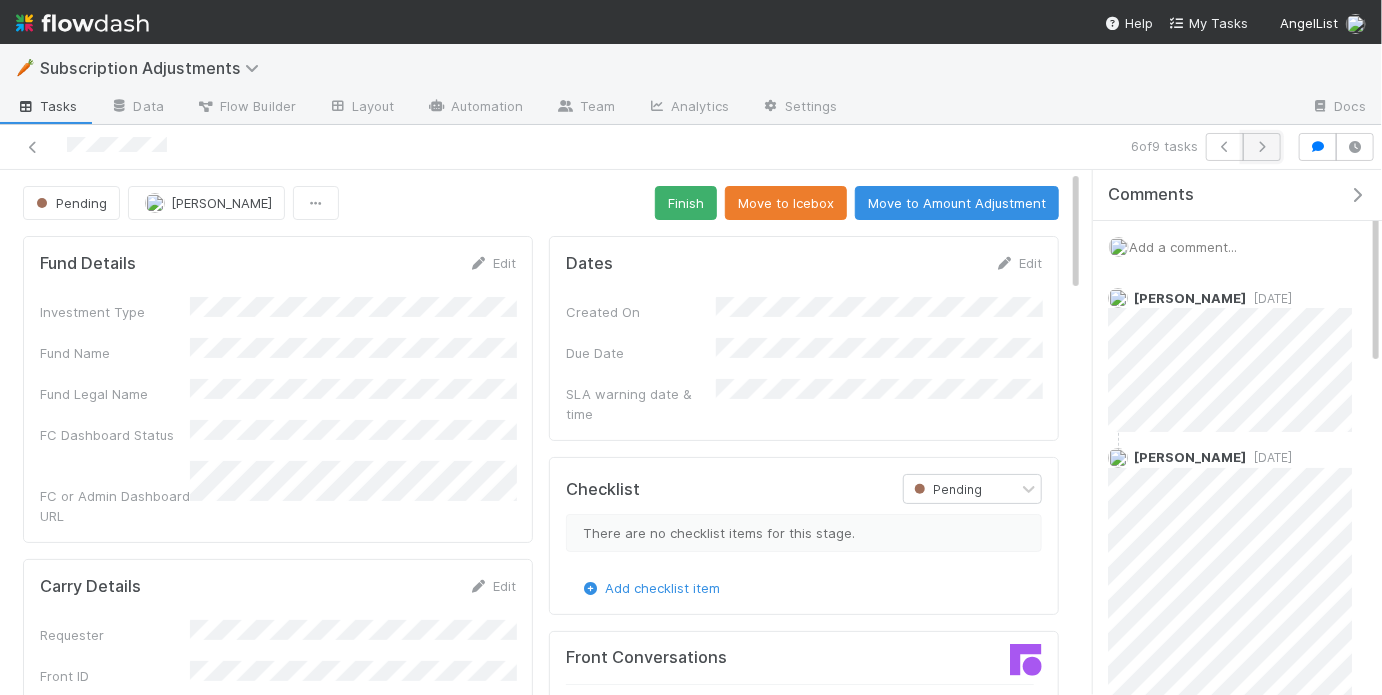 click at bounding box center [1262, 147] 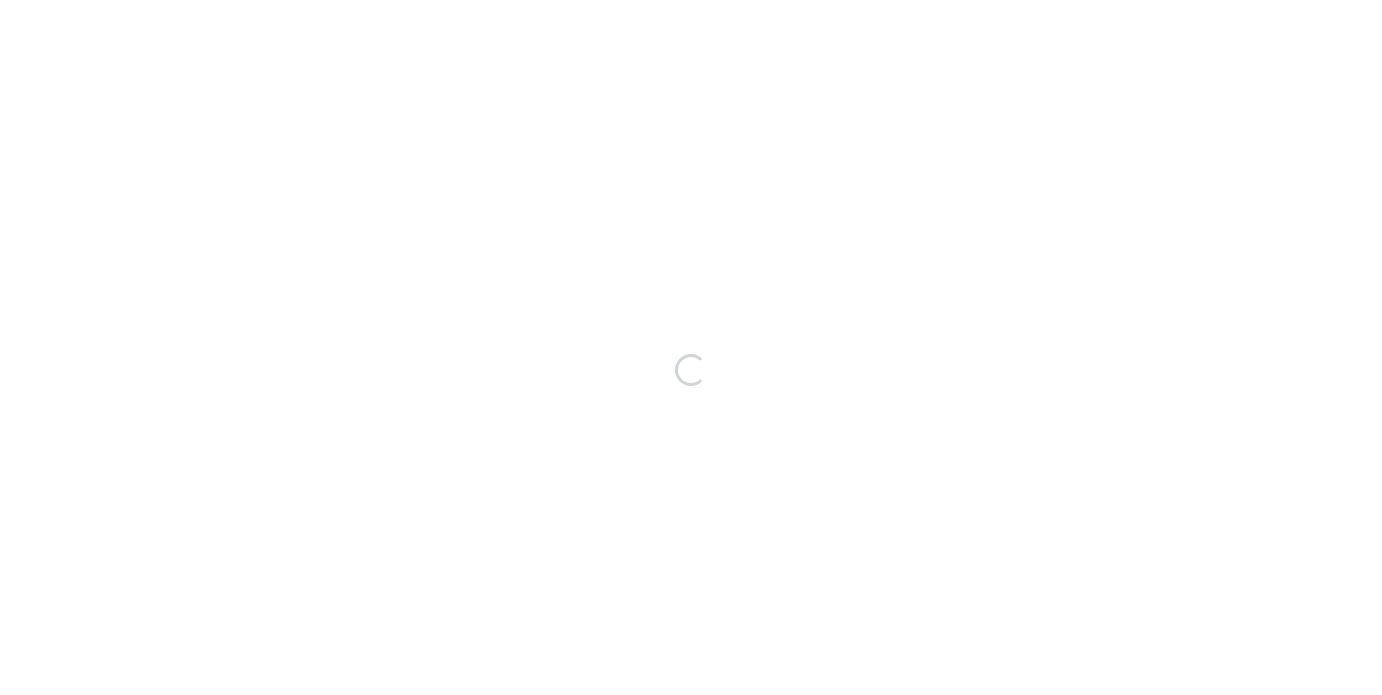scroll, scrollTop: 0, scrollLeft: 0, axis: both 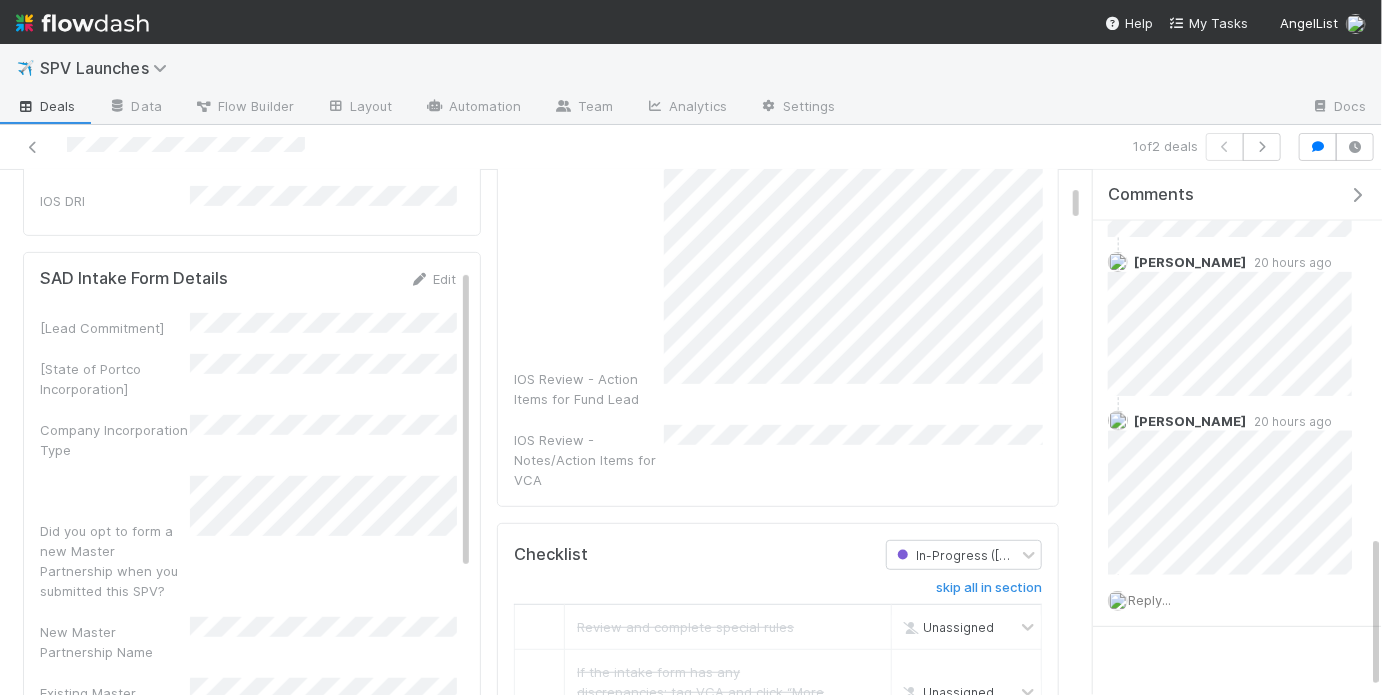 click on "IOS Review - Notes/Action Items for VCA" at bounding box center (778, 457) 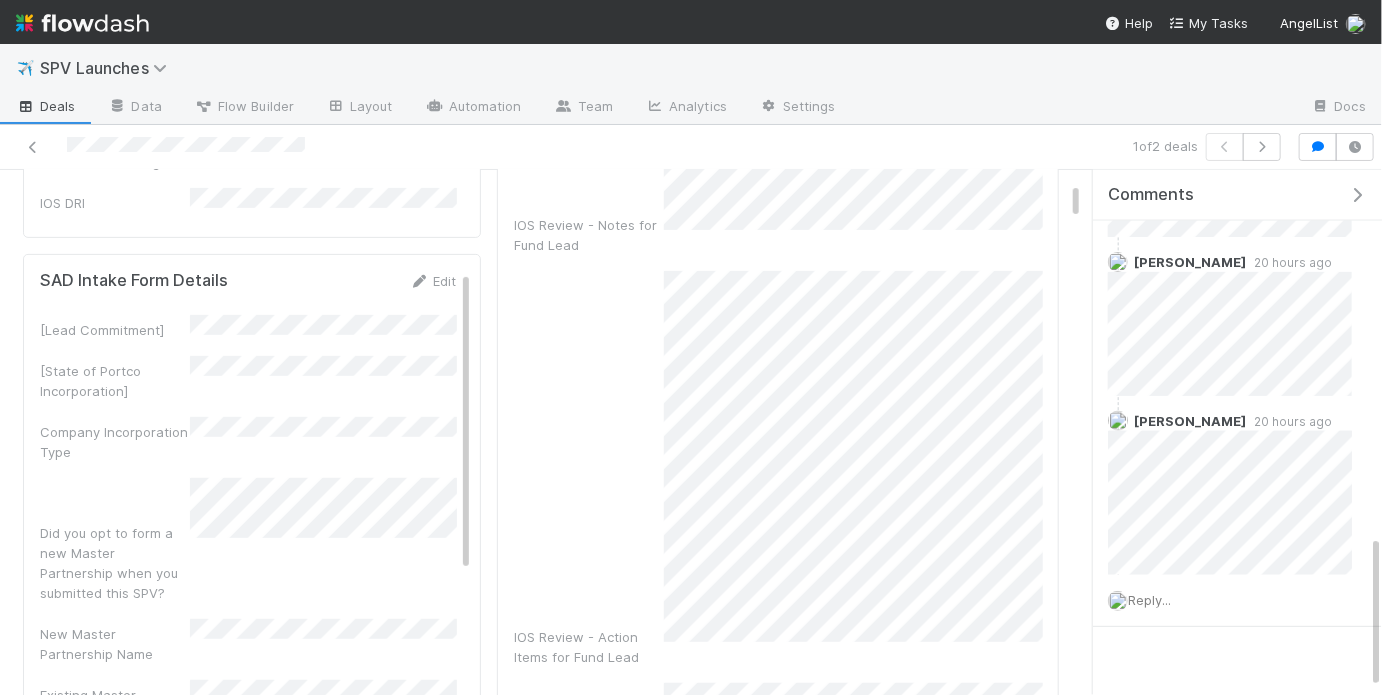 scroll, scrollTop: 339, scrollLeft: 0, axis: vertical 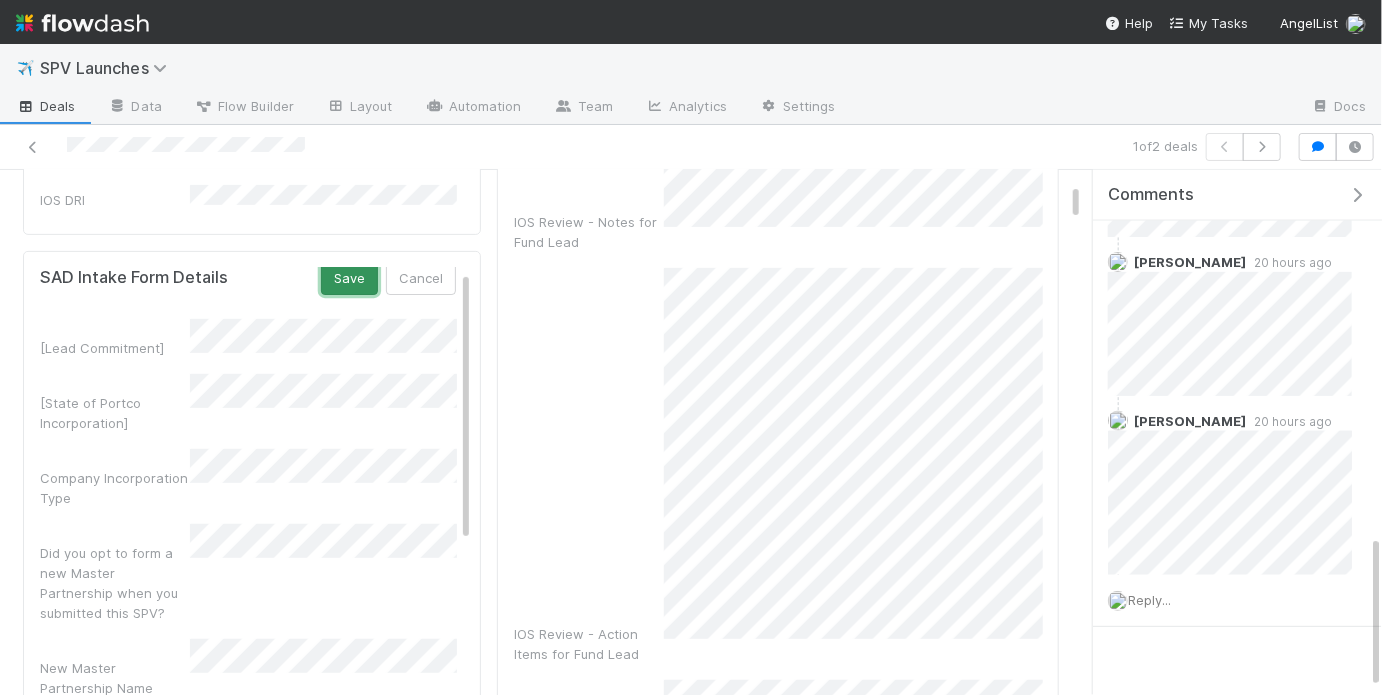 click on "Save" at bounding box center (349, 278) 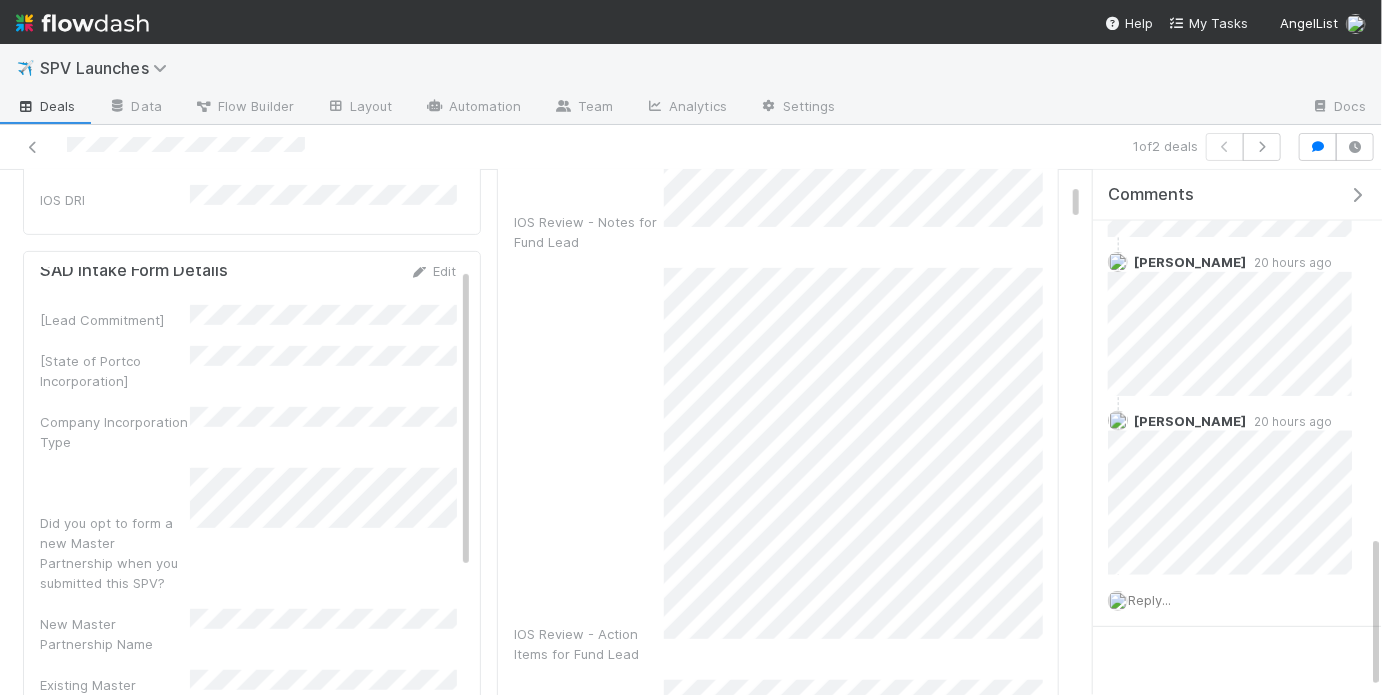 scroll, scrollTop: 0, scrollLeft: 0, axis: both 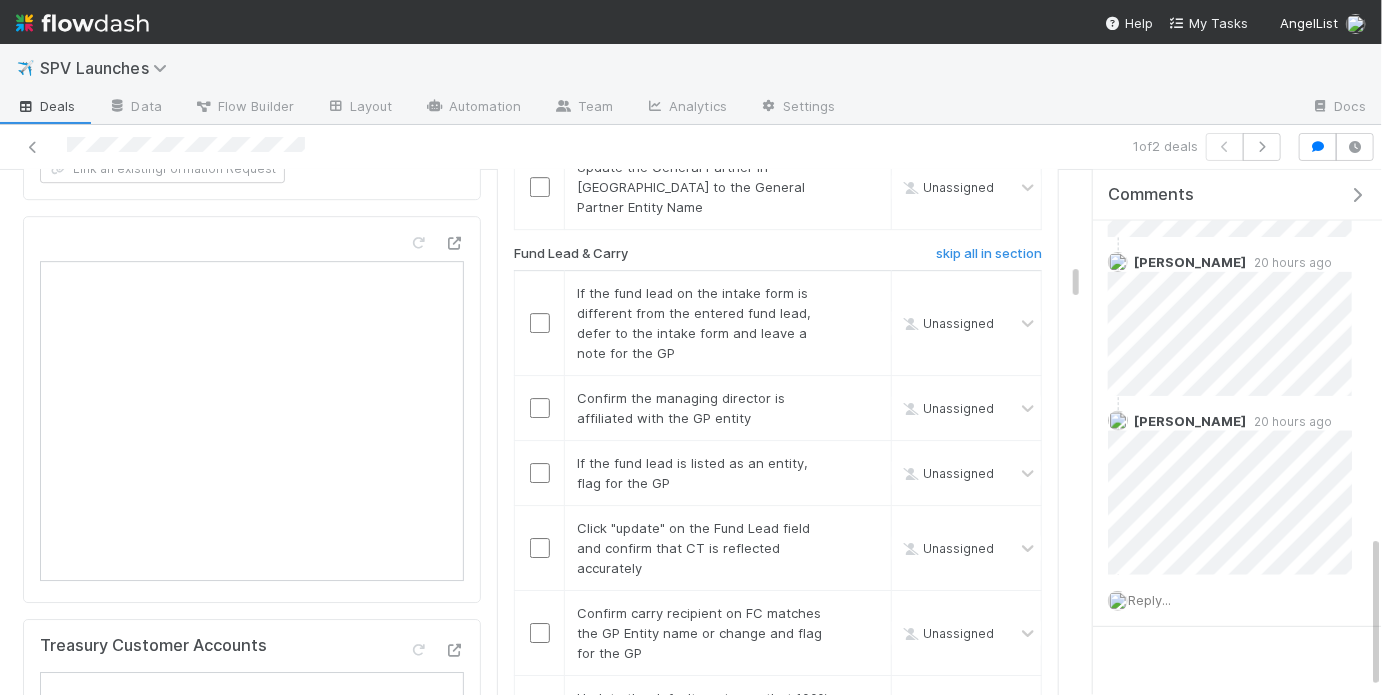 click on "✈️ SPV Launches Deals Data Flow Builder Layout Automation Team Analytics Settings  Docs 1  of  2   deals   In-Progress (SAD) May Chang Ready for VCA review More information required  Compliance Review Needed Ready to Launch  Manually Send Intake Form MP Formation Required Details Edit FC Dashboard  Self-advised status  GP Account Manager  IOS DRI  Ready to Launch DRI  Lead Syndicate  Direct Subadviser  Portfolio Company  Fund Legal Name  Fund Lead  Carry Recipient  Carry Percentage  Lead Email  Due Date  Syndicate Master Partnership  AL Platform Status  Linked KYC Verification  Memo  Round Type  Round Size  Allocation  Coinvestors  Priority  Adviser  Investment Type  Overdue?  Special Rules  Transaction Type  Country of Incorporation  General Partner  Is the lead investing on the same terms as the syndicate?  Is the lead investing out of a fund?  Pro Rata Rights  Master Partnership Check  Banking Partner  Company Fields Data Sync  Alerts for IOS  VCA DRI  IOS DRI Slack ID  Off-Platform SPV Name" at bounding box center [691, 347] 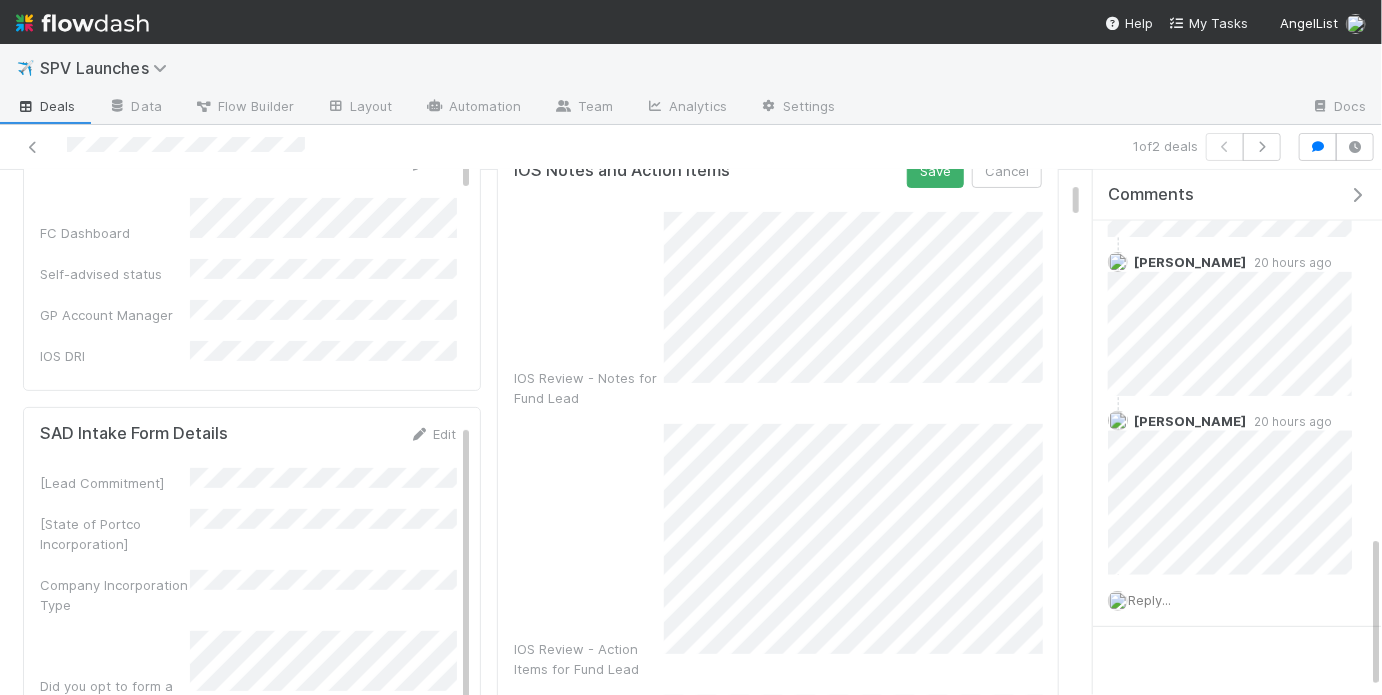 scroll, scrollTop: 137, scrollLeft: 0, axis: vertical 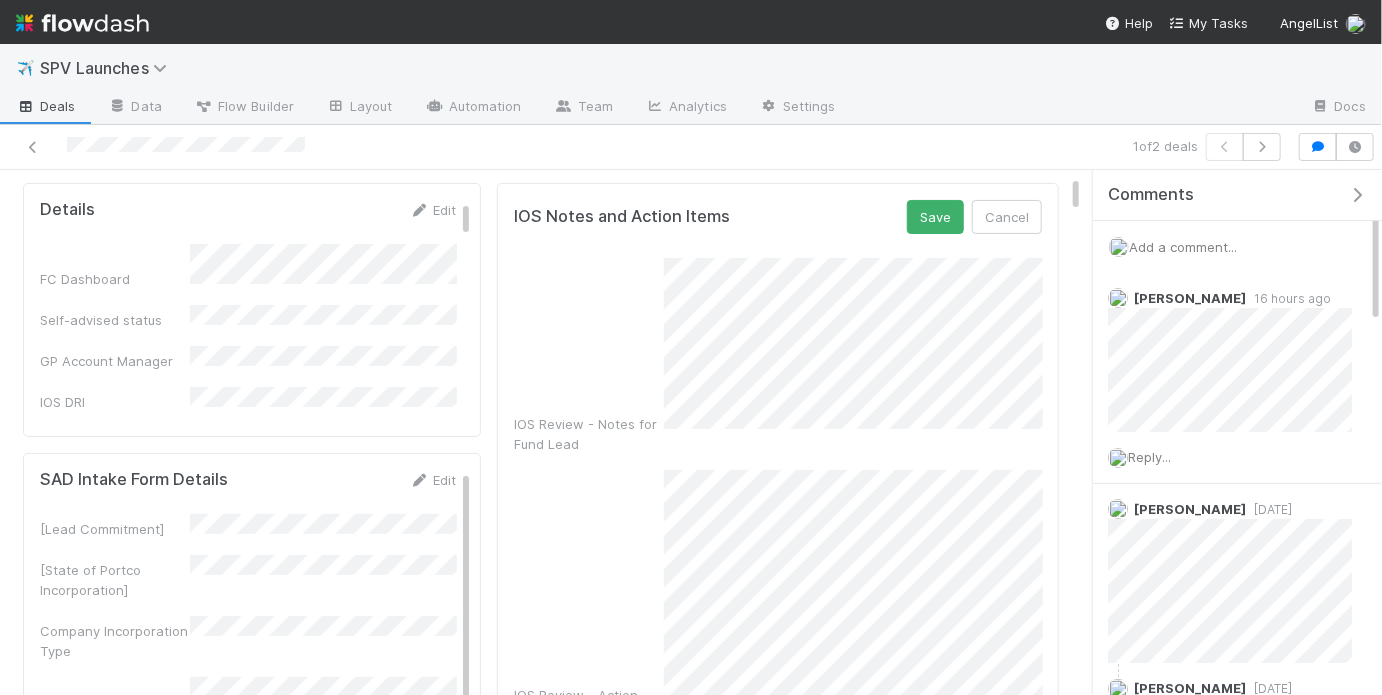 click on "Add a comment..." at bounding box center (1183, 247) 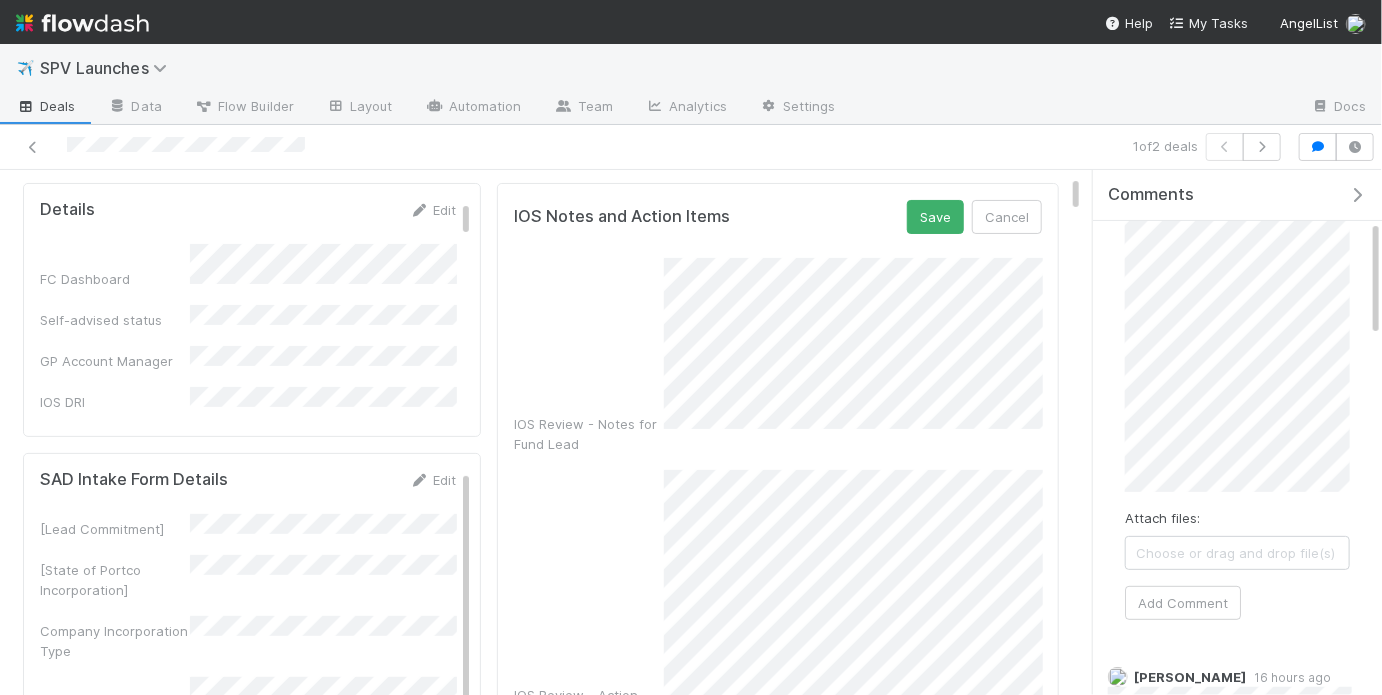scroll, scrollTop: 224, scrollLeft: 0, axis: vertical 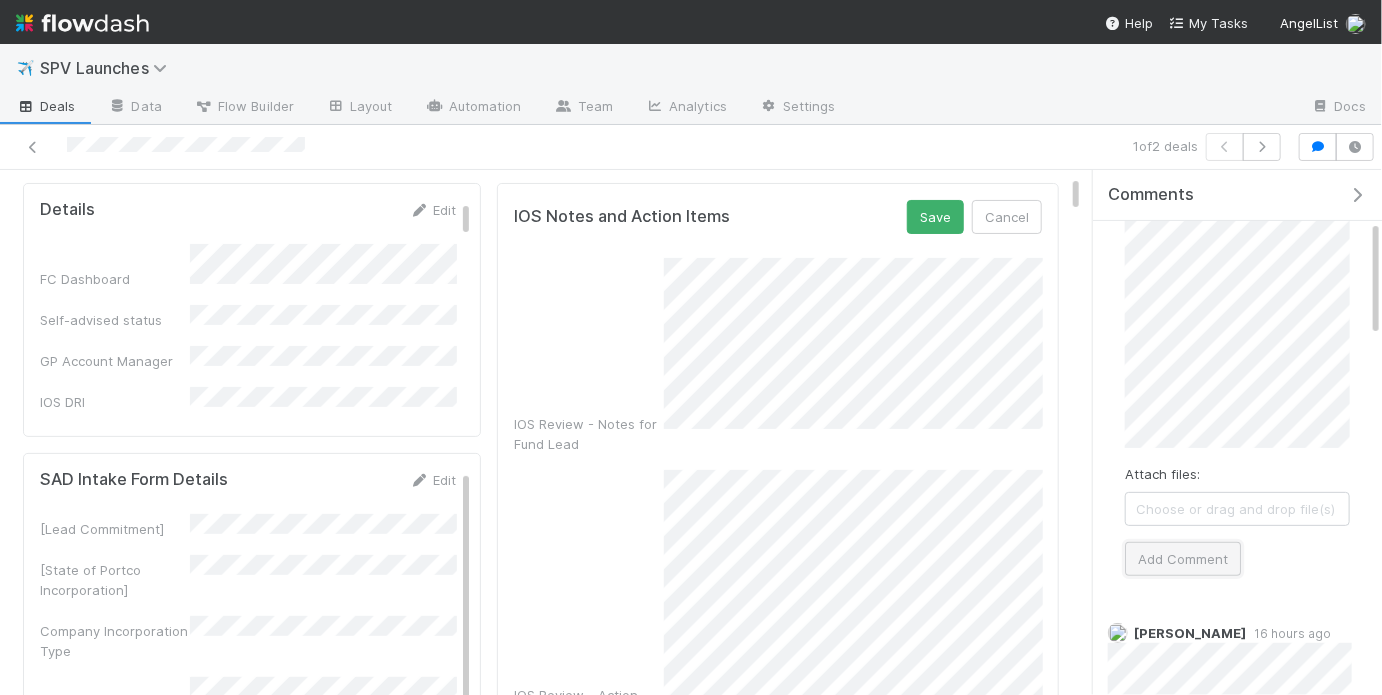click on "Add Comment" at bounding box center [1183, 559] 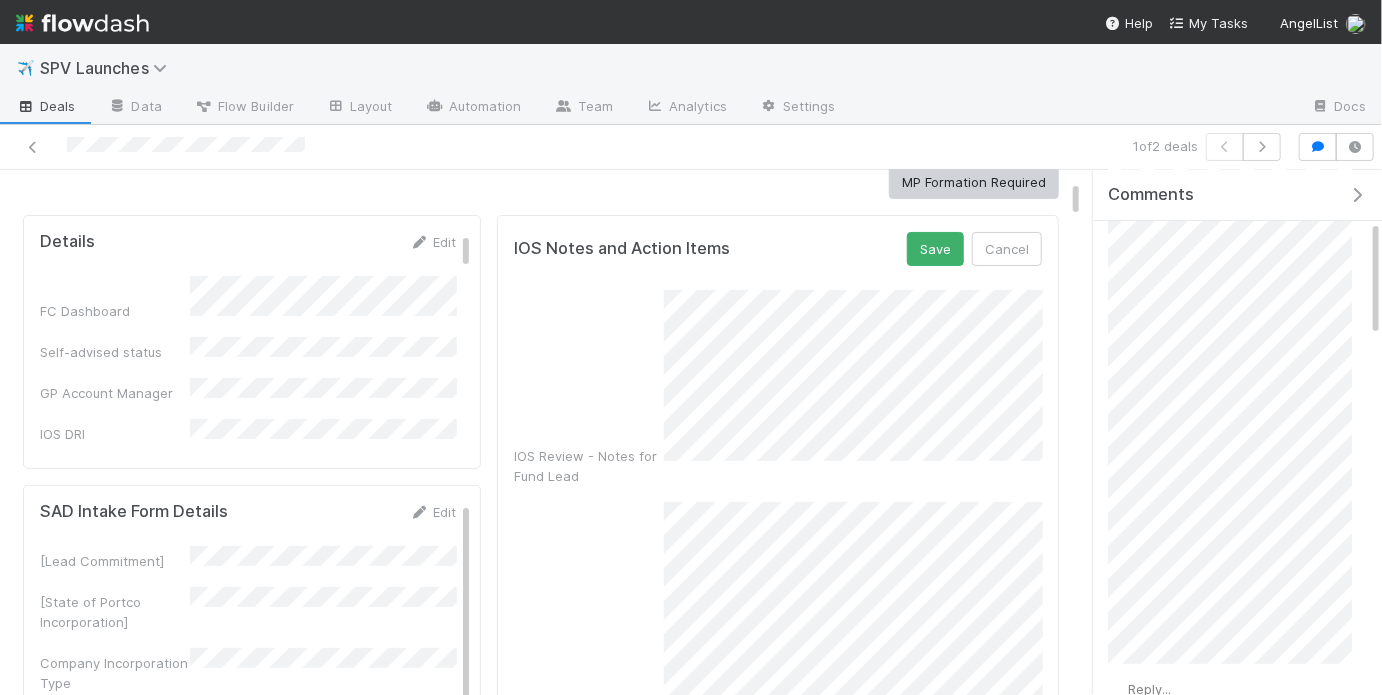 scroll, scrollTop: 0, scrollLeft: 0, axis: both 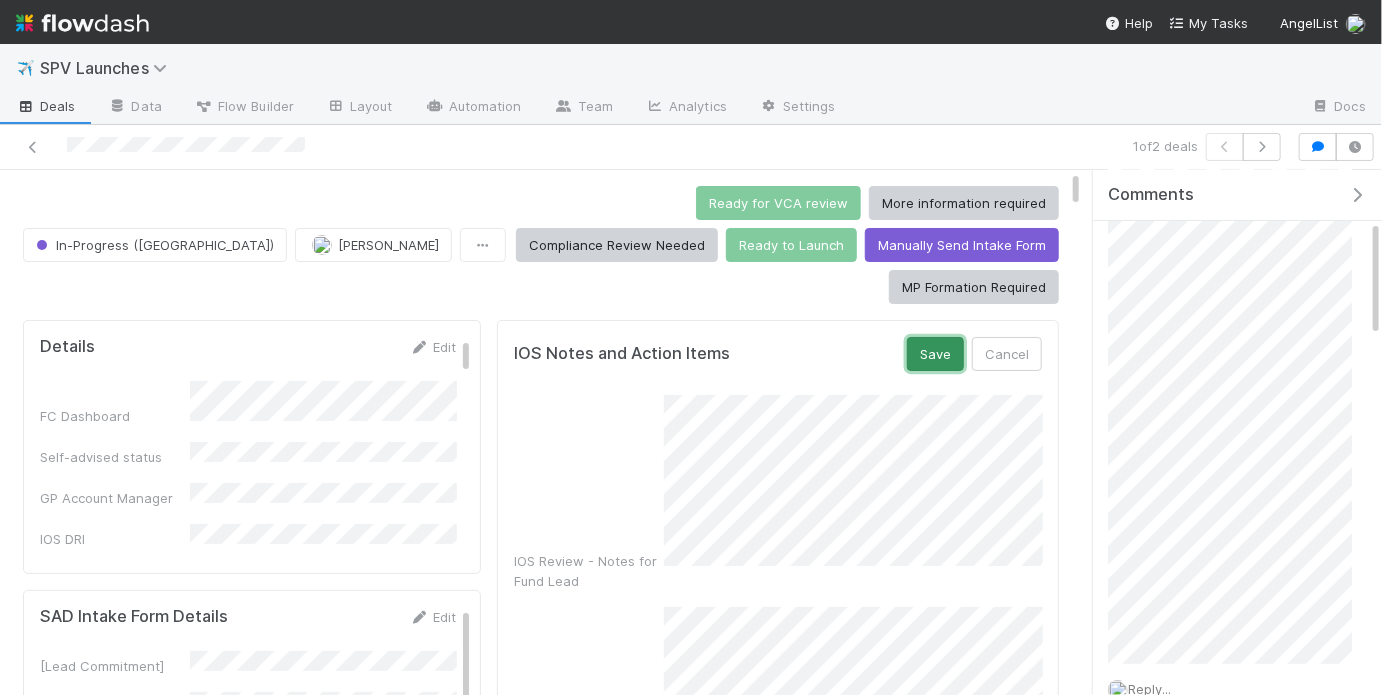 click on "Save" at bounding box center [935, 354] 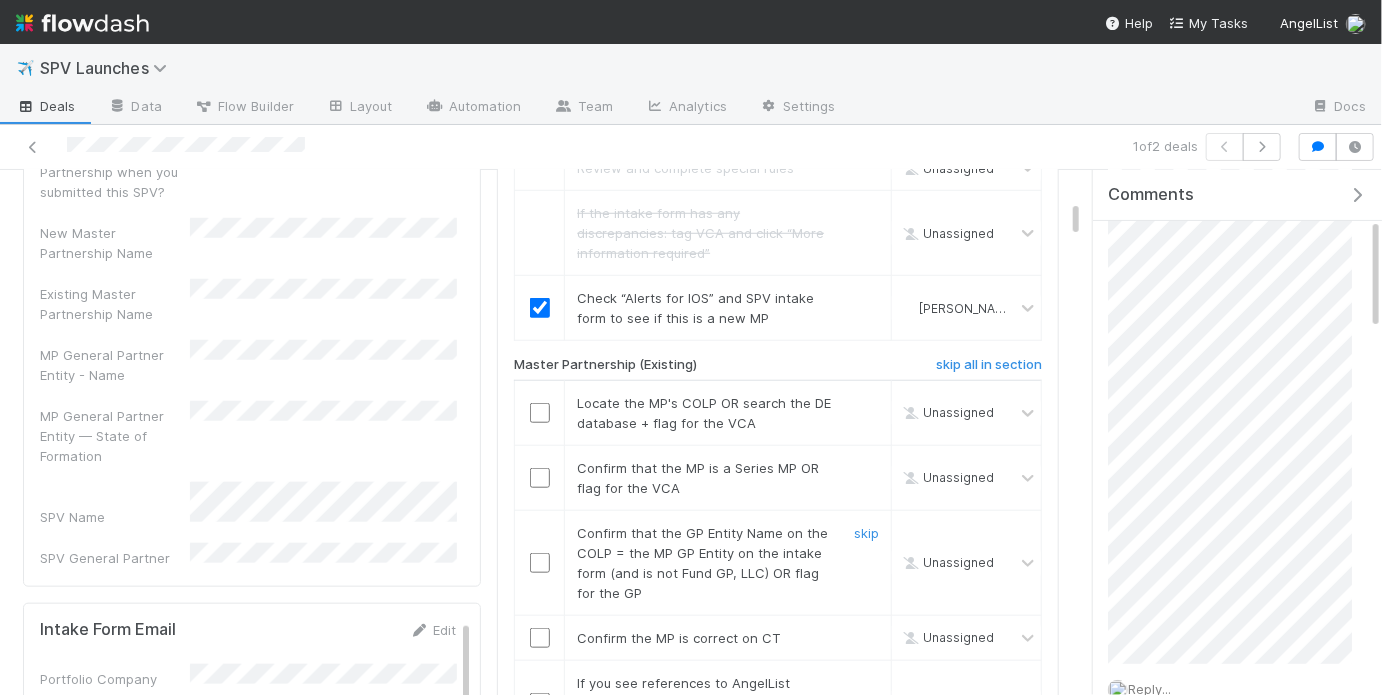 scroll, scrollTop: 748, scrollLeft: 0, axis: vertical 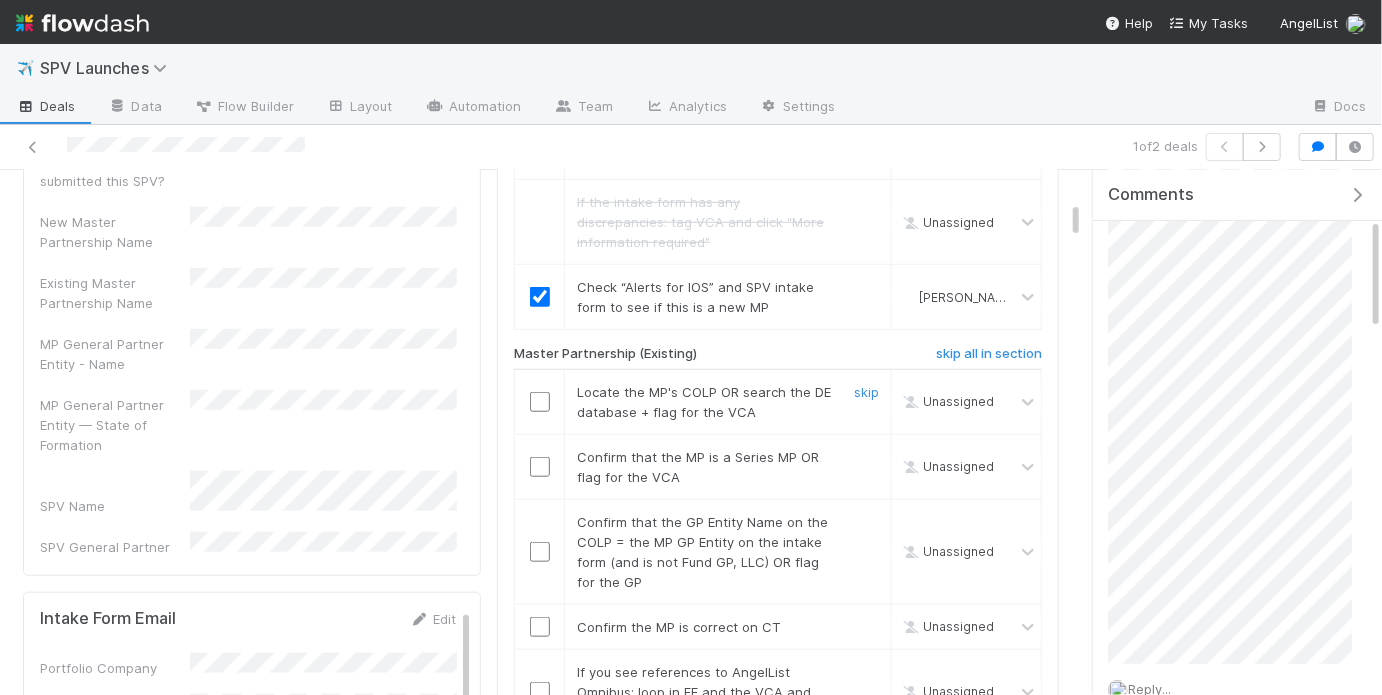 click at bounding box center [540, 402] 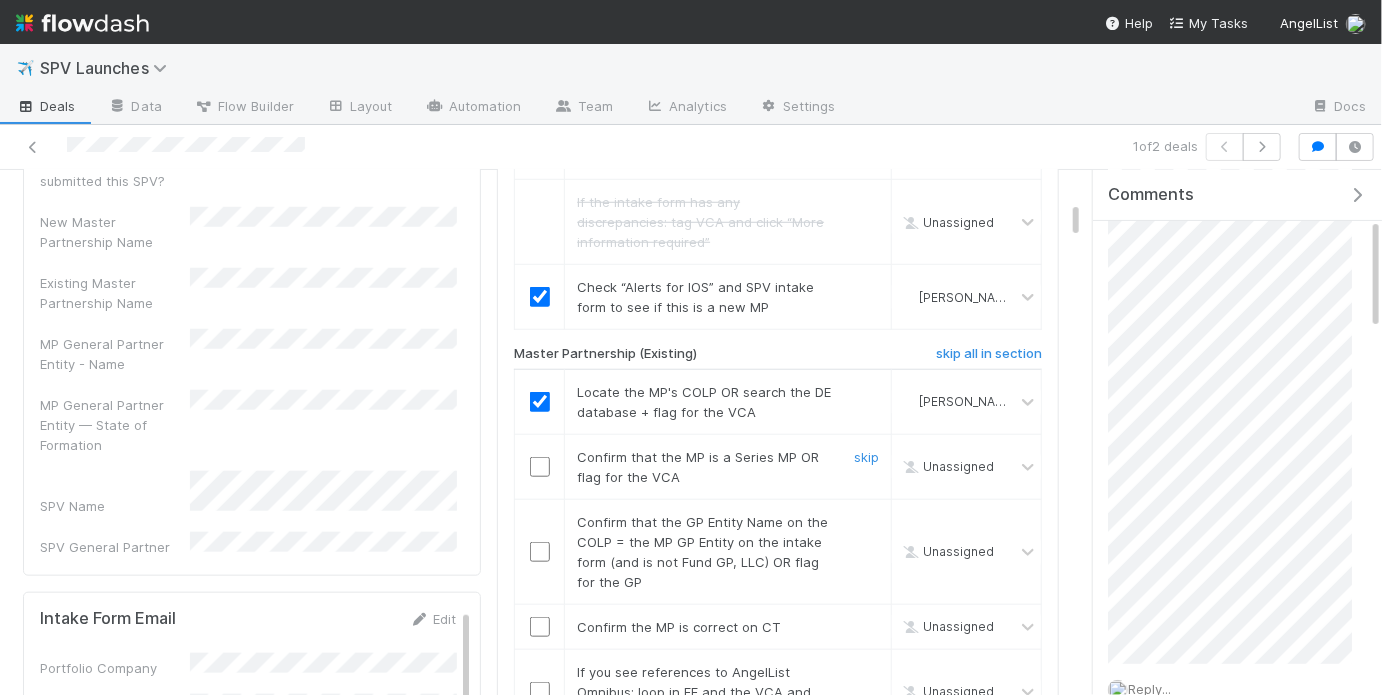 click at bounding box center (540, 467) 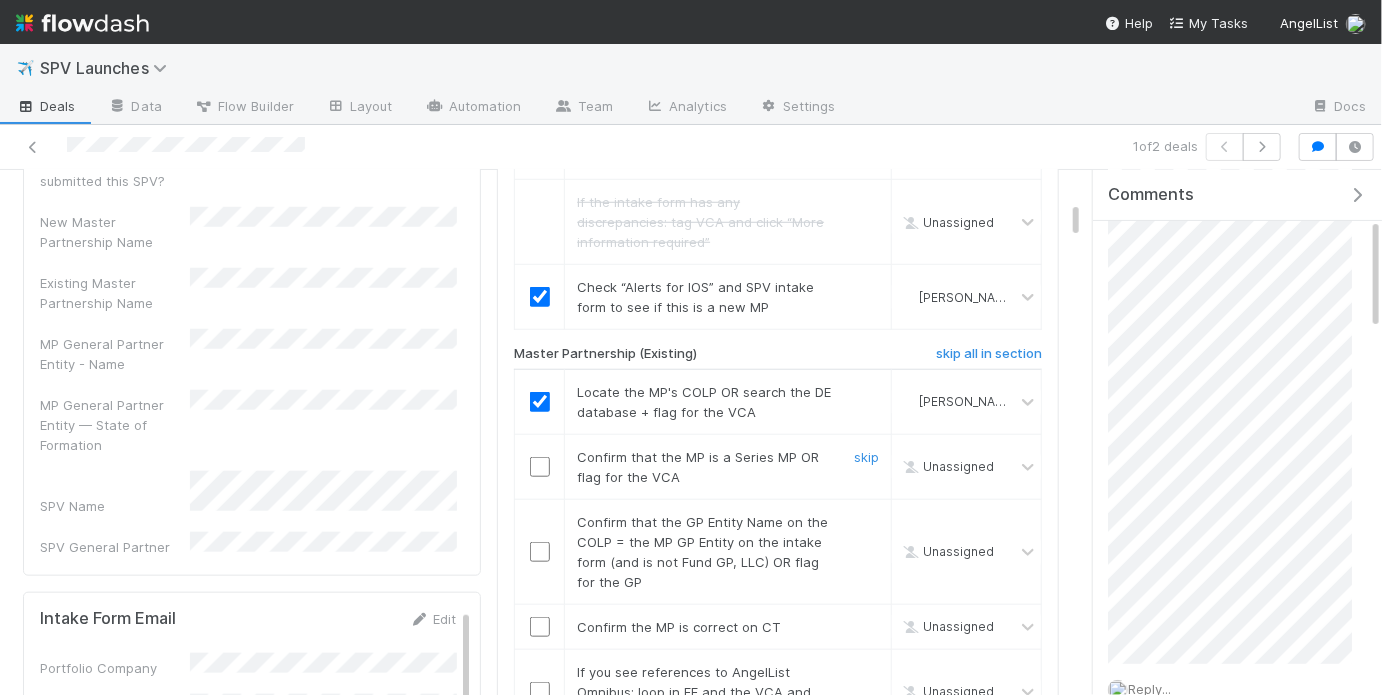 click at bounding box center (540, 467) 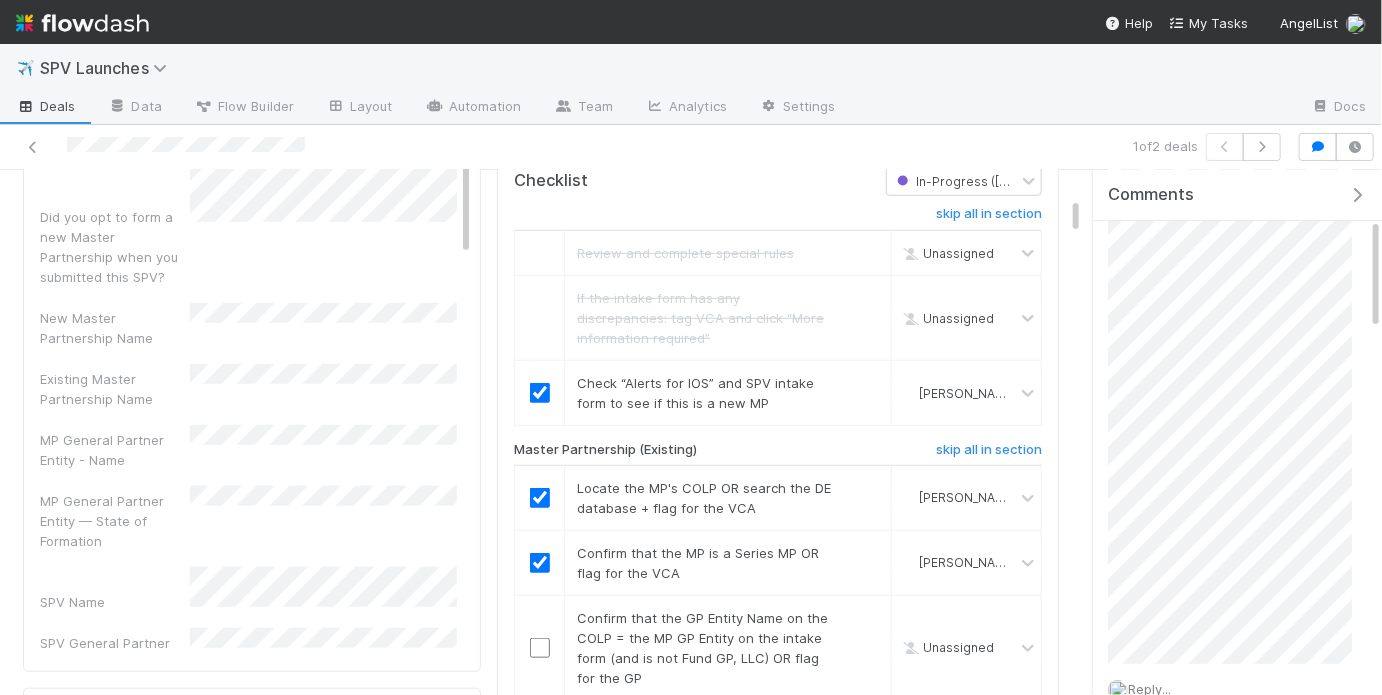 scroll, scrollTop: 661, scrollLeft: 0, axis: vertical 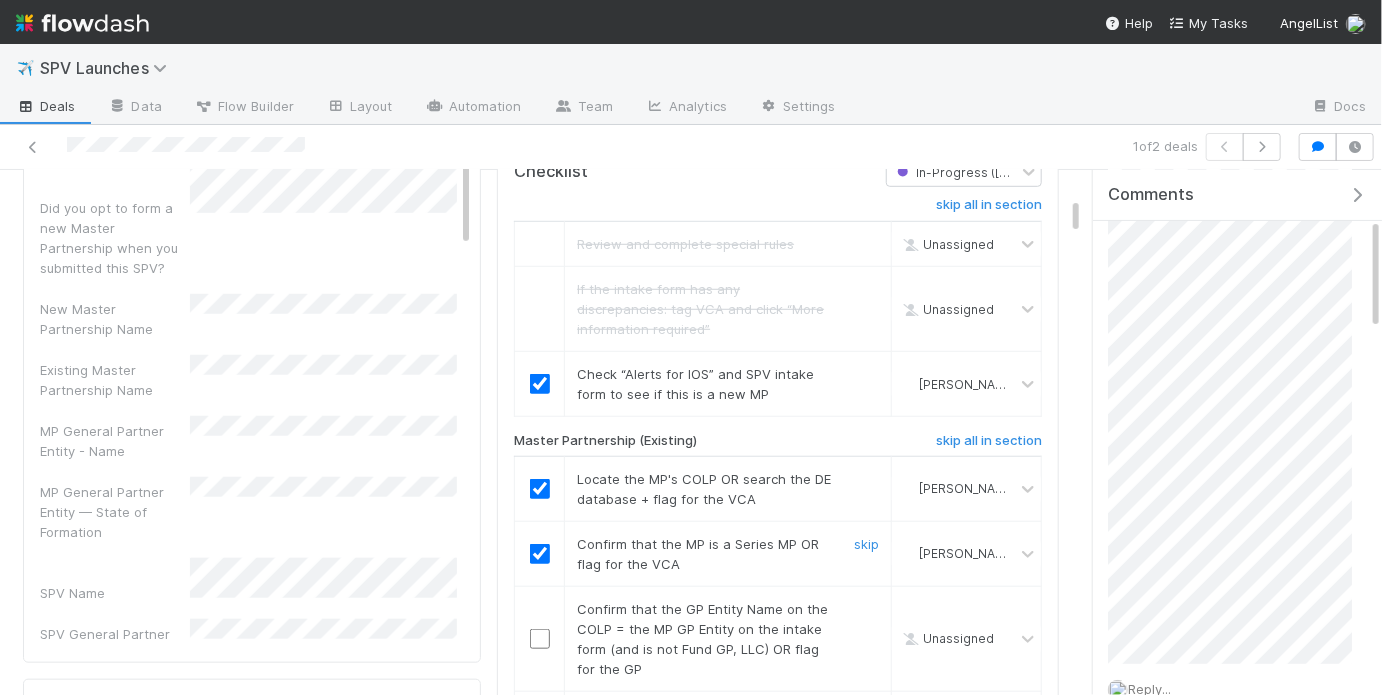 click at bounding box center (540, 554) 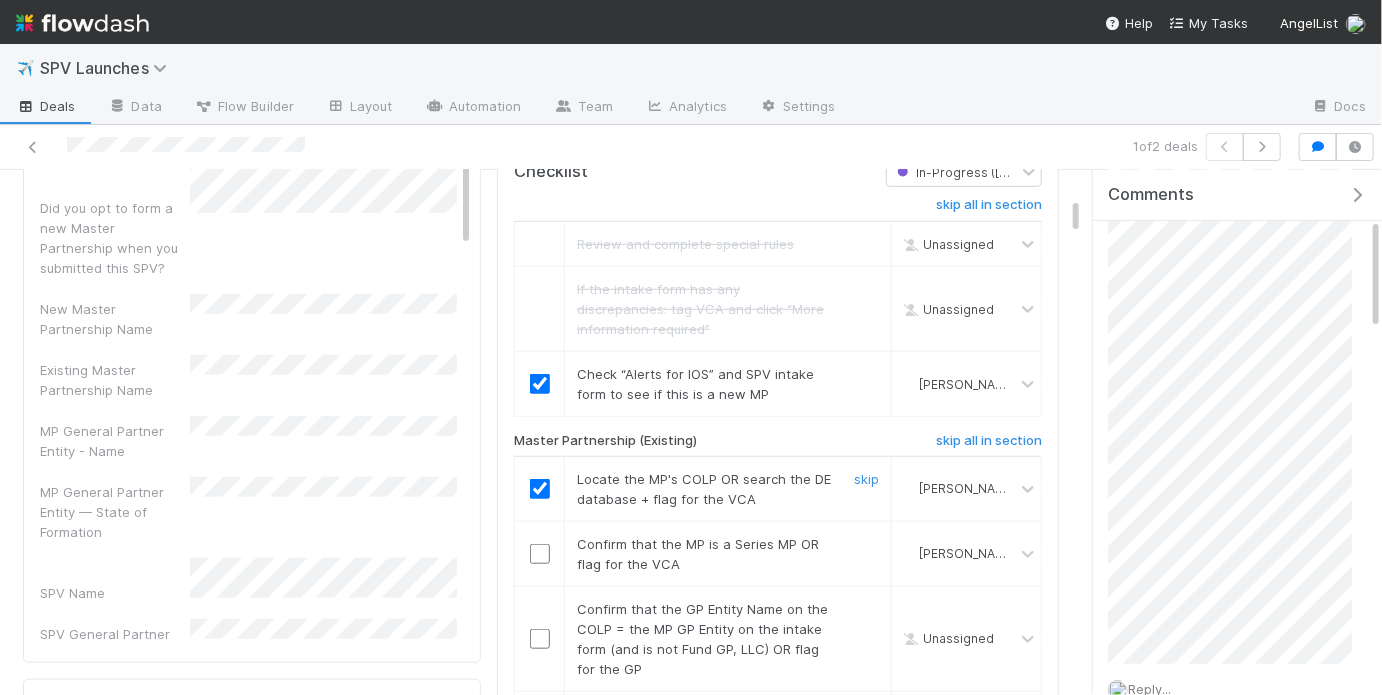 click at bounding box center (540, 489) 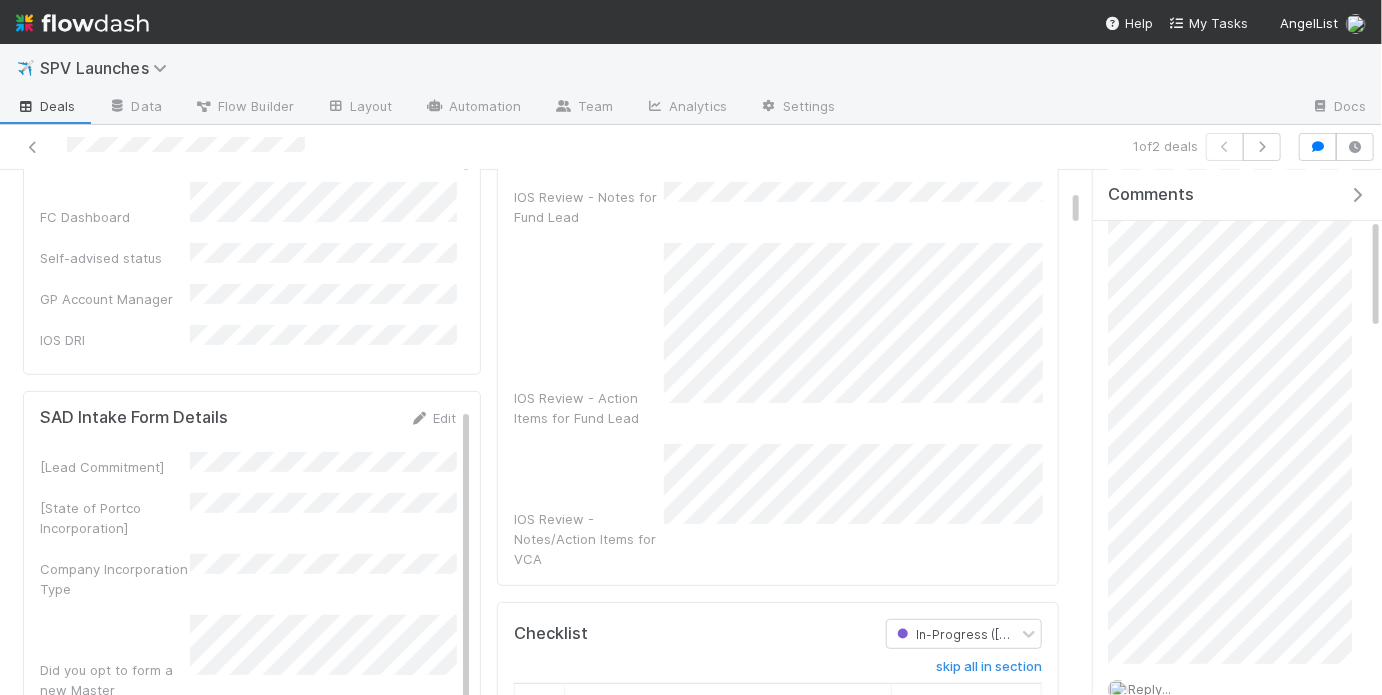 scroll, scrollTop: 0, scrollLeft: 0, axis: both 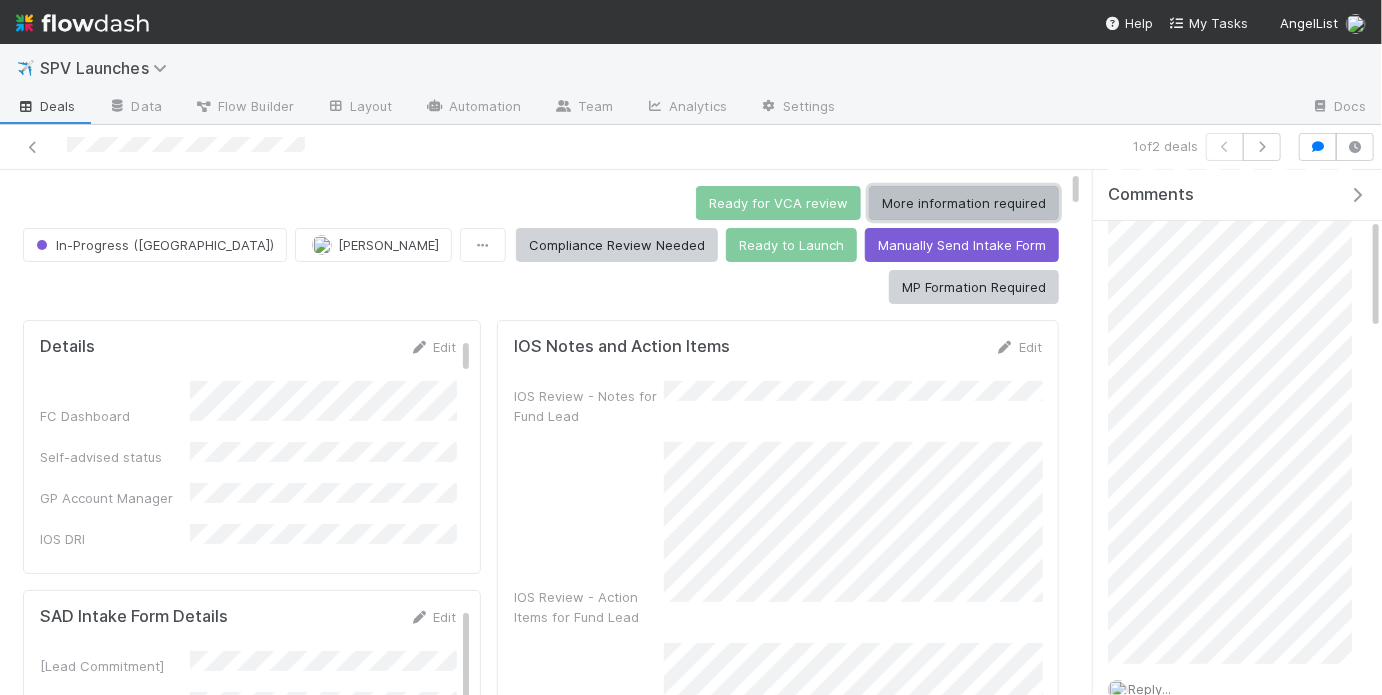 click on "More information required" at bounding box center [964, 203] 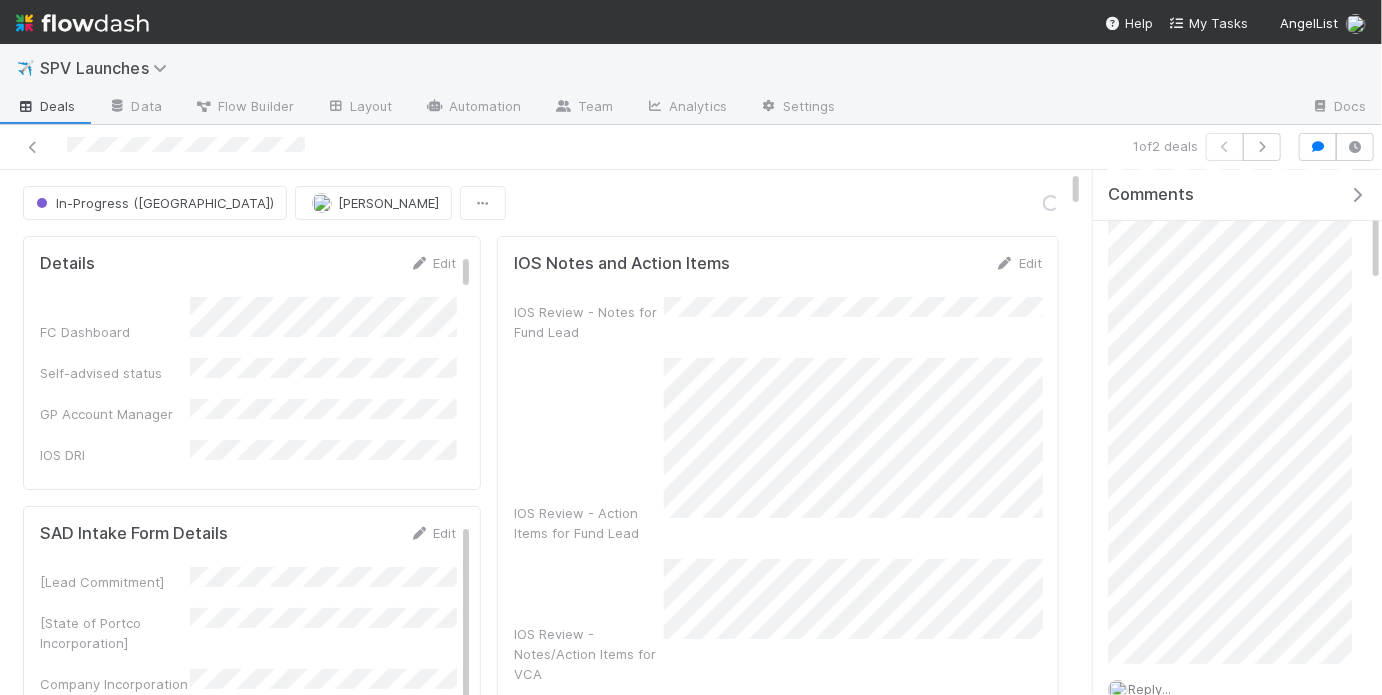 scroll, scrollTop: 0, scrollLeft: 0, axis: both 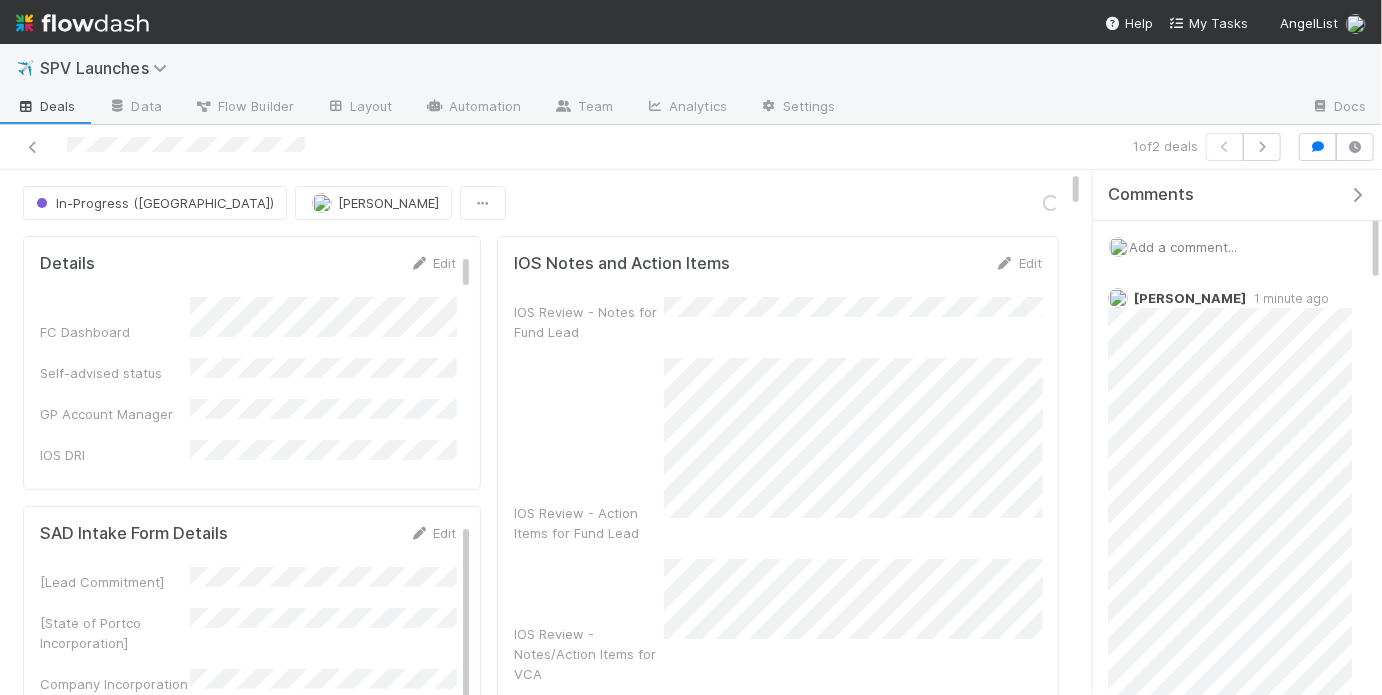 click on "Add a comment..." at bounding box center [1237, 247] 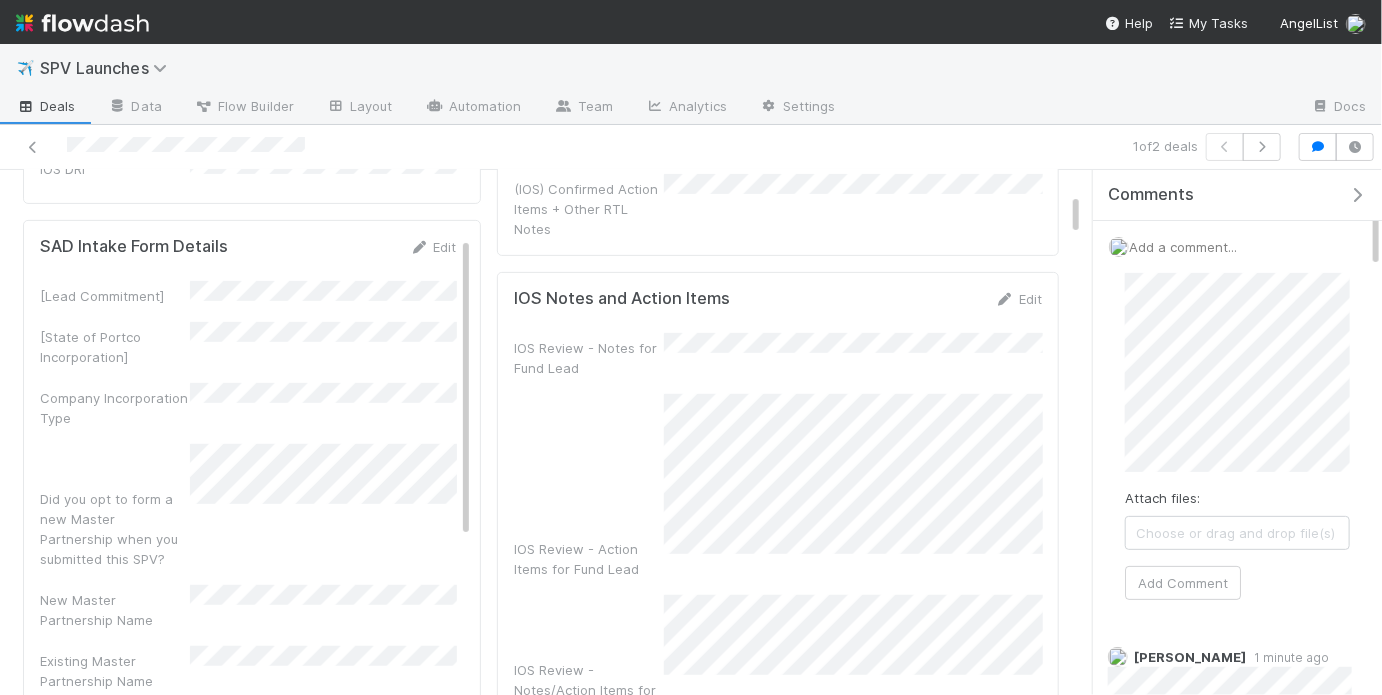 scroll, scrollTop: 328, scrollLeft: 0, axis: vertical 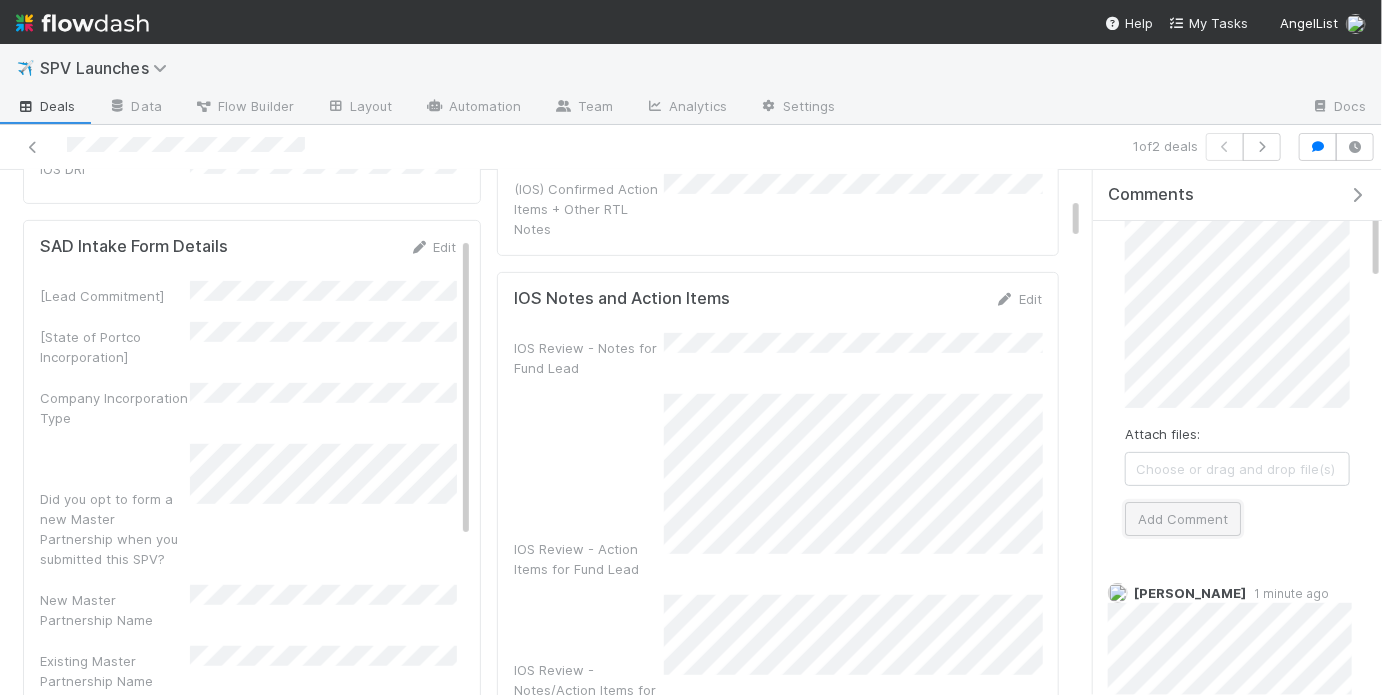 click on "Add Comment" at bounding box center (1183, 519) 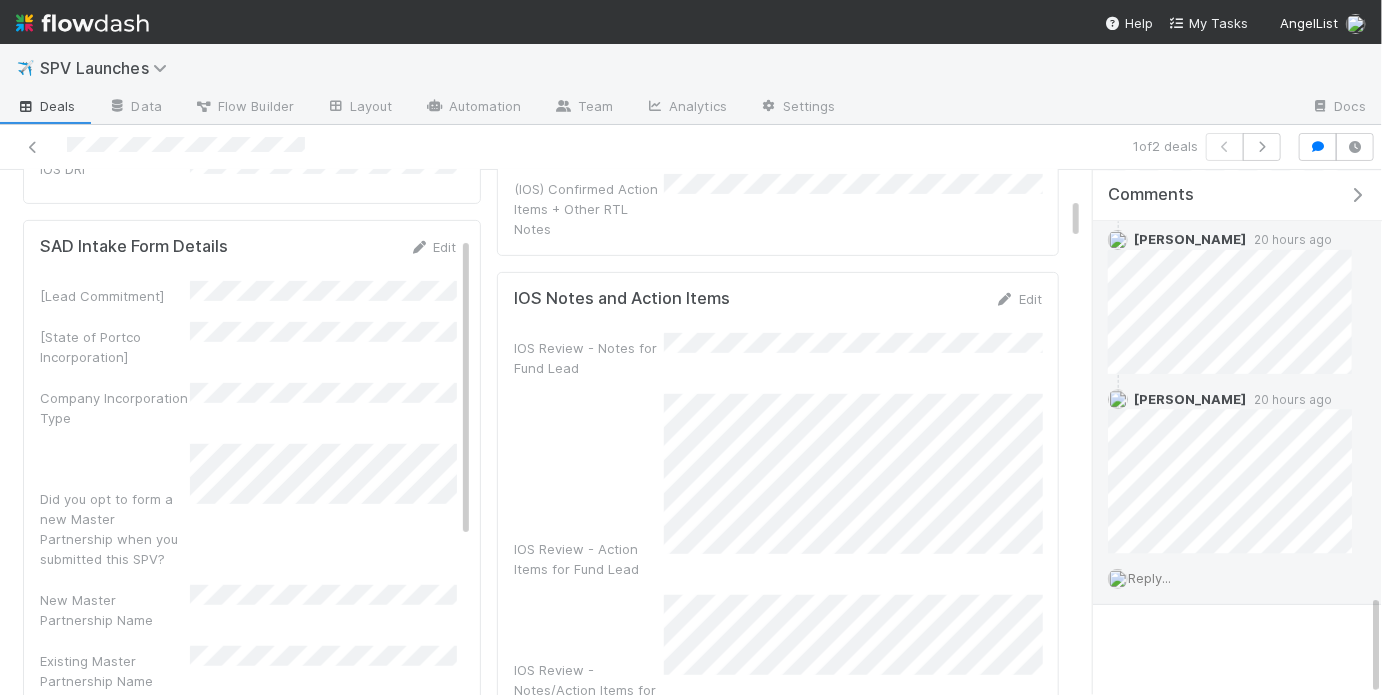 click on "Reply..." at bounding box center [1149, 578] 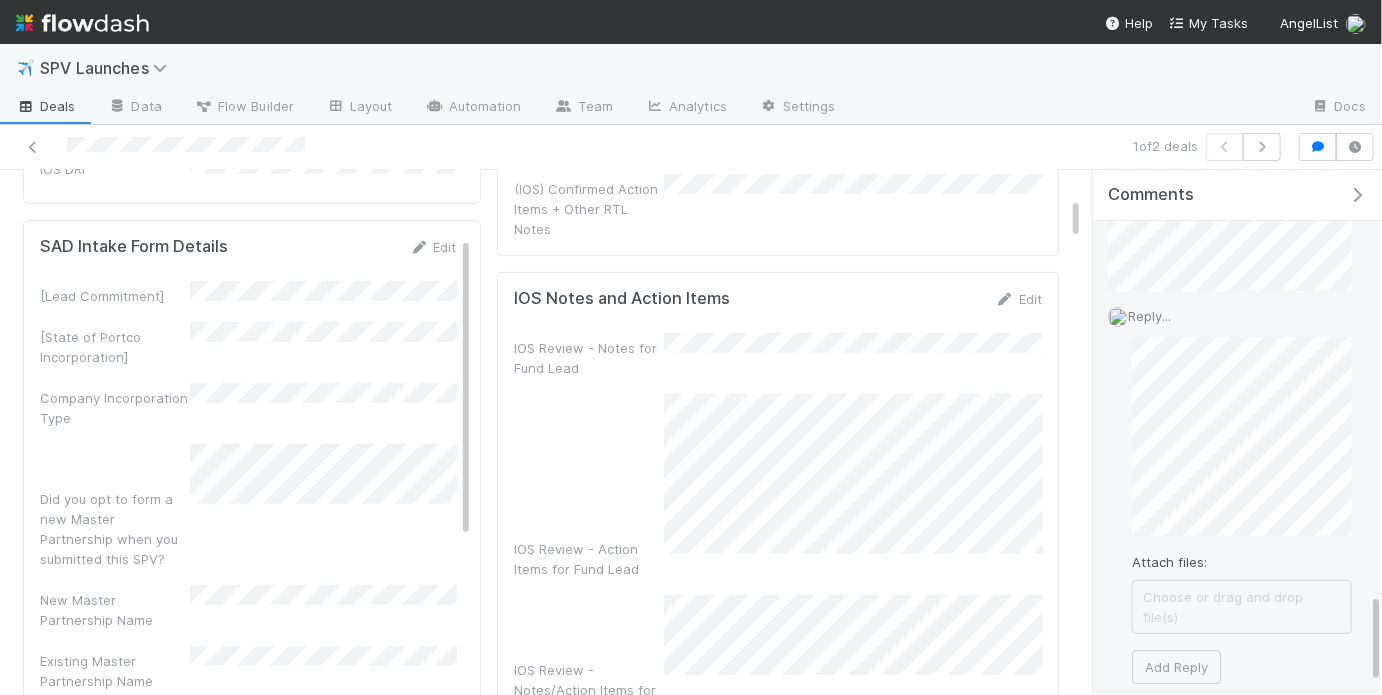 scroll, scrollTop: 2458, scrollLeft: 0, axis: vertical 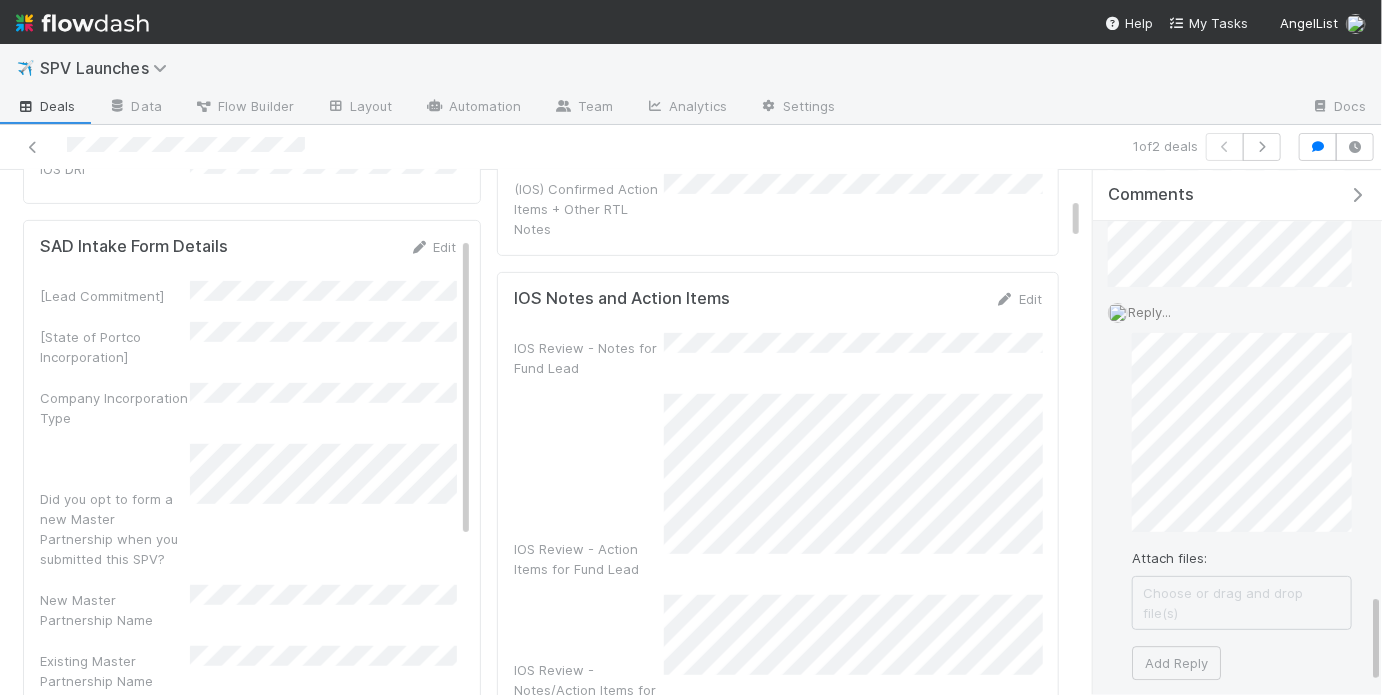 click on "Reply... Attach files: Choose or drag and drop file(s) Add Reply" at bounding box center [1230, 490] 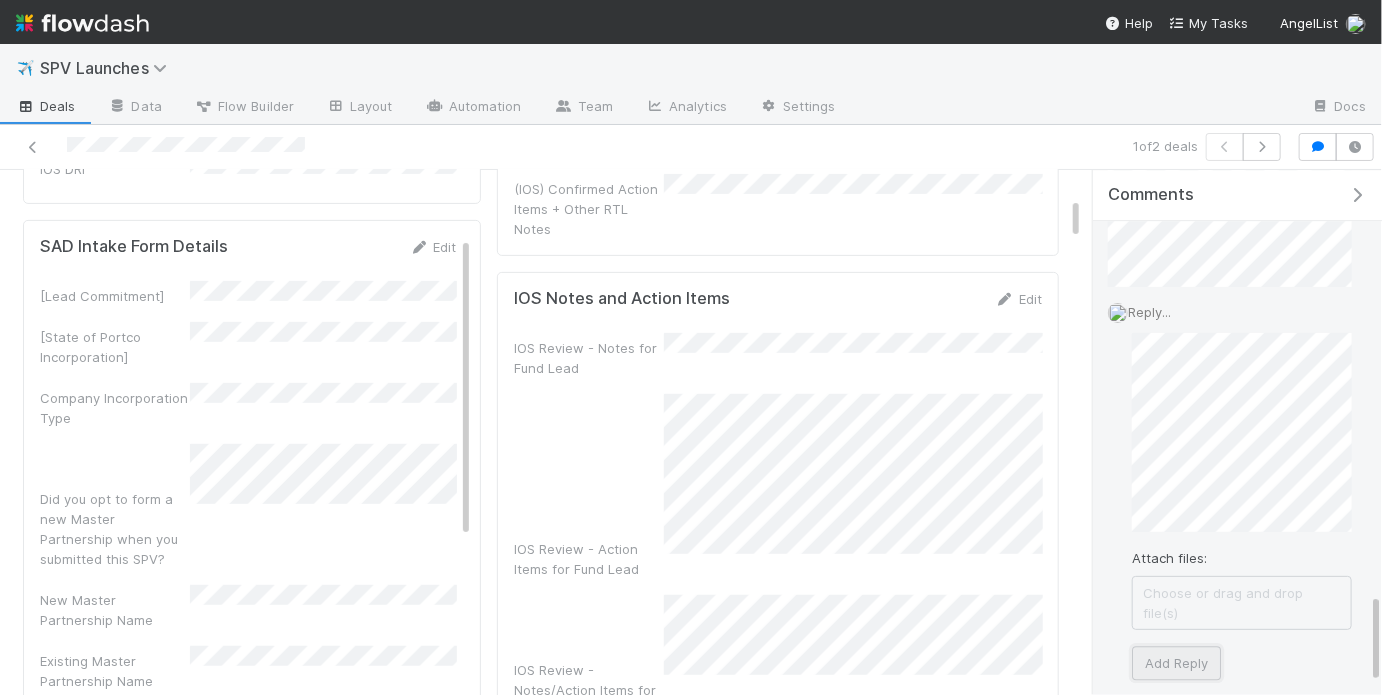 click on "Add Reply" at bounding box center (1176, 663) 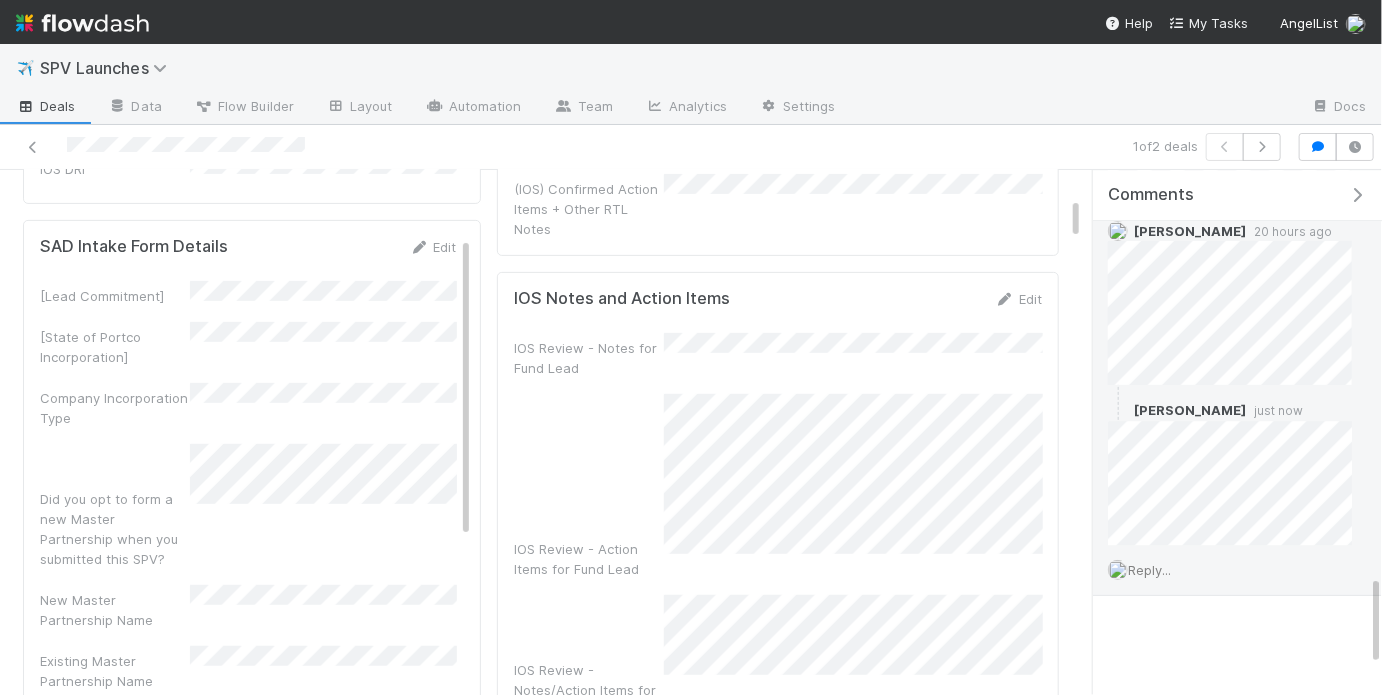 scroll, scrollTop: 2351, scrollLeft: 0, axis: vertical 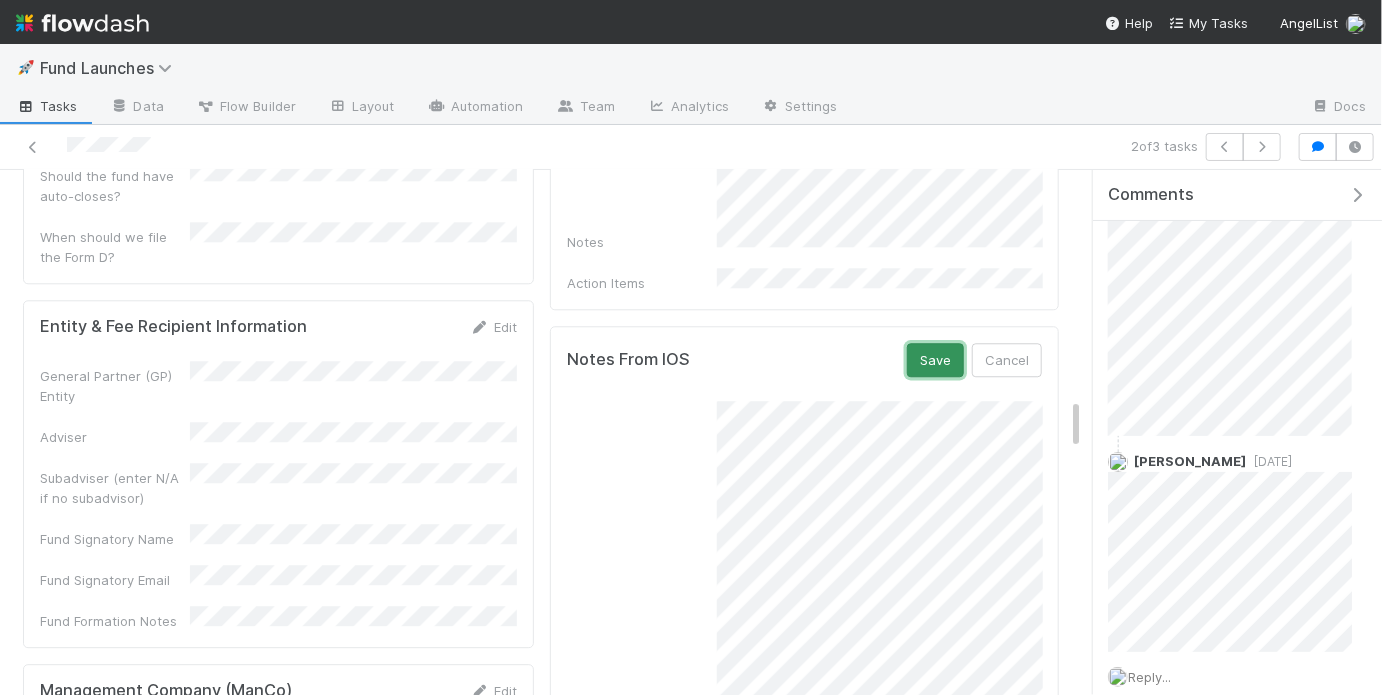 click on "Save" at bounding box center [935, 360] 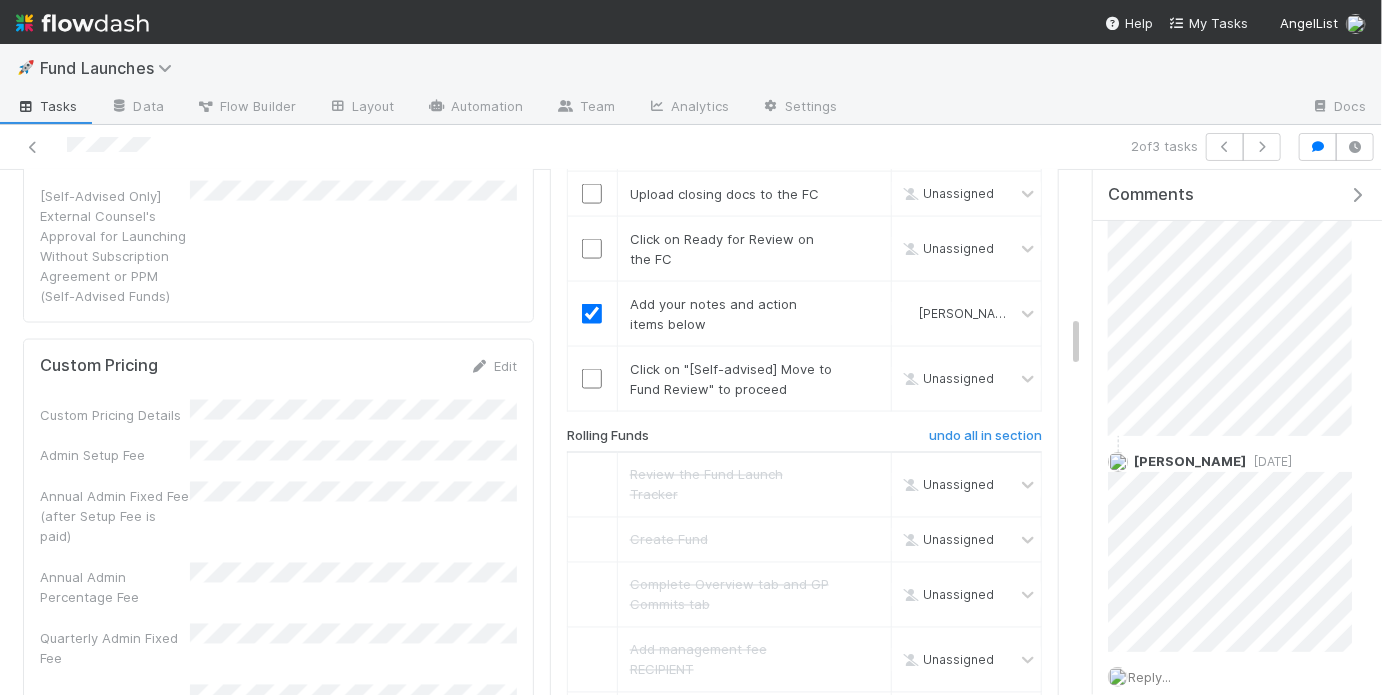 scroll, scrollTop: 1456, scrollLeft: 0, axis: vertical 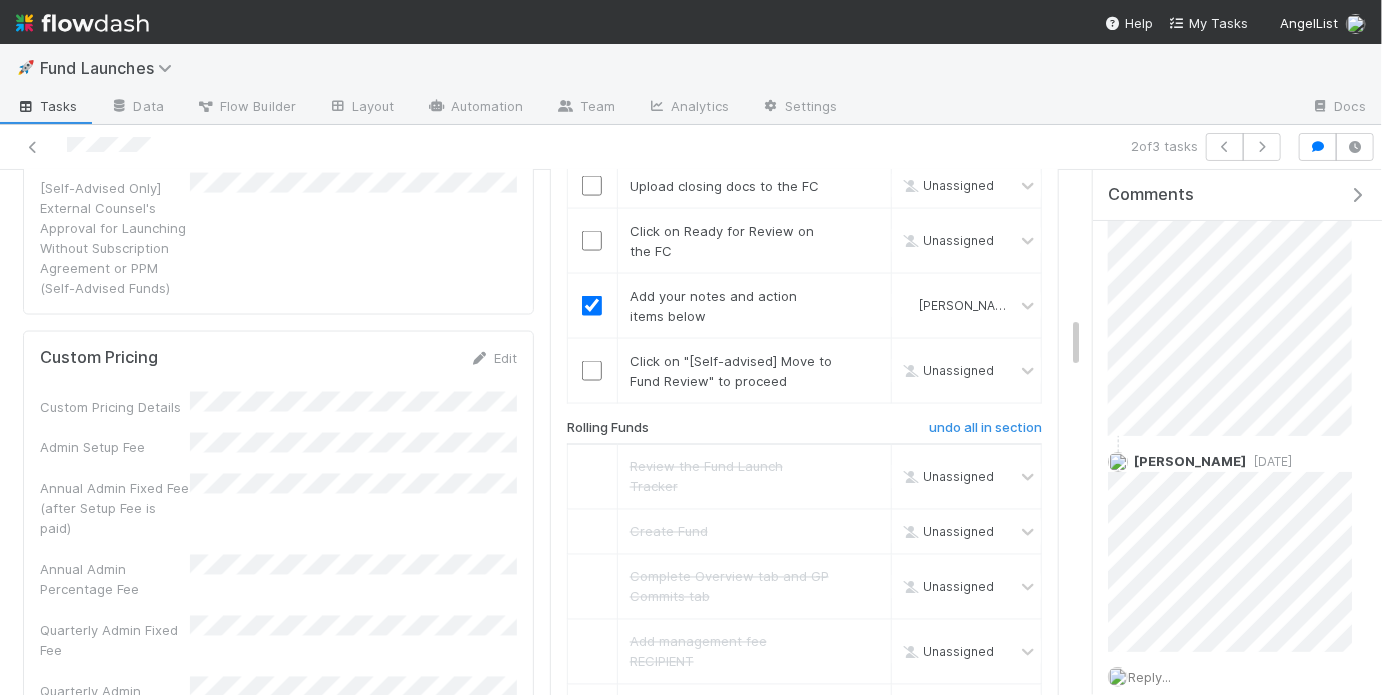 click on "Annual Admin Percentage Fee" at bounding box center (278, 577) 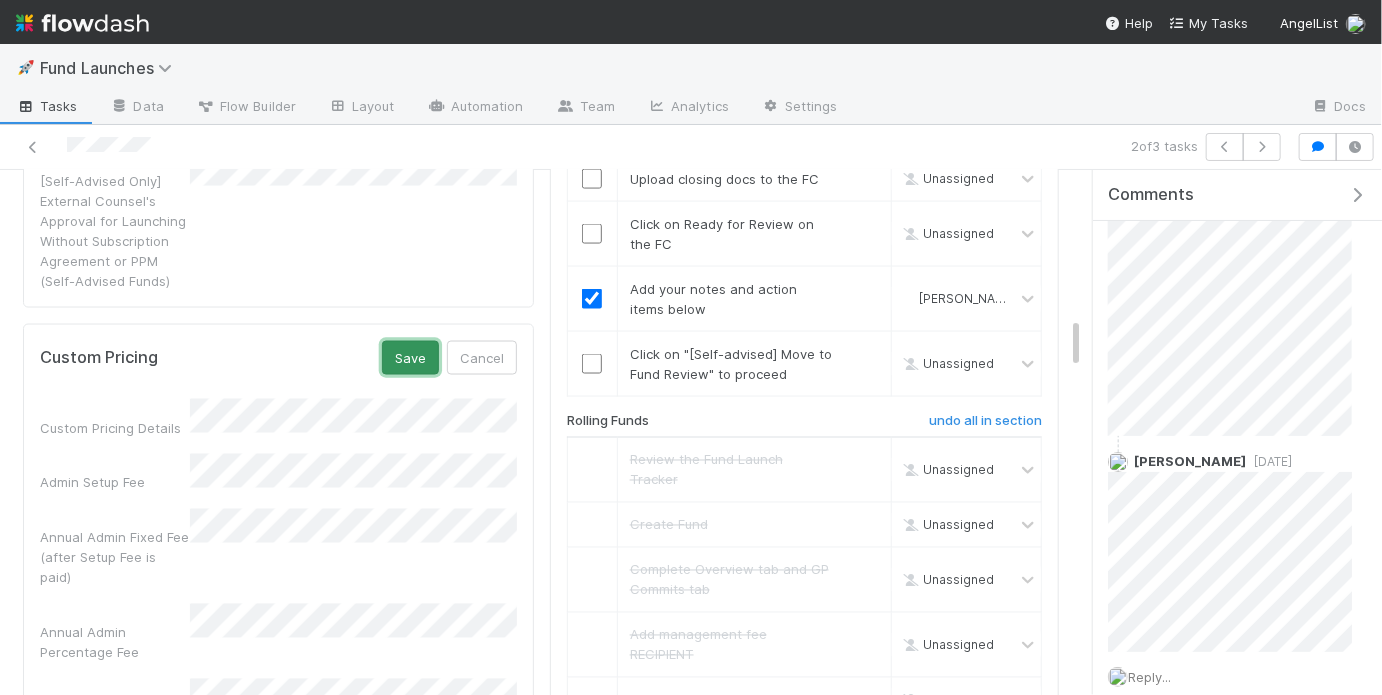 click on "Save" at bounding box center [410, 358] 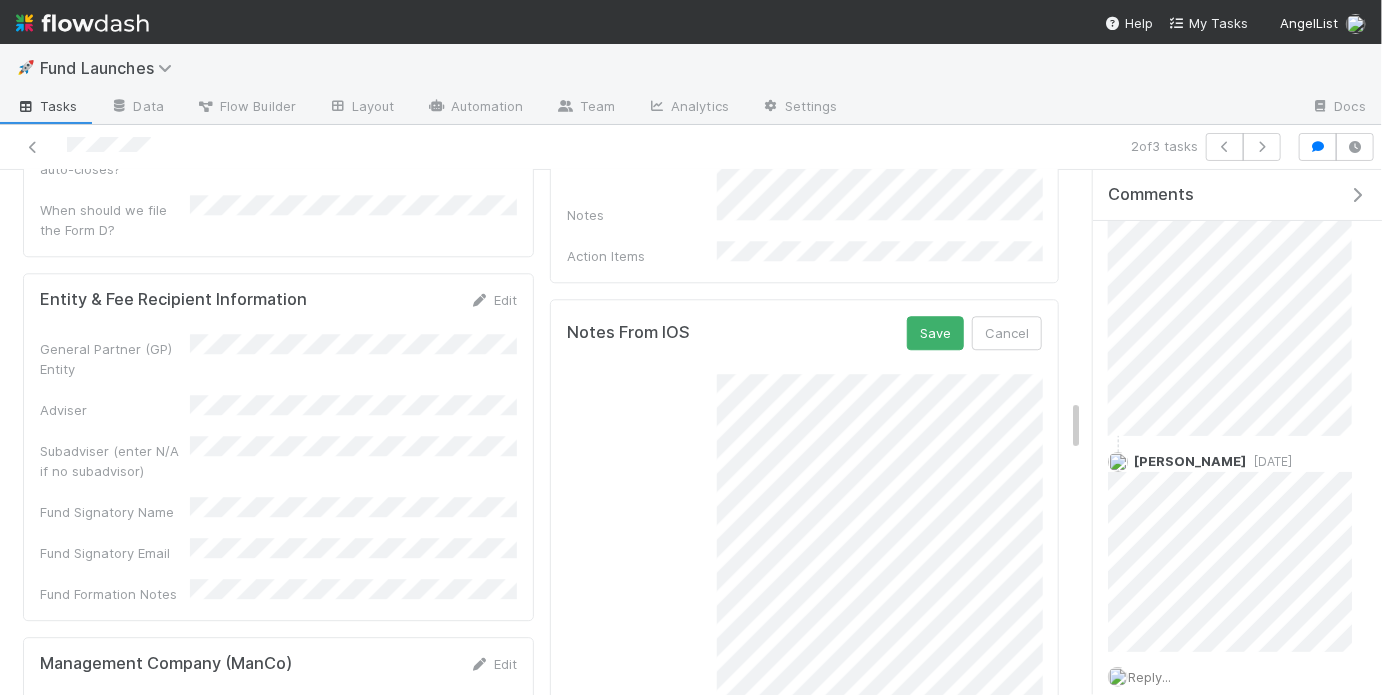 scroll, scrollTop: 2259, scrollLeft: 0, axis: vertical 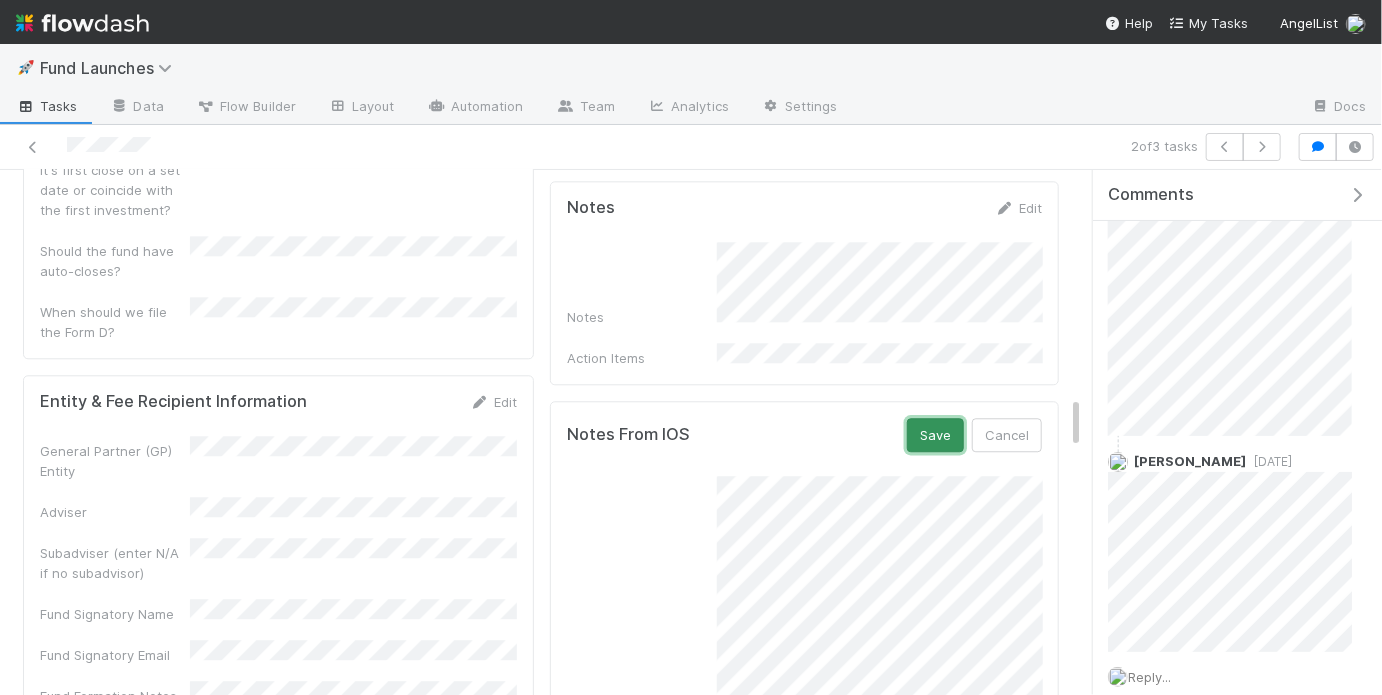 click on "Save" at bounding box center [935, 435] 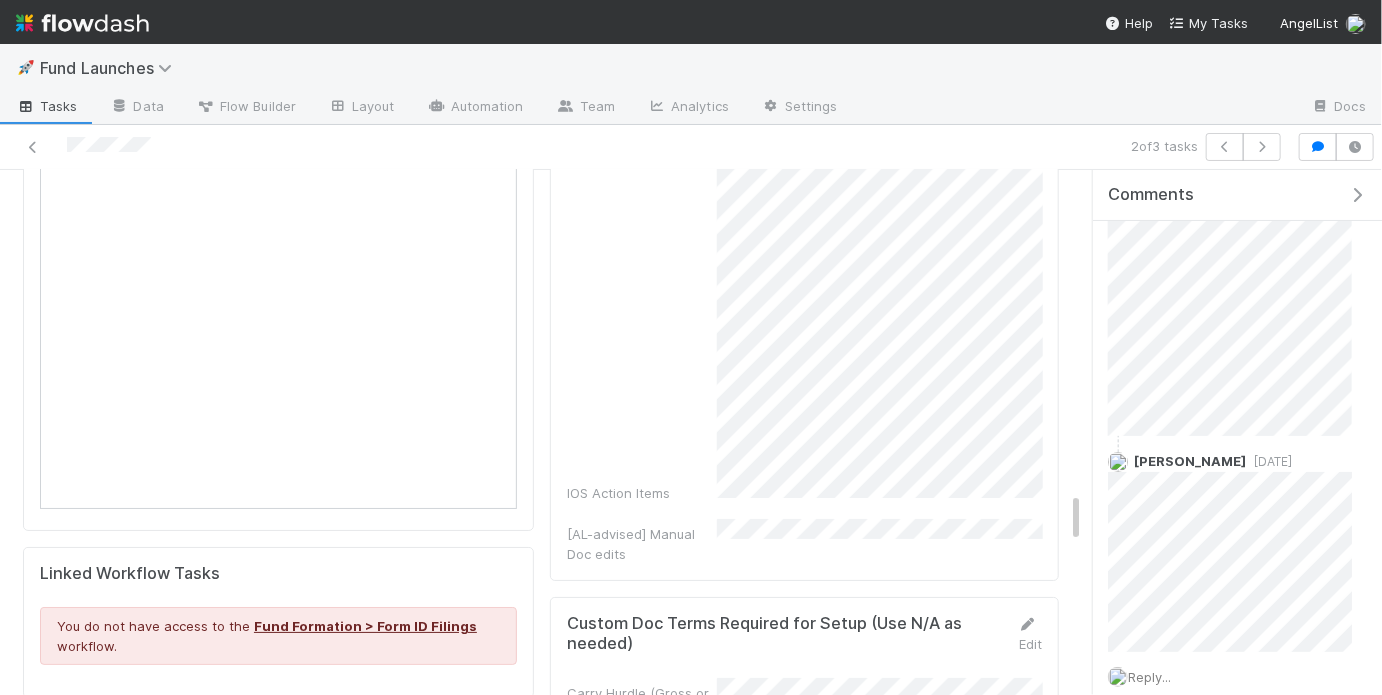 scroll, scrollTop: 3335, scrollLeft: 0, axis: vertical 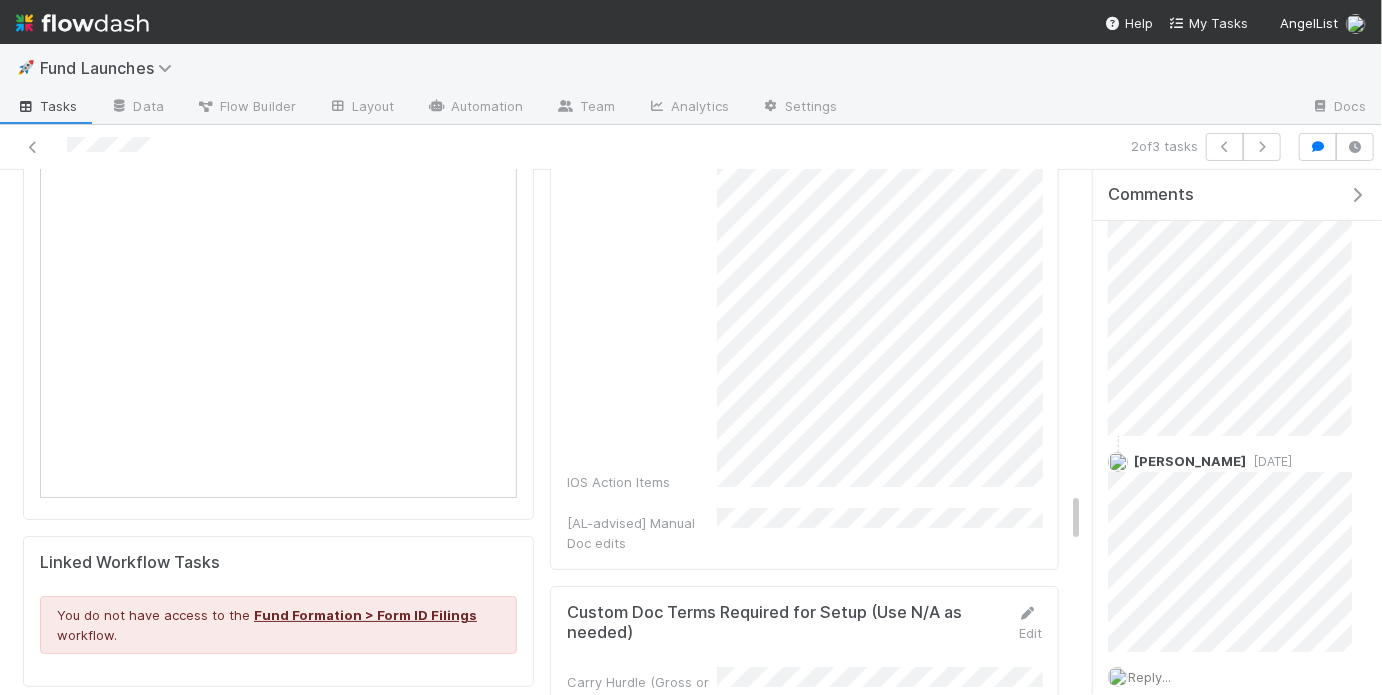 click on "IOS Notes  IOS Action Items  [AL-advised] Manual Doc edits" at bounding box center (804, -31) 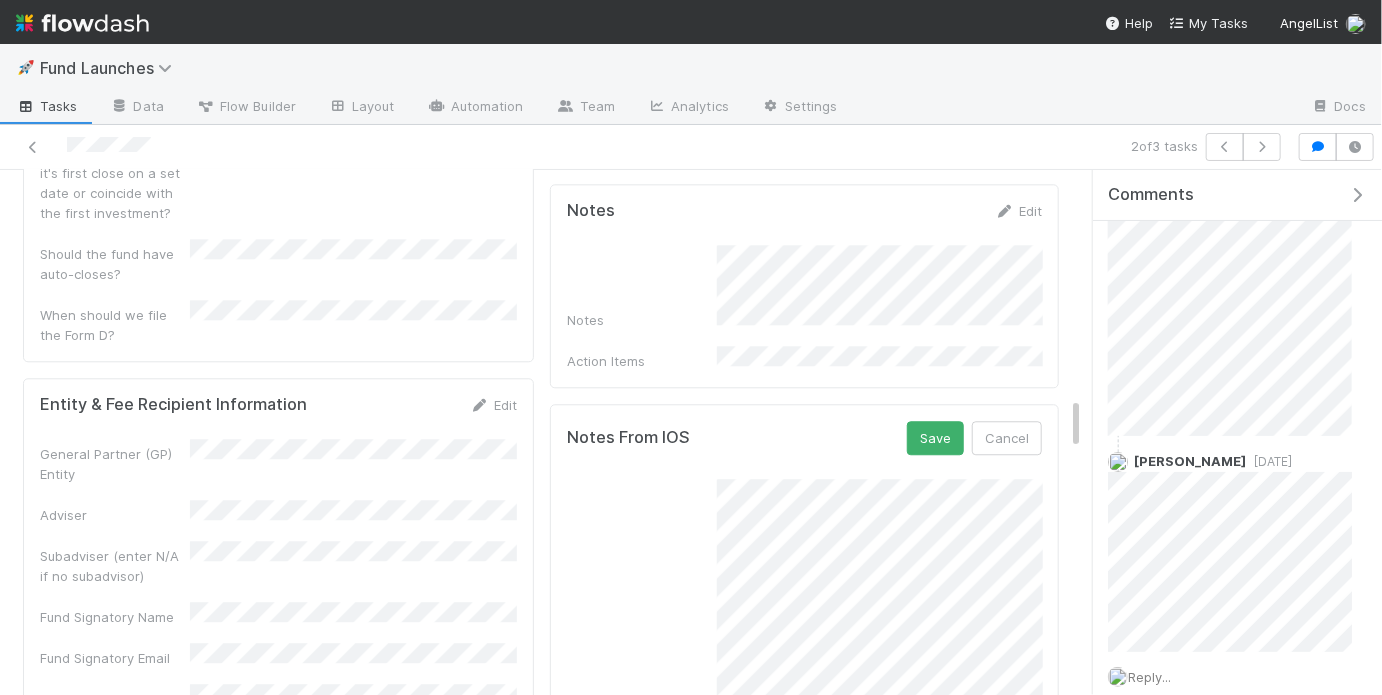 scroll, scrollTop: 2260, scrollLeft: 0, axis: vertical 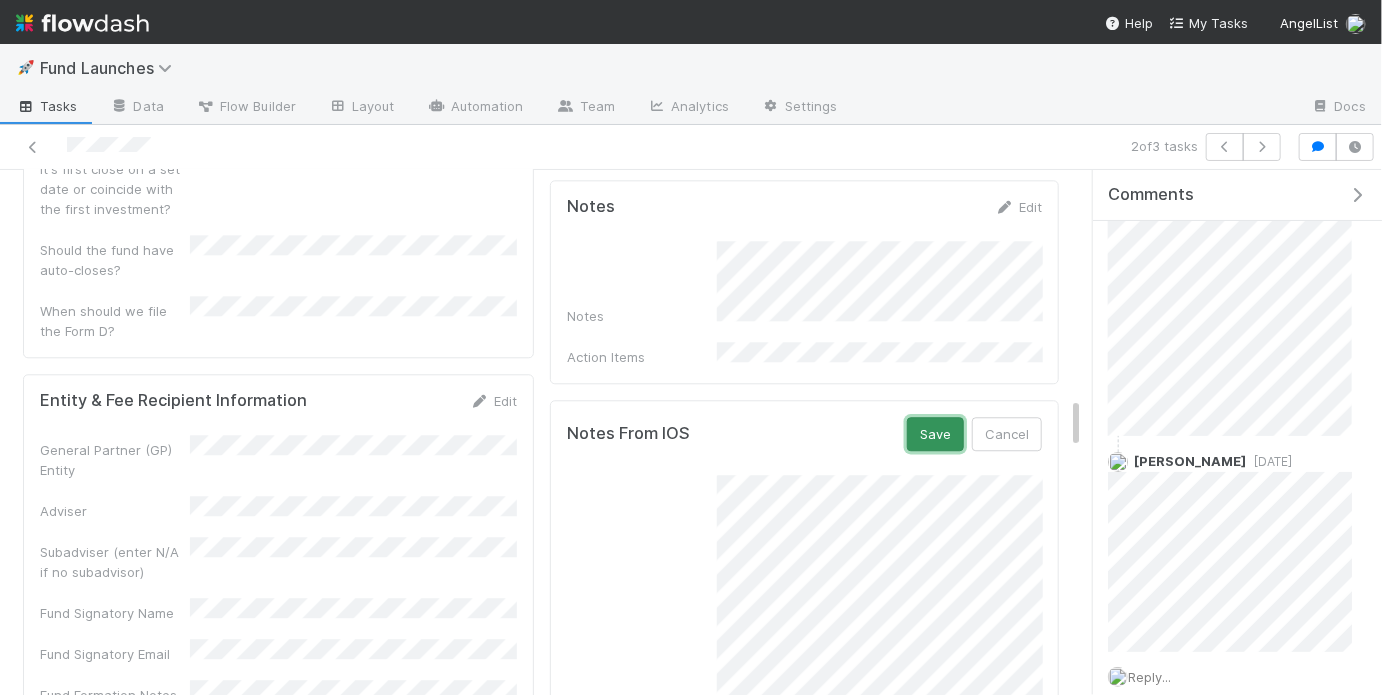 click on "Save" at bounding box center (935, 434) 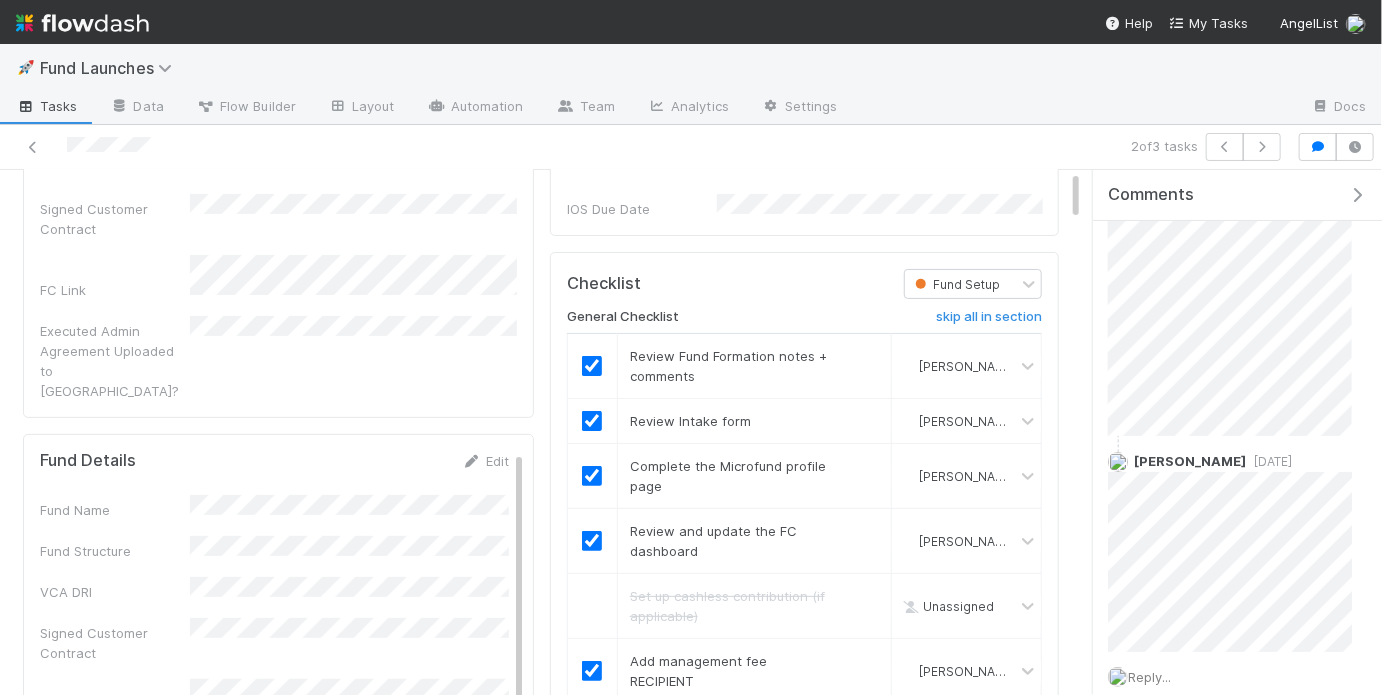scroll, scrollTop: 0, scrollLeft: 0, axis: both 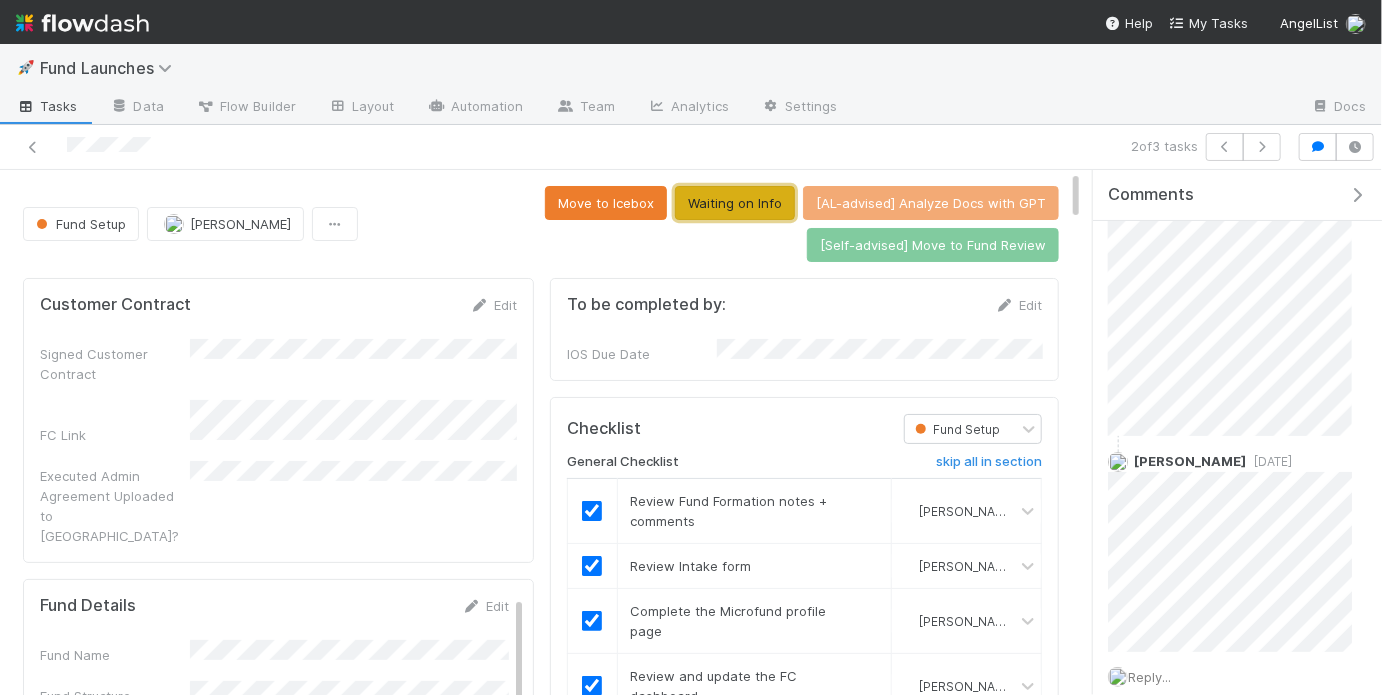 click on "Waiting on Info" at bounding box center [735, 203] 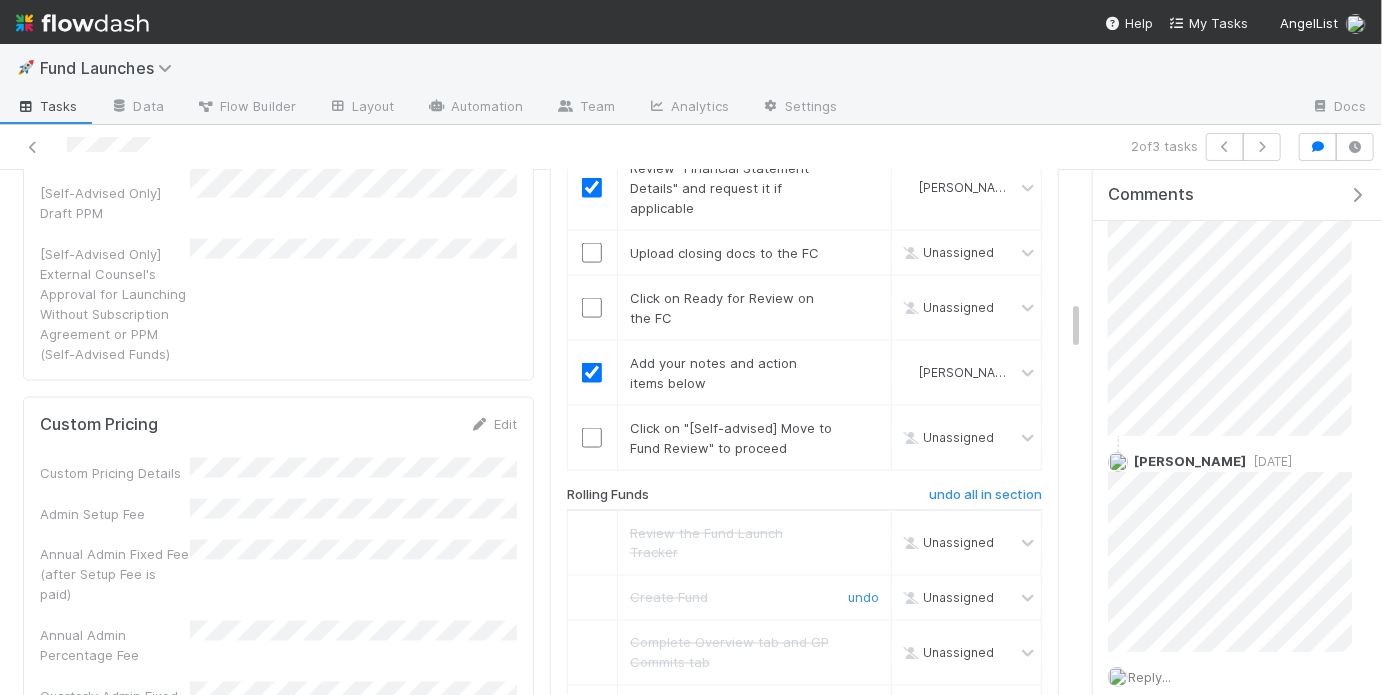 scroll, scrollTop: 1956, scrollLeft: 0, axis: vertical 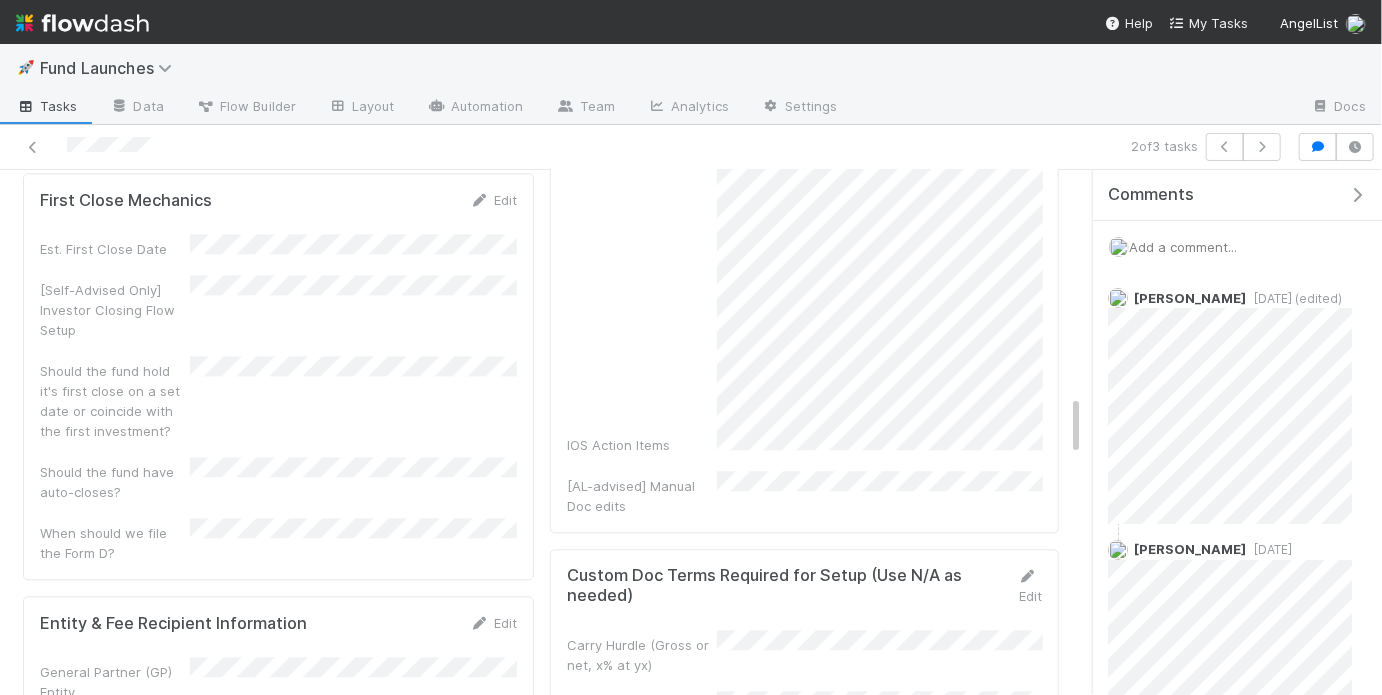 click on "Add a comment..." at bounding box center [1183, 247] 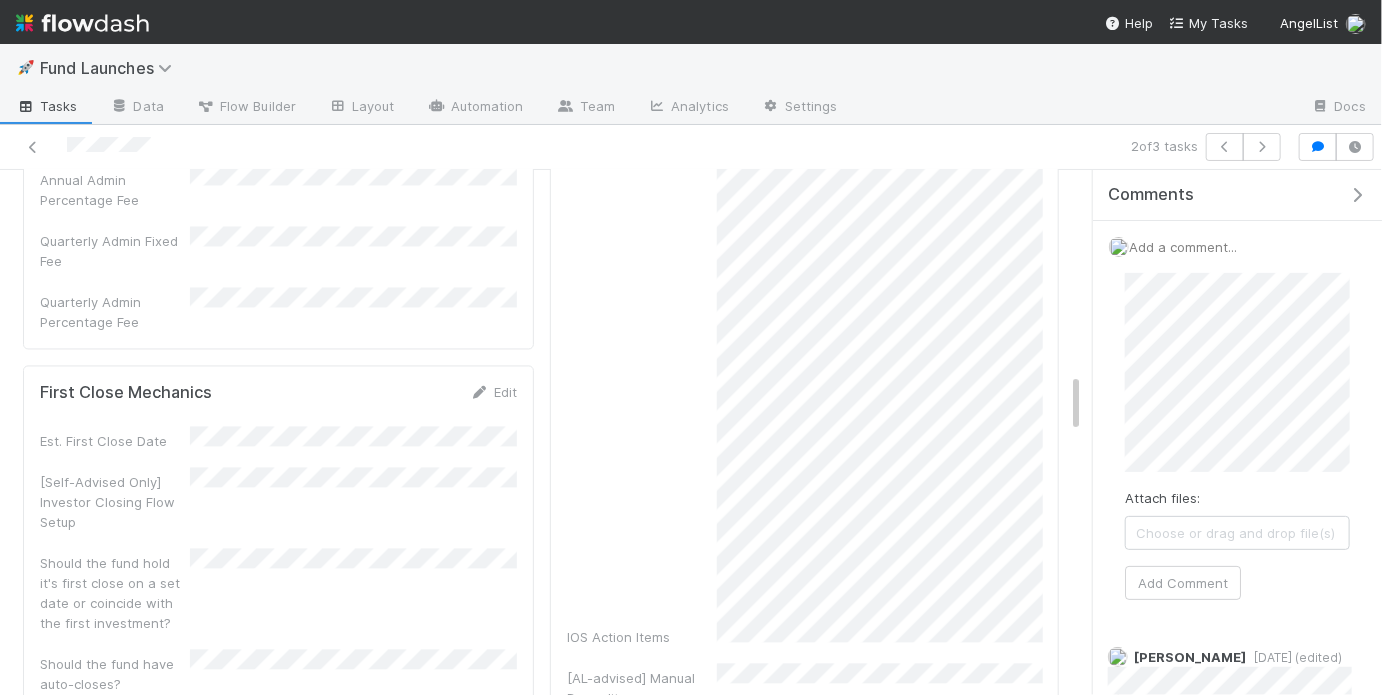 scroll, scrollTop: 1750, scrollLeft: 0, axis: vertical 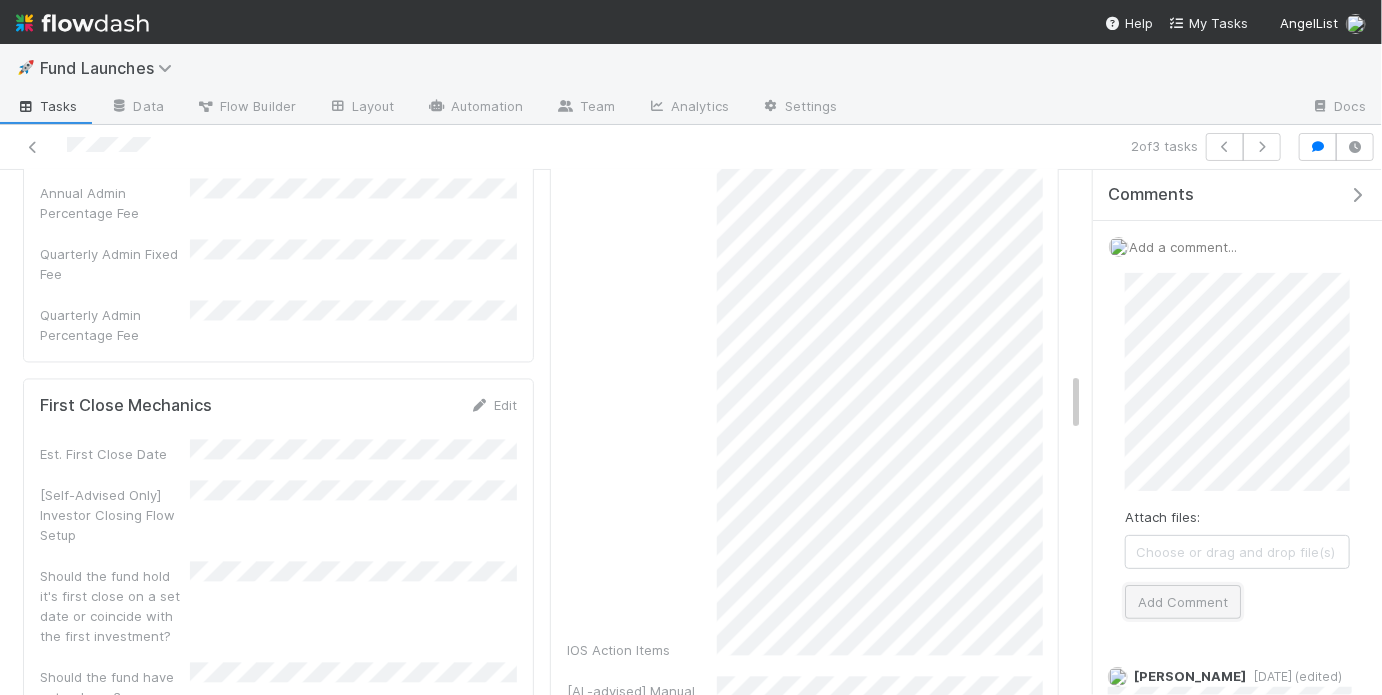 click on "Add Comment" at bounding box center [1183, 602] 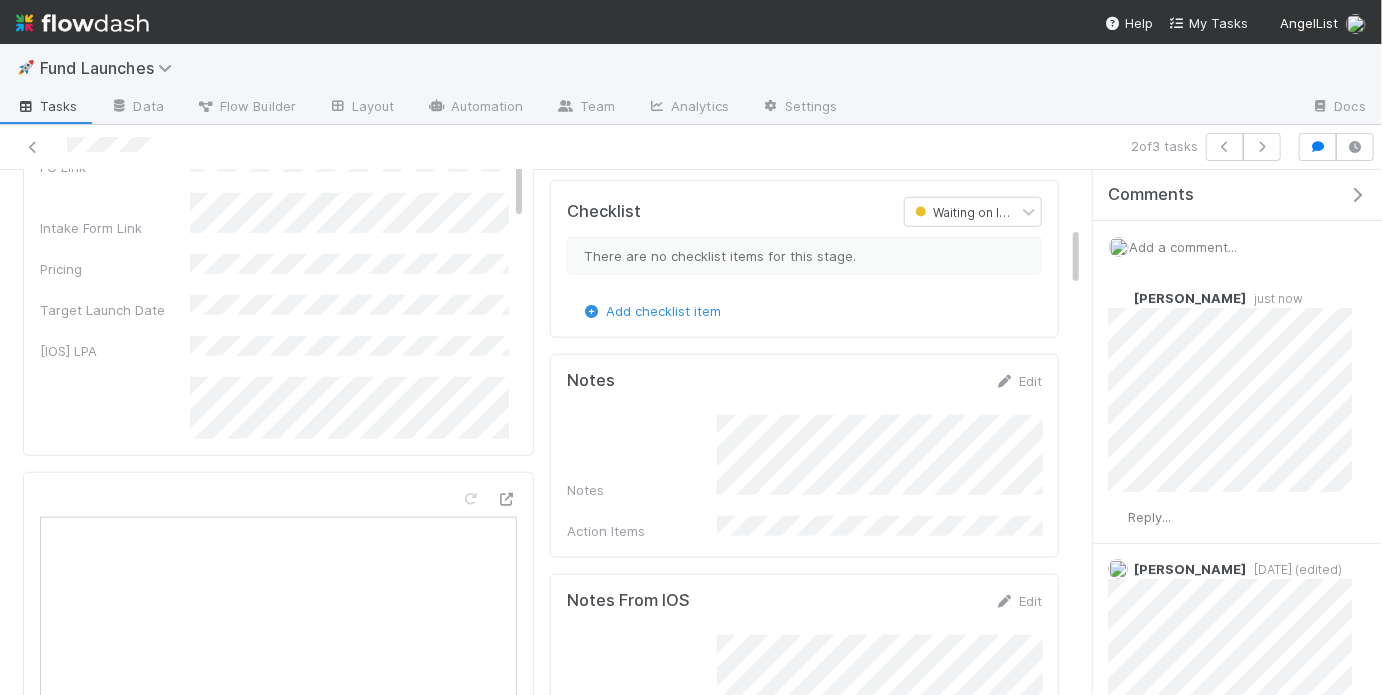 scroll, scrollTop: 0, scrollLeft: 0, axis: both 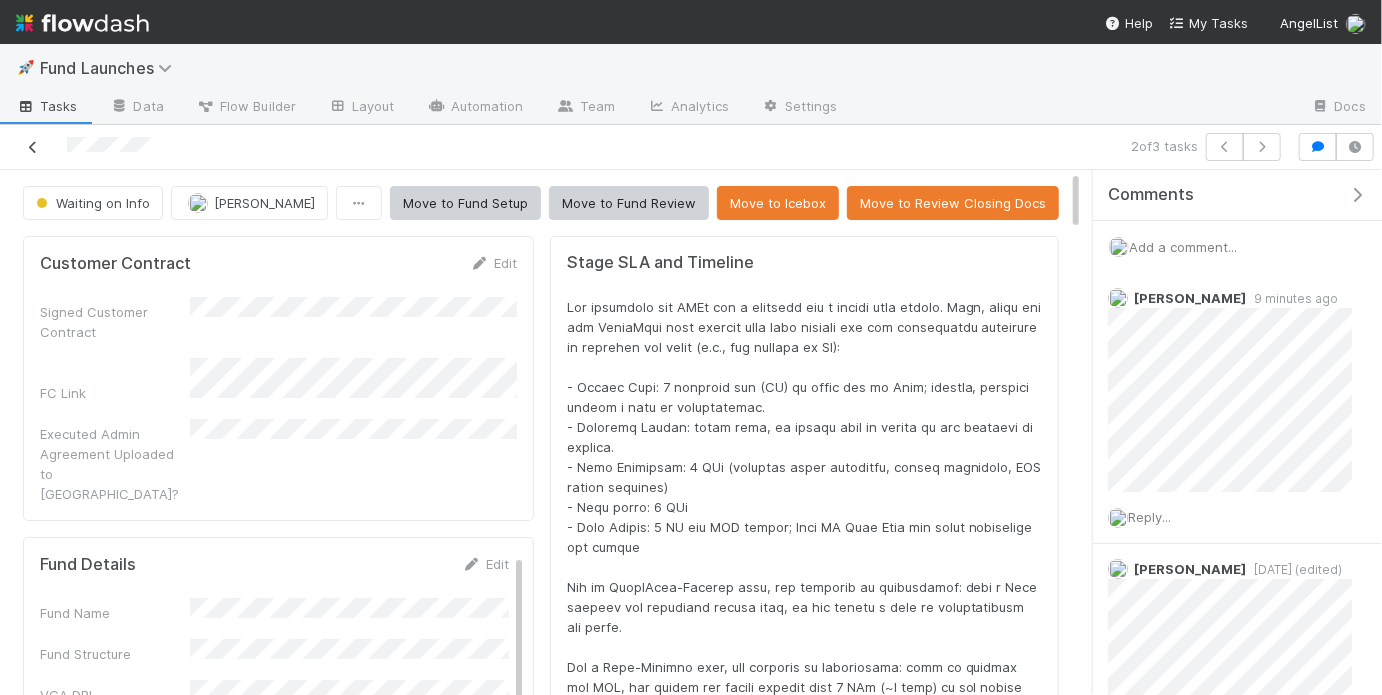 click at bounding box center [33, 147] 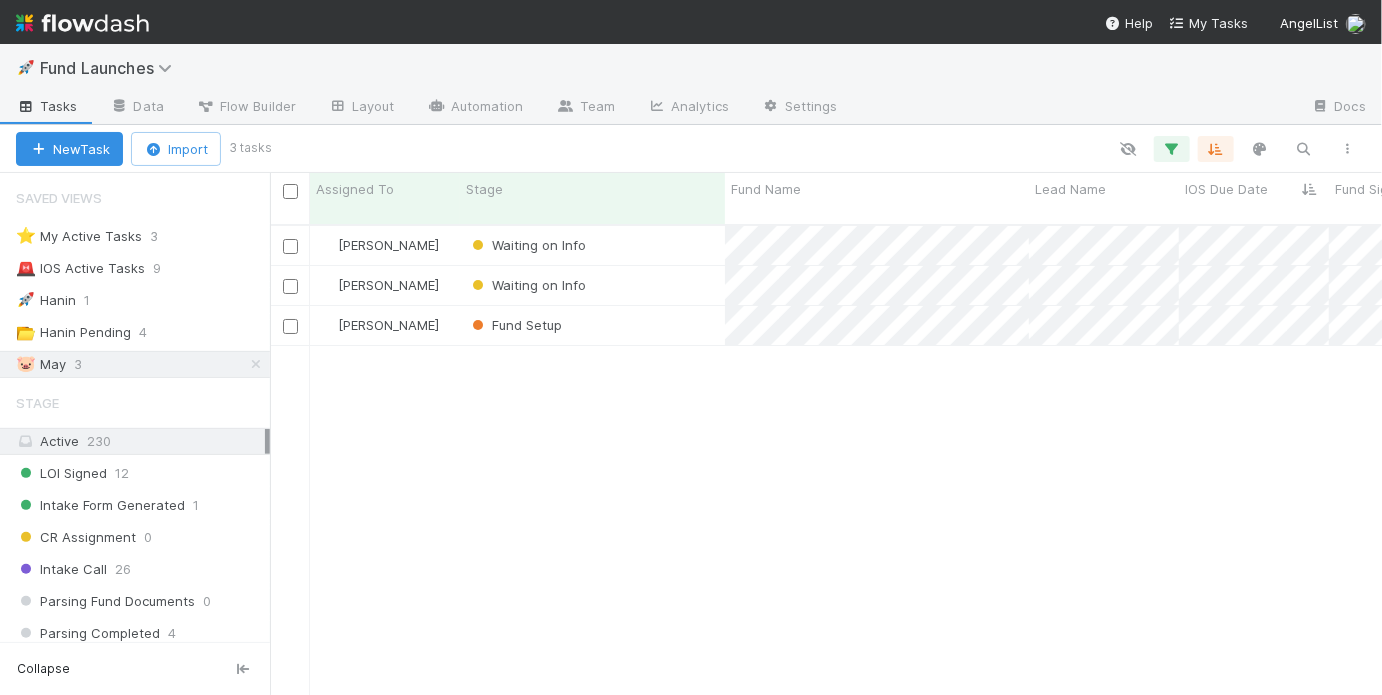 scroll, scrollTop: 1, scrollLeft: 0, axis: vertical 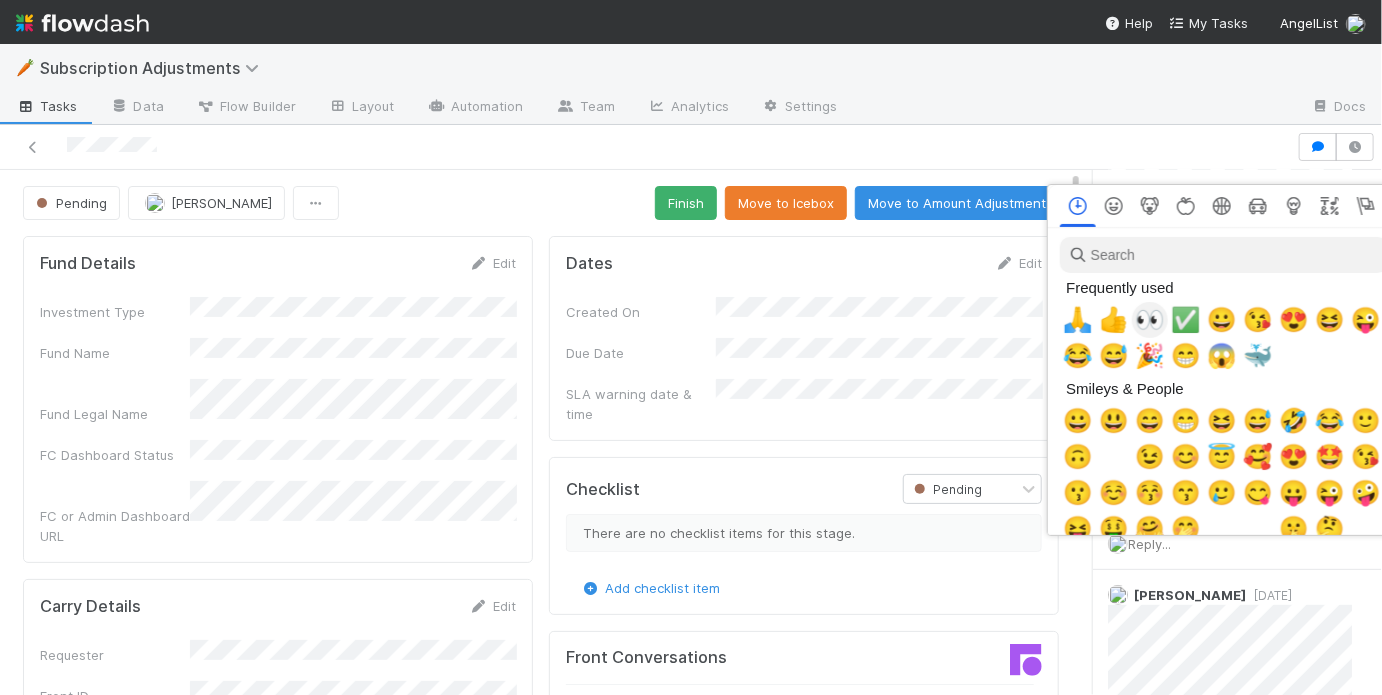 click on "👀" at bounding box center (1150, 320) 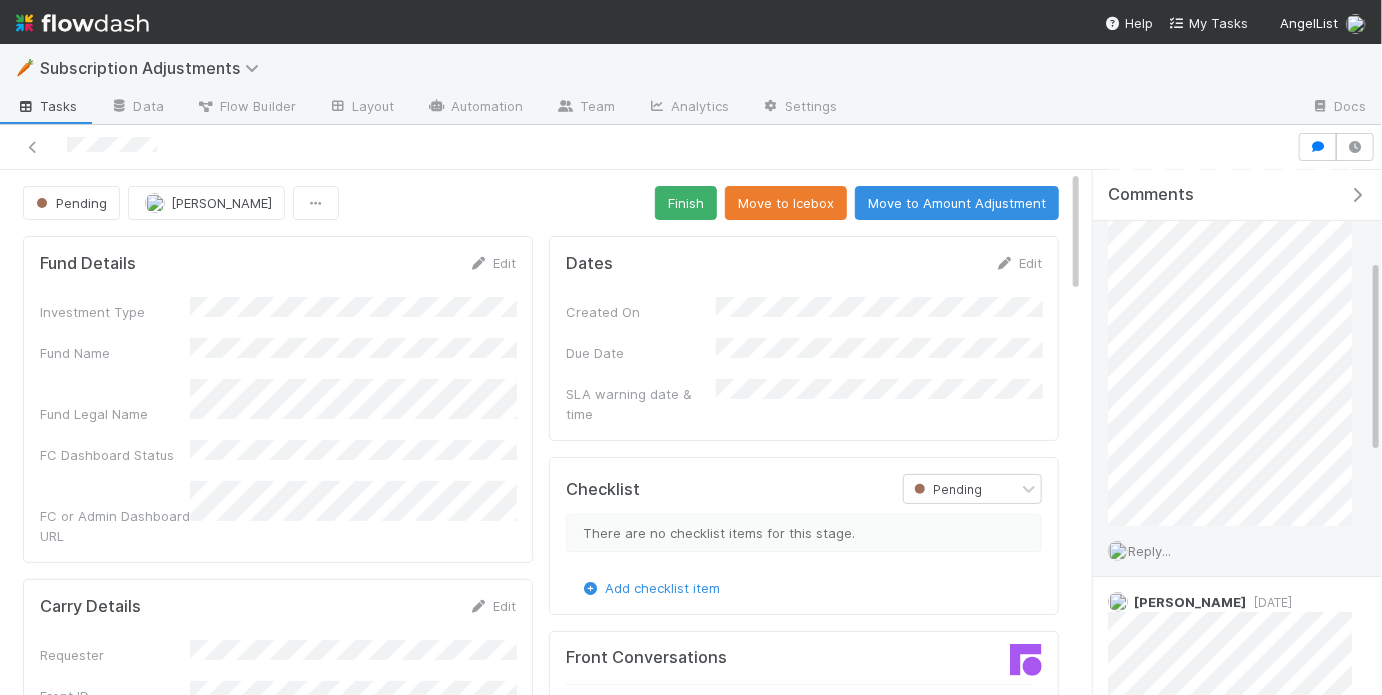 scroll, scrollTop: 288, scrollLeft: 0, axis: vertical 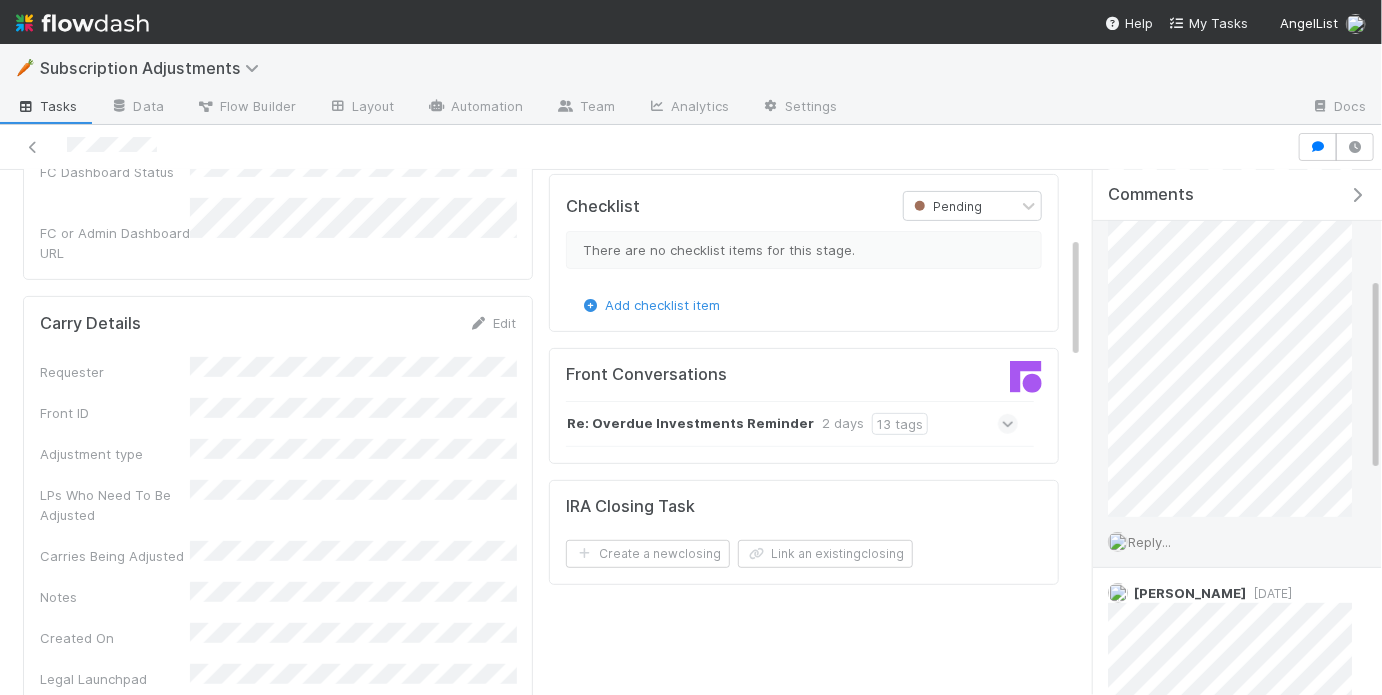 click on "Reply..." at bounding box center (1149, 542) 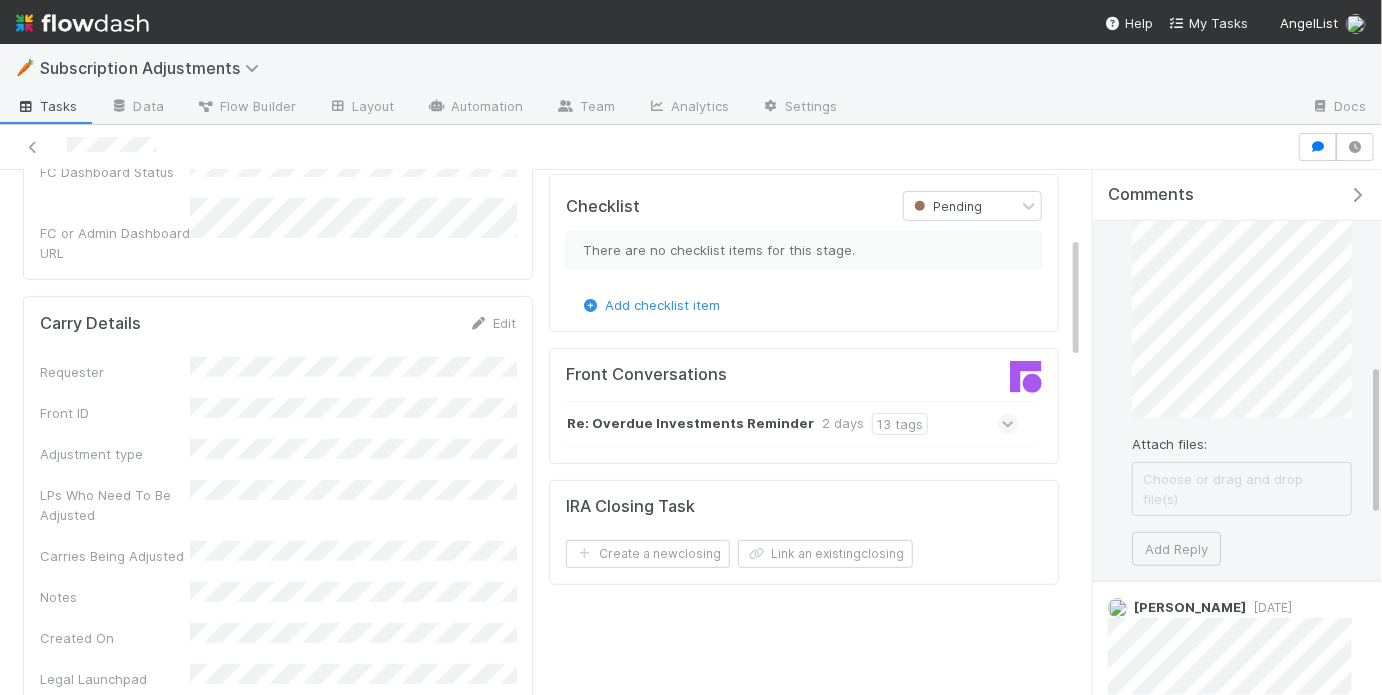 scroll, scrollTop: 699, scrollLeft: 0, axis: vertical 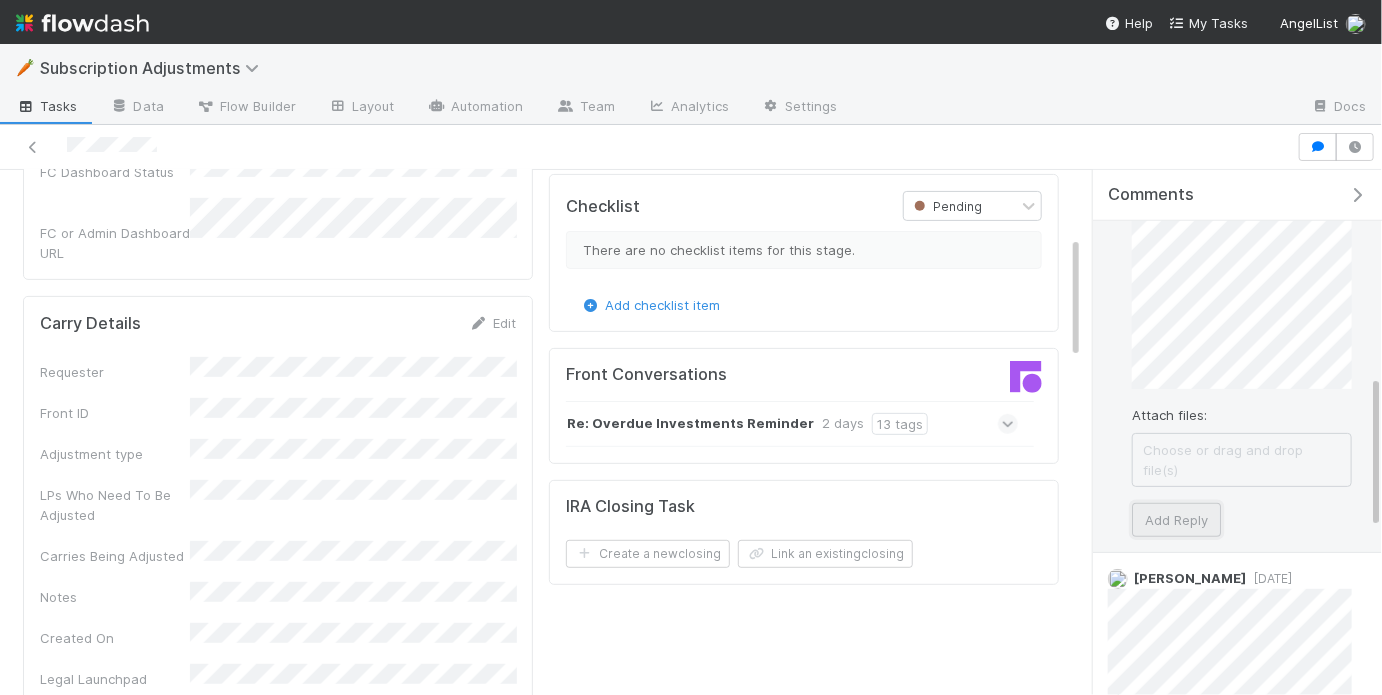 click on "Add Reply" at bounding box center [1176, 520] 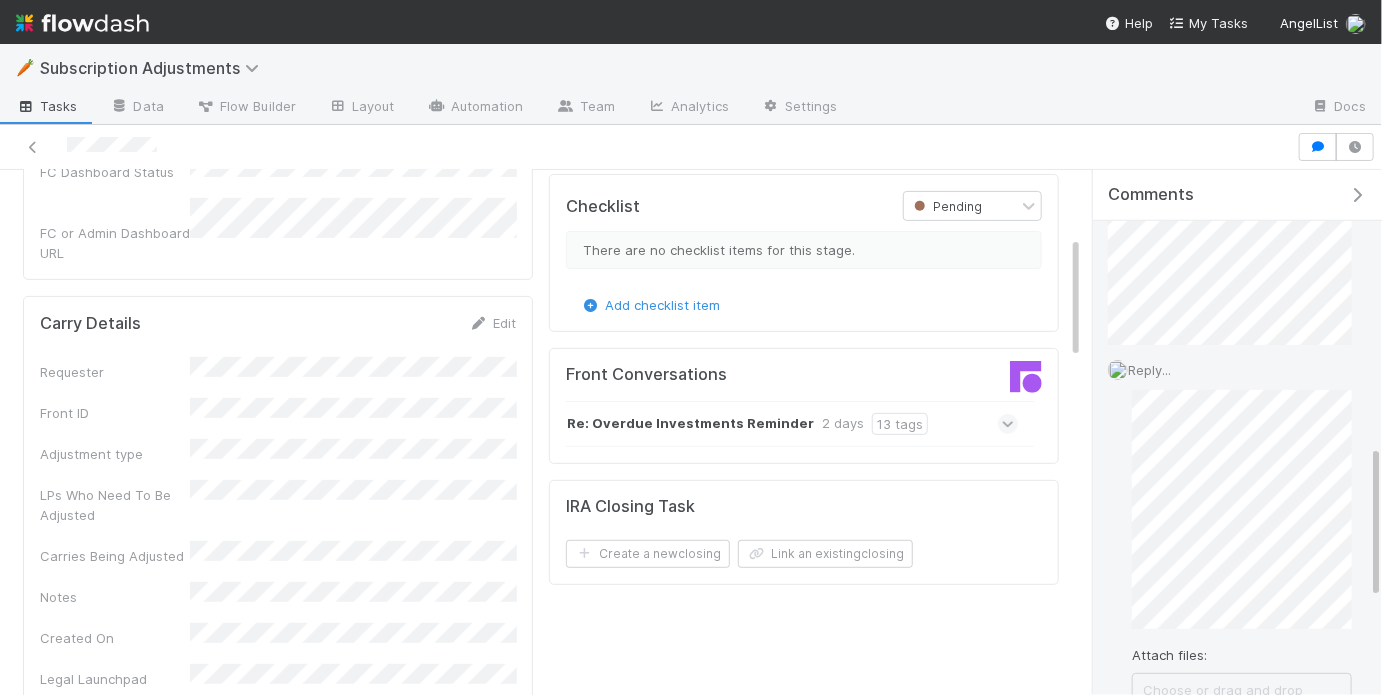 scroll, scrollTop: 938, scrollLeft: 0, axis: vertical 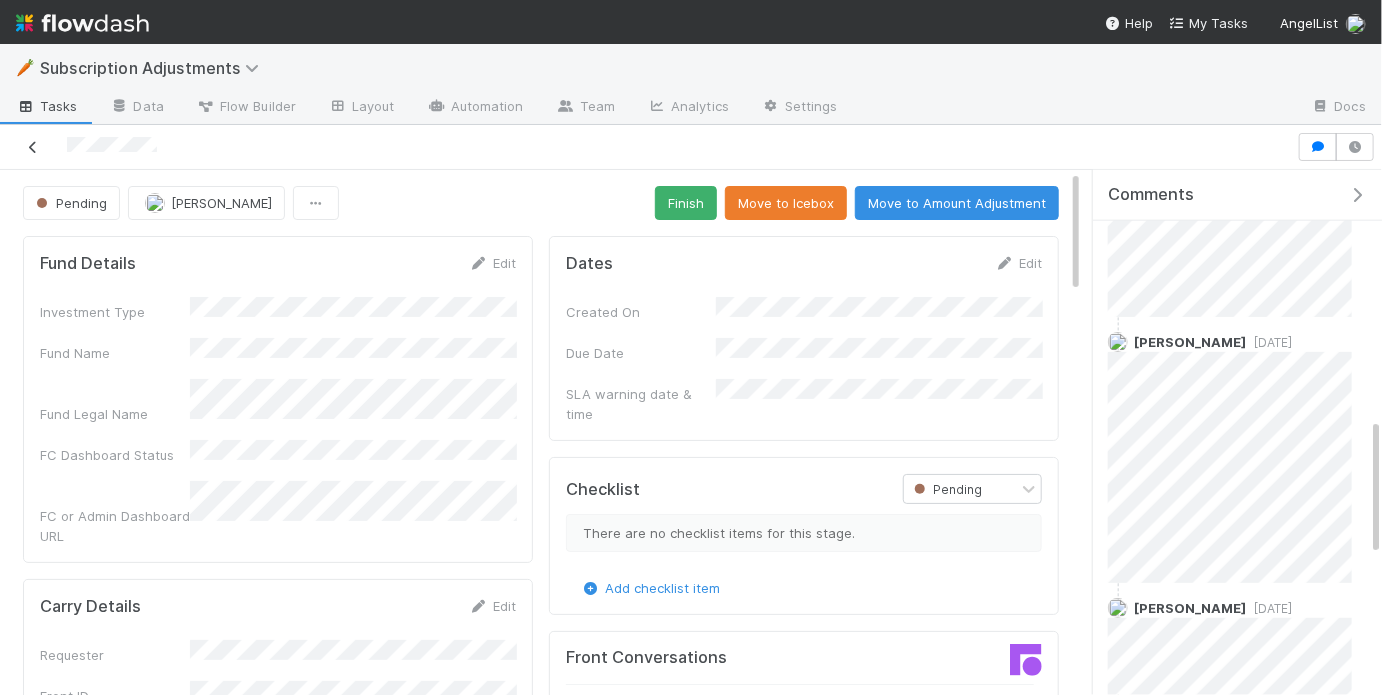 click at bounding box center (33, 147) 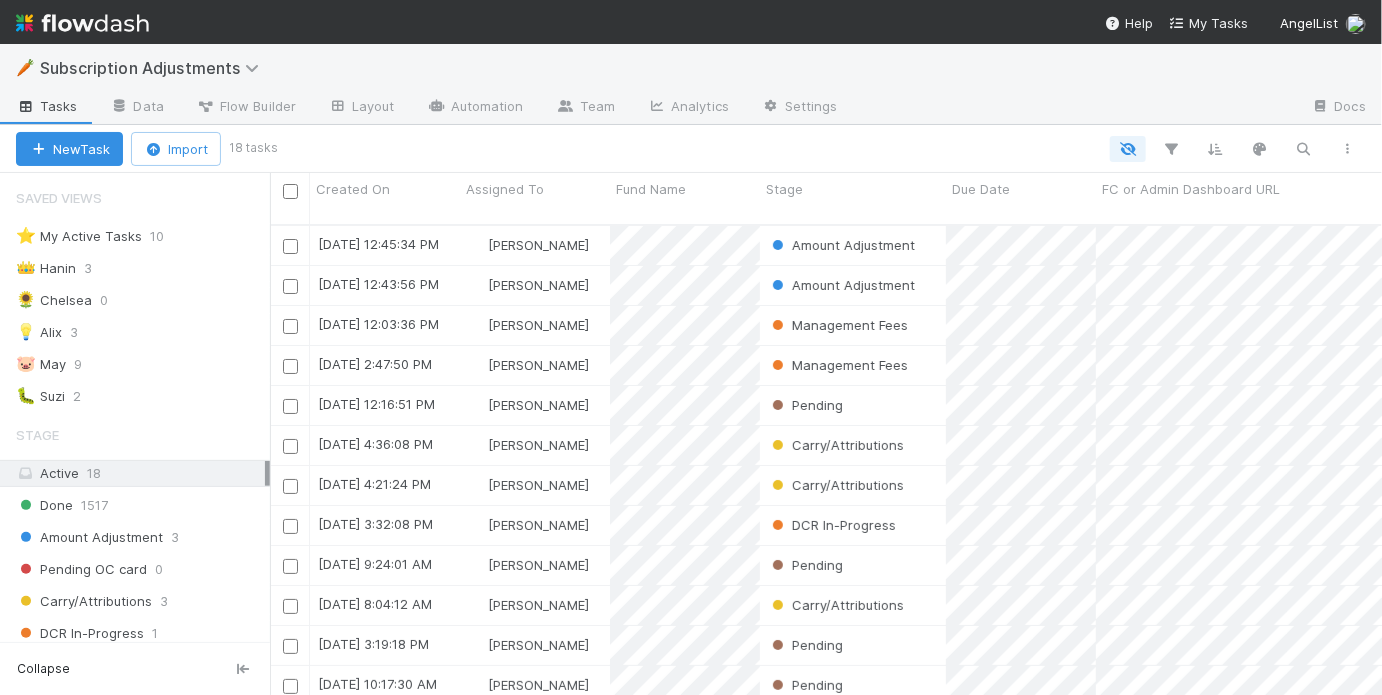scroll, scrollTop: 1, scrollLeft: 0, axis: vertical 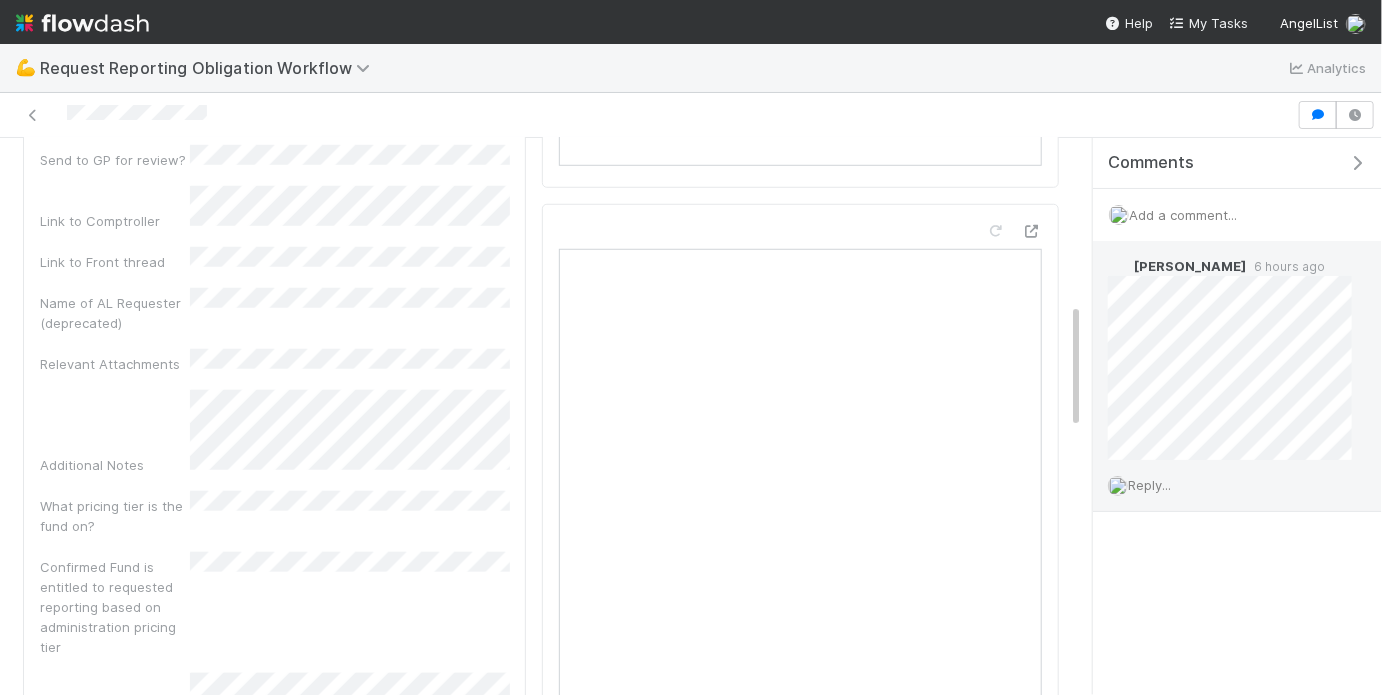 click on "Reply..." at bounding box center (1230, 485) 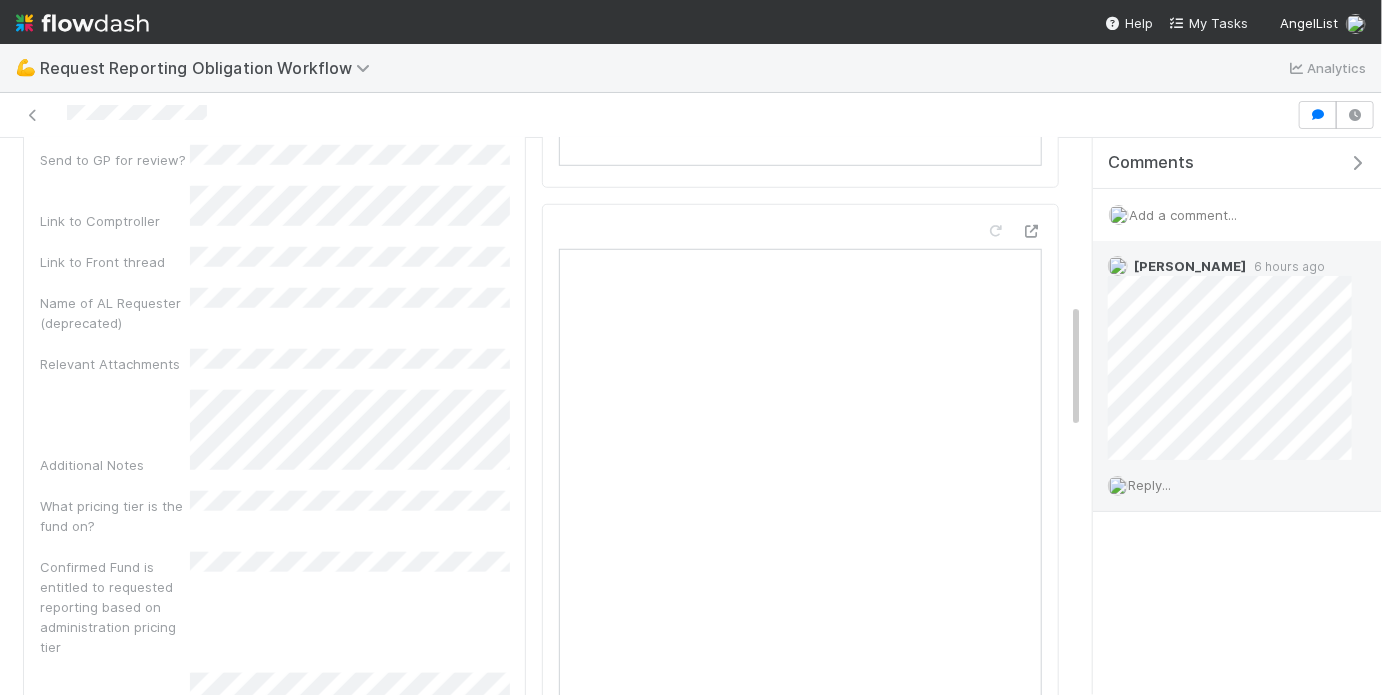 click on "Reply..." at bounding box center (1230, 485) 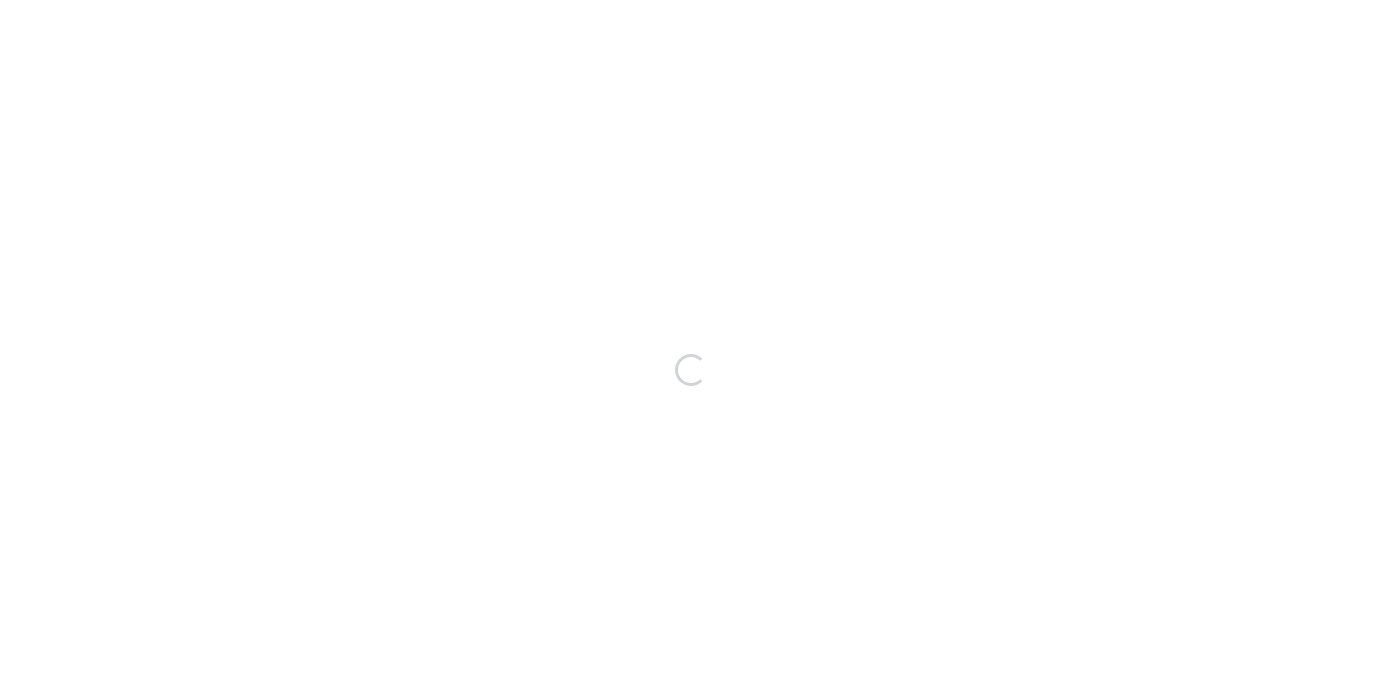 scroll, scrollTop: 0, scrollLeft: 0, axis: both 